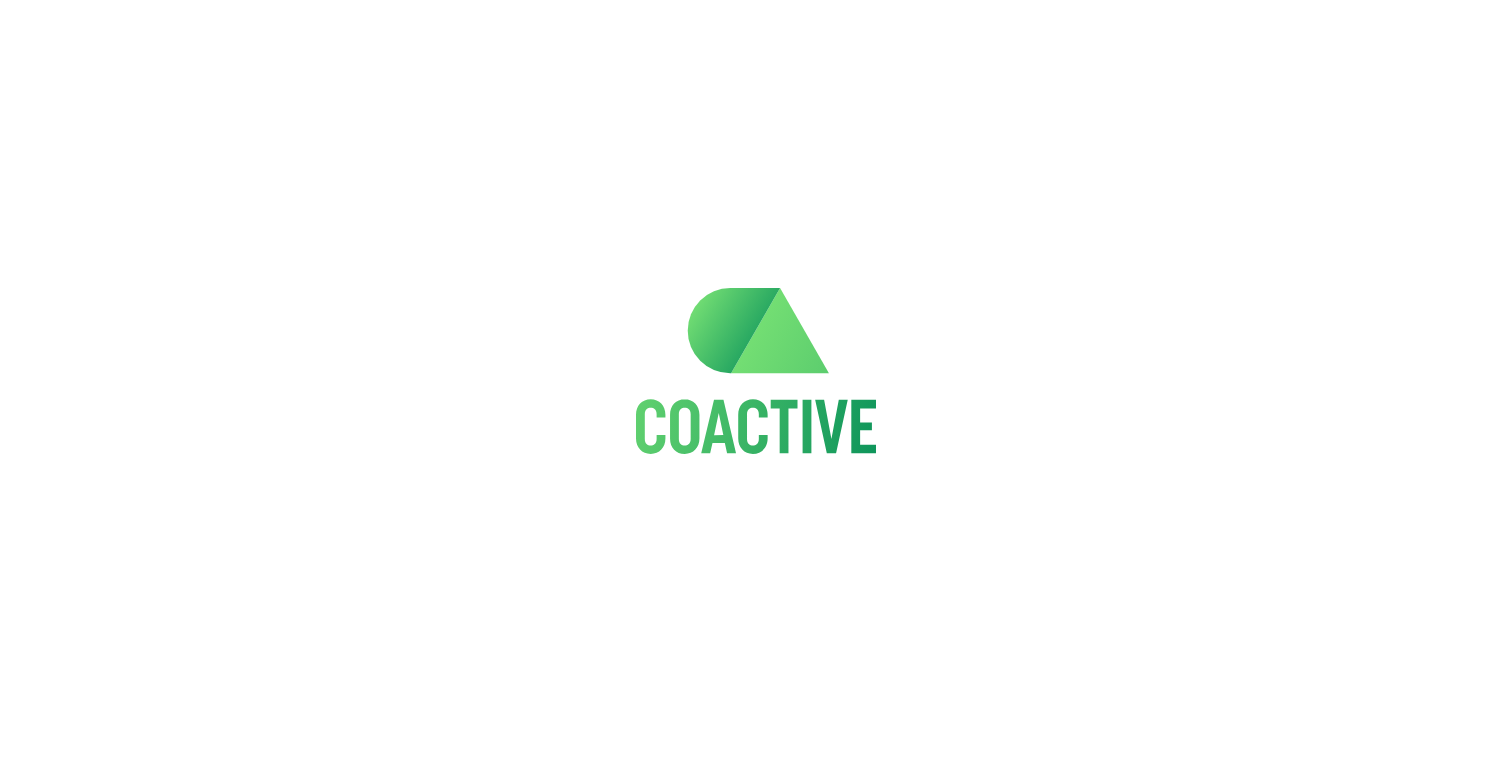 scroll, scrollTop: 0, scrollLeft: 0, axis: both 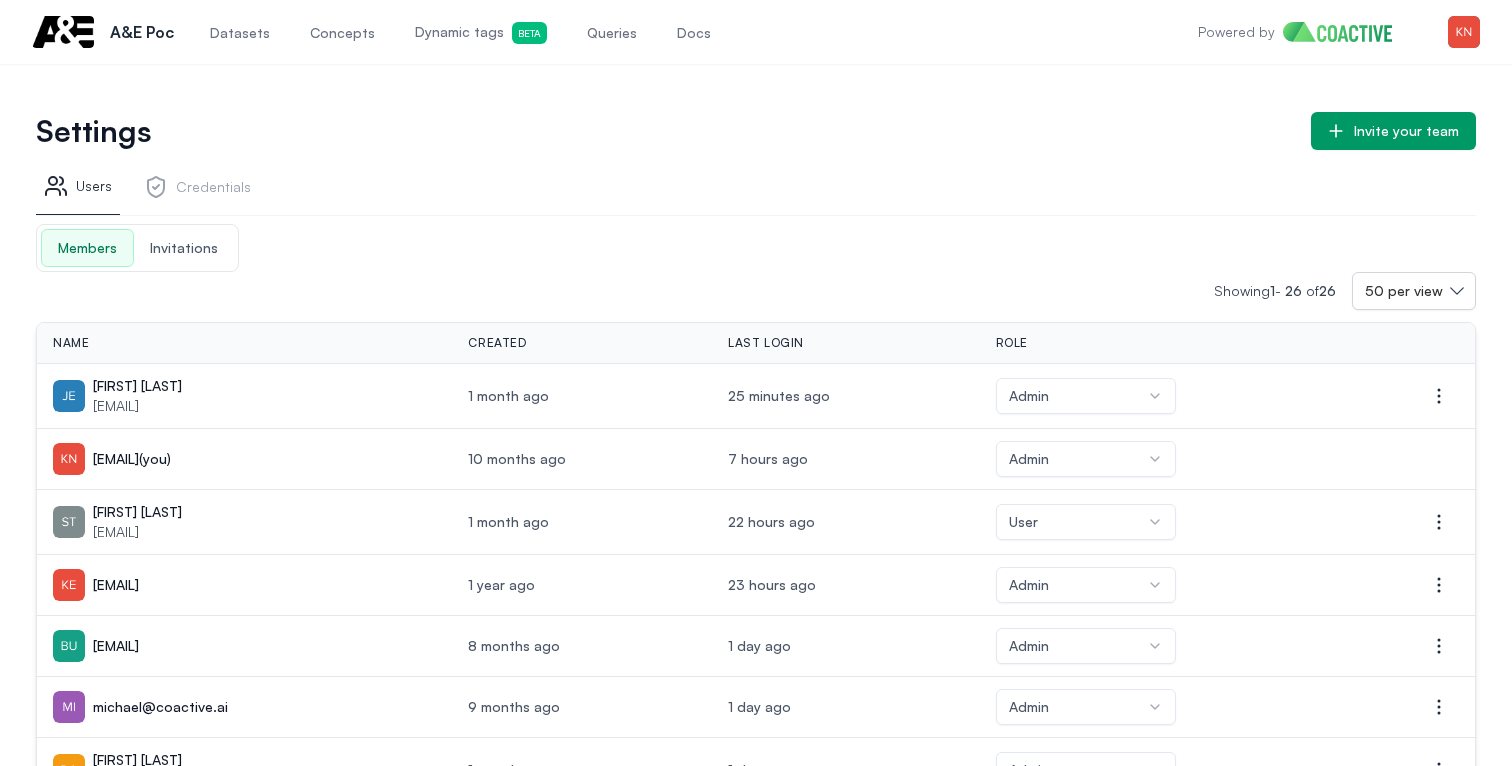 click on "Dynamic tags Beta" at bounding box center (481, 33) 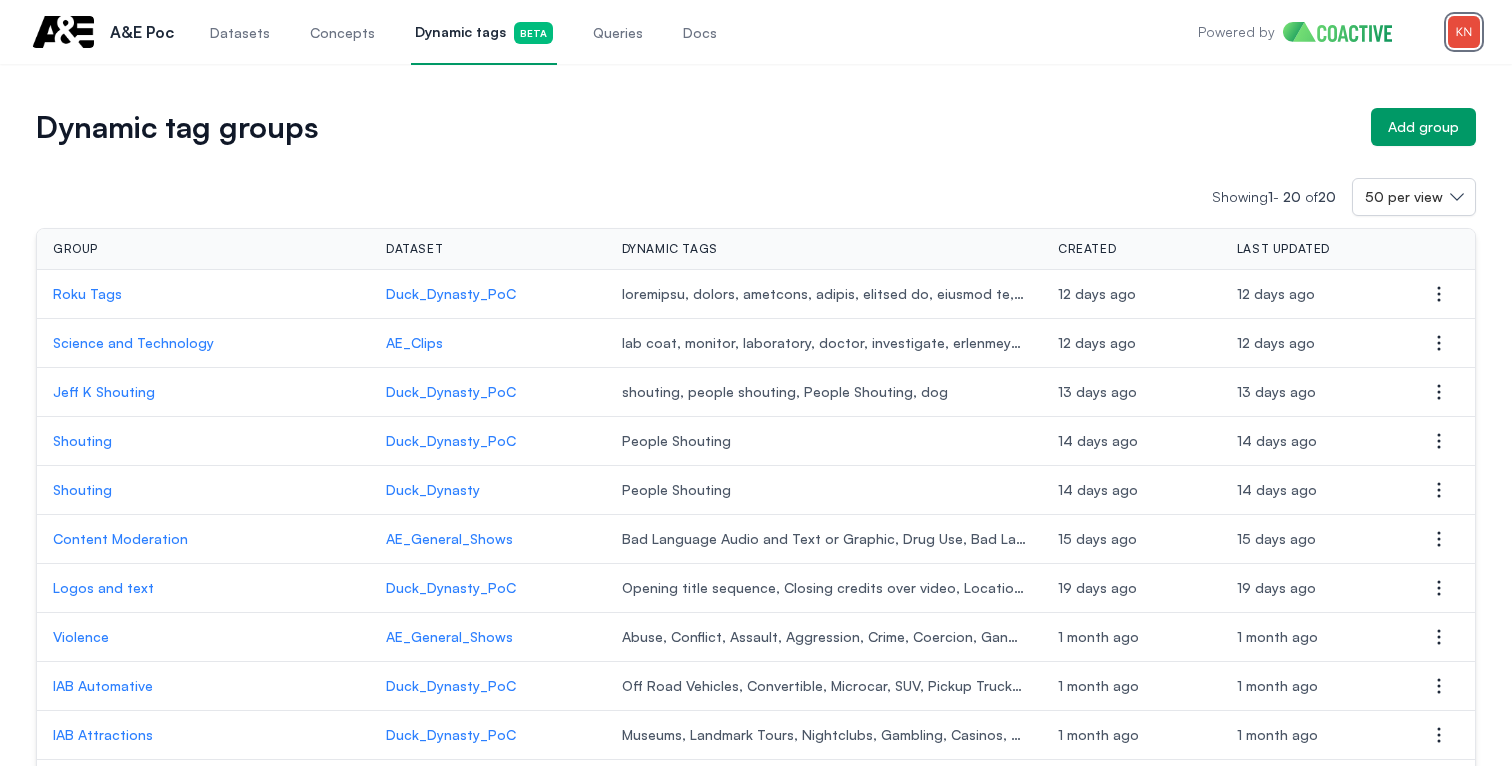 click at bounding box center [1464, 32] 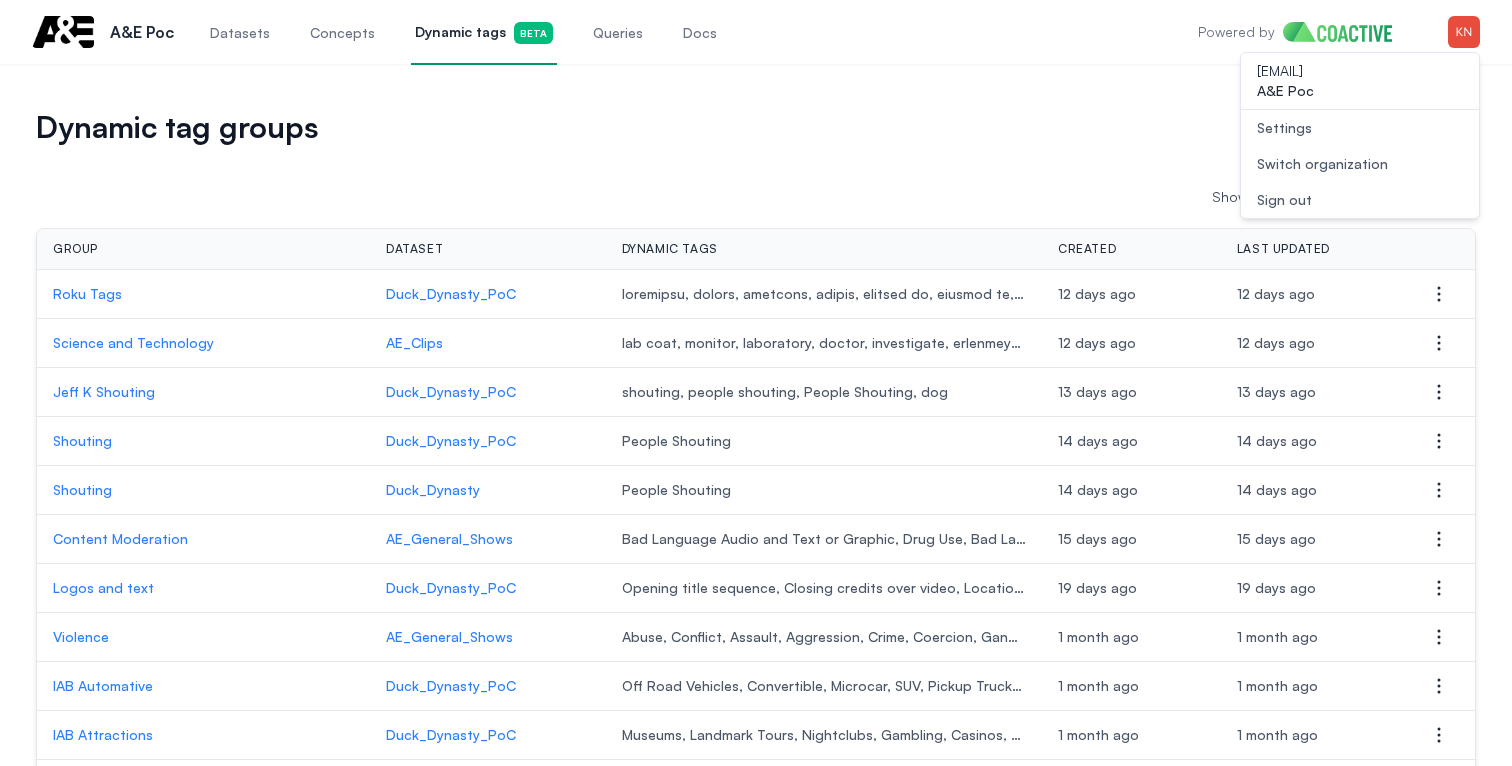 click on "Switch organization" at bounding box center (1322, 164) 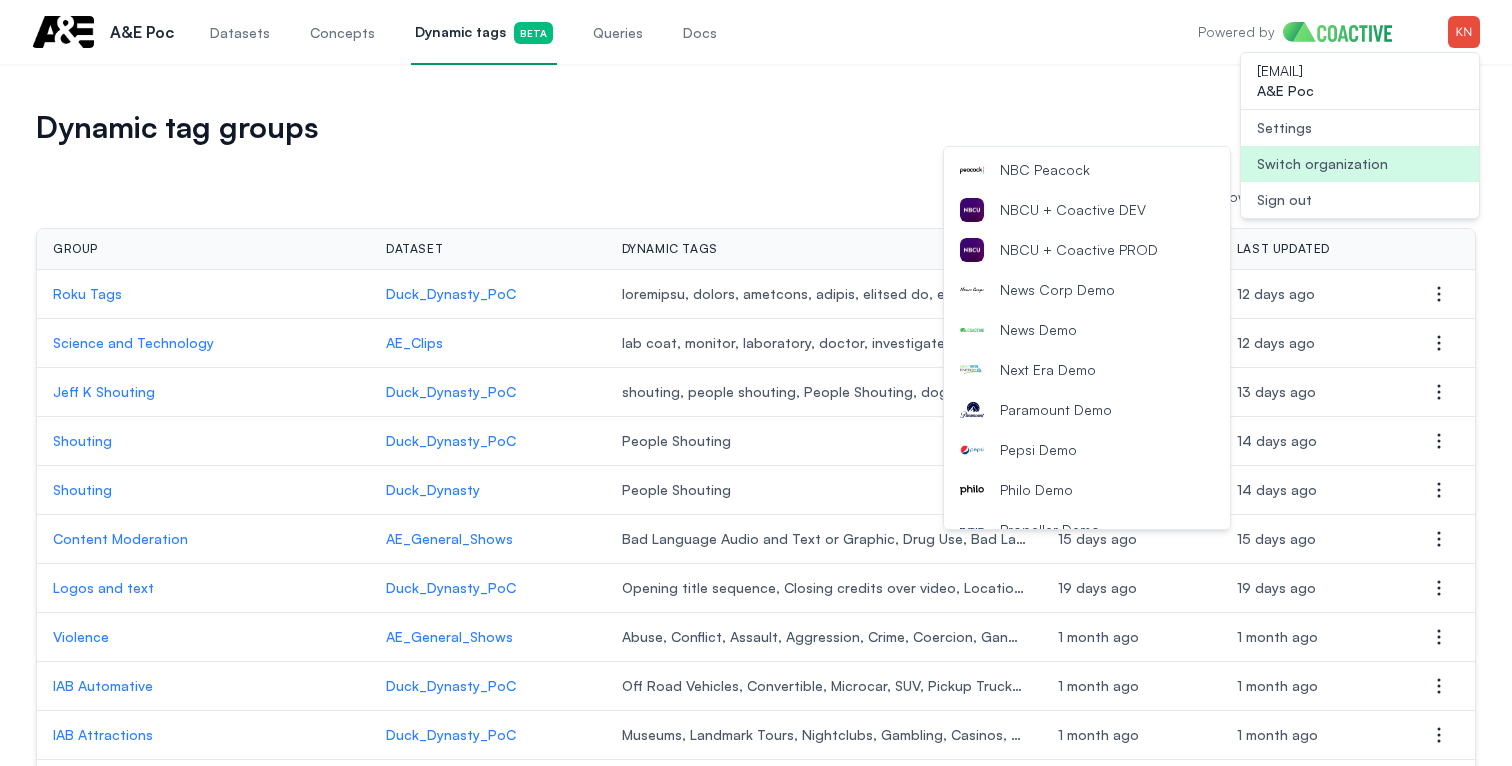 scroll, scrollTop: 2027, scrollLeft: 0, axis: vertical 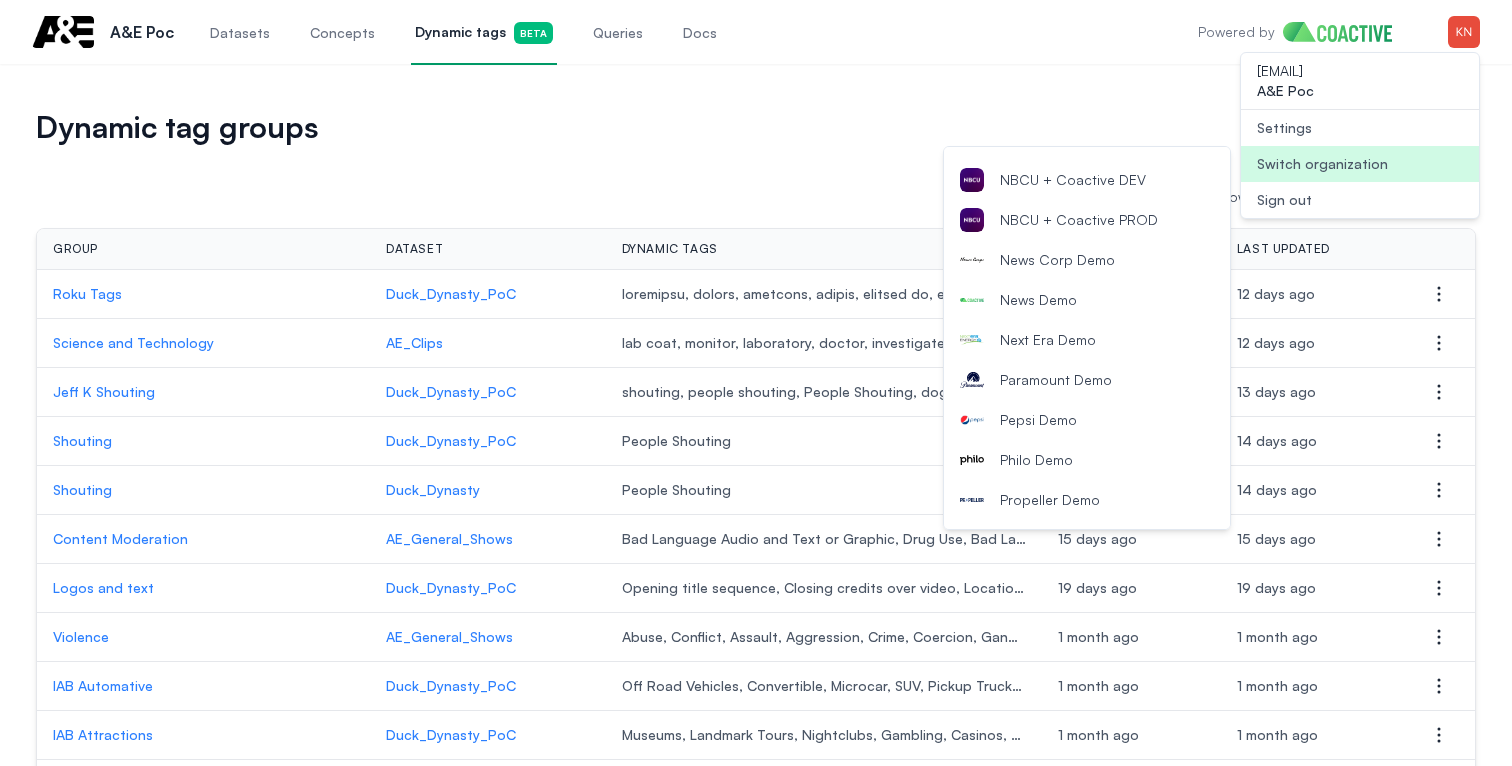 click on "News Demo" at bounding box center [1087, 300] 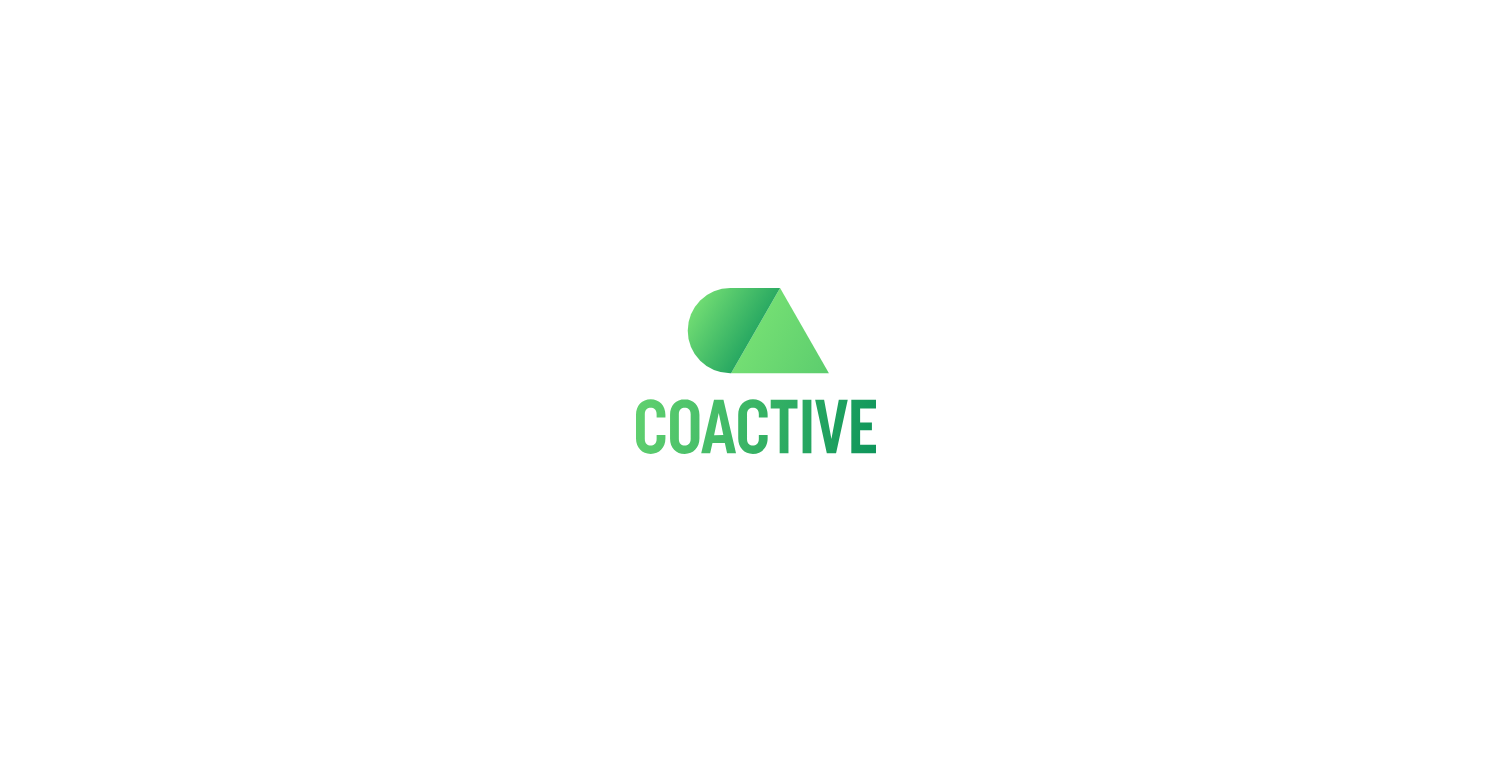 scroll, scrollTop: 0, scrollLeft: 0, axis: both 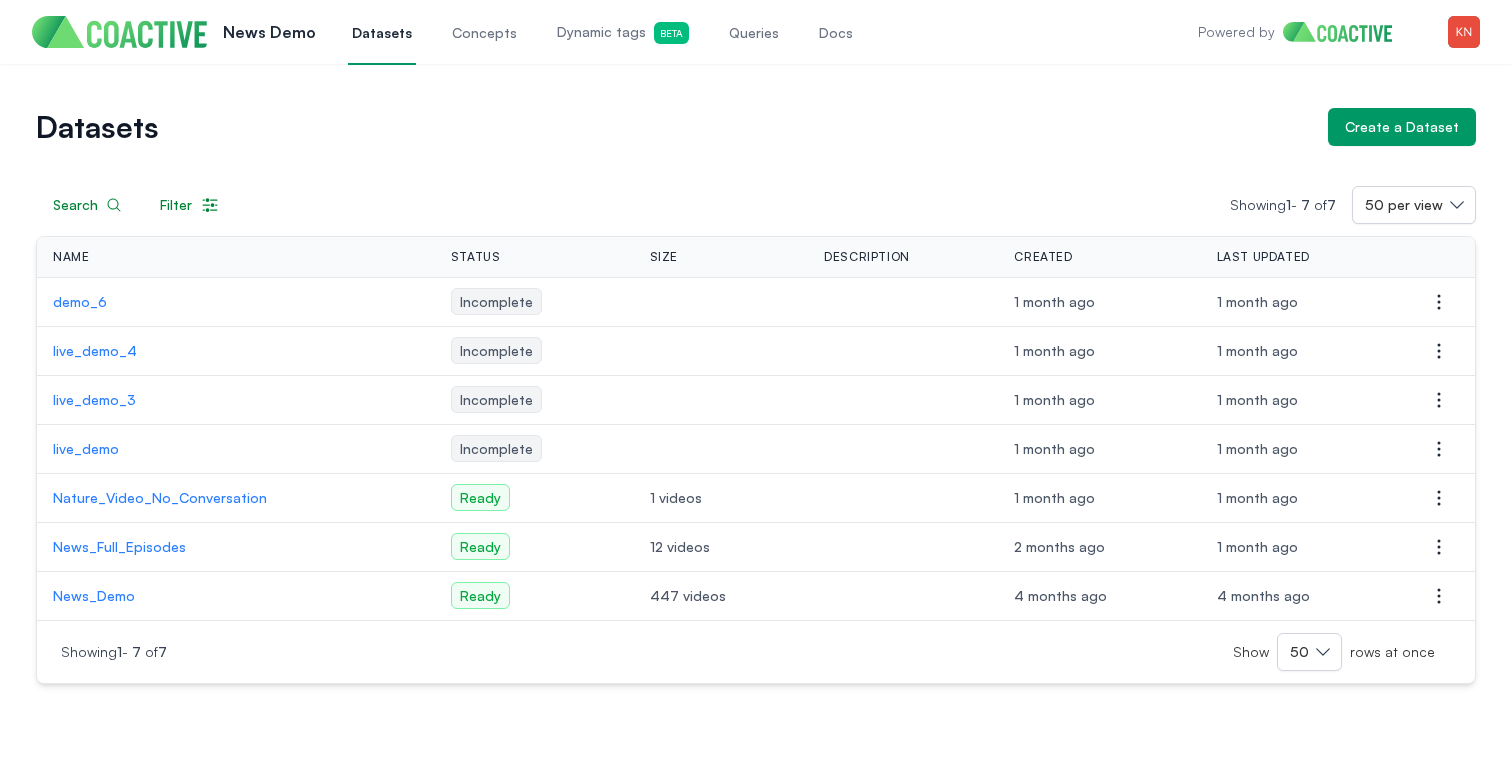 click on "Powered by Open user menu" at bounding box center (1339, 32) 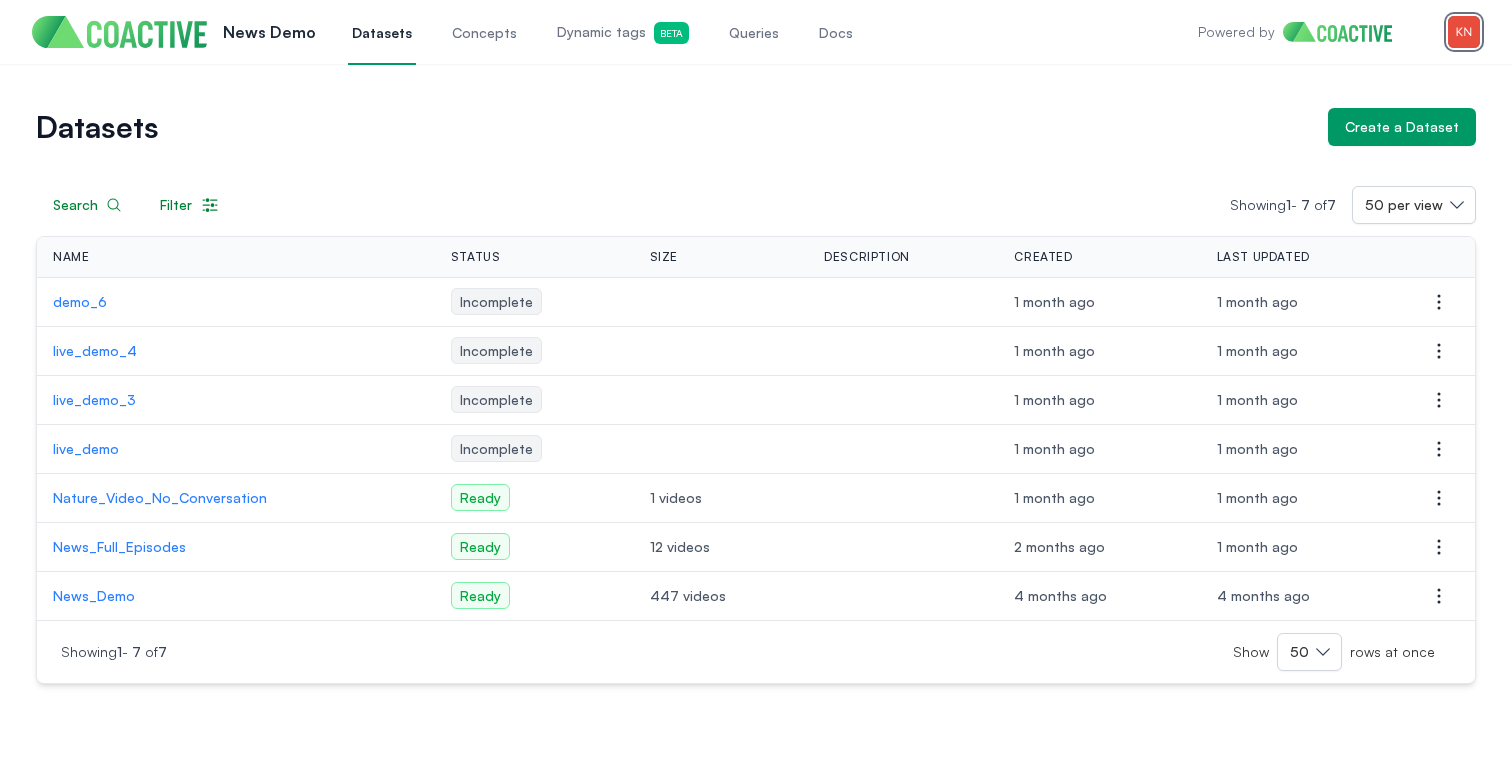 click at bounding box center (1464, 32) 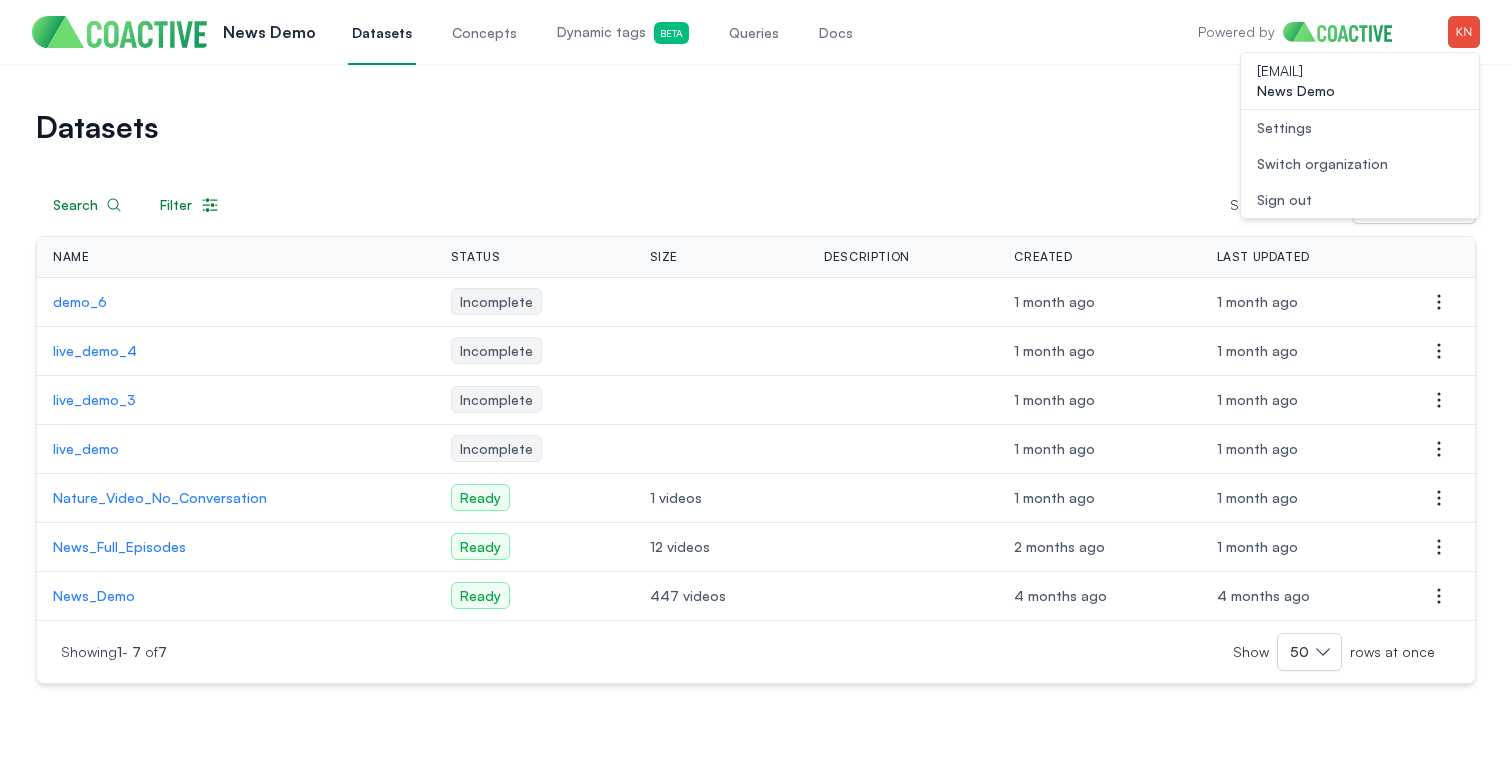 click on "Switch organization" at bounding box center (1322, 164) 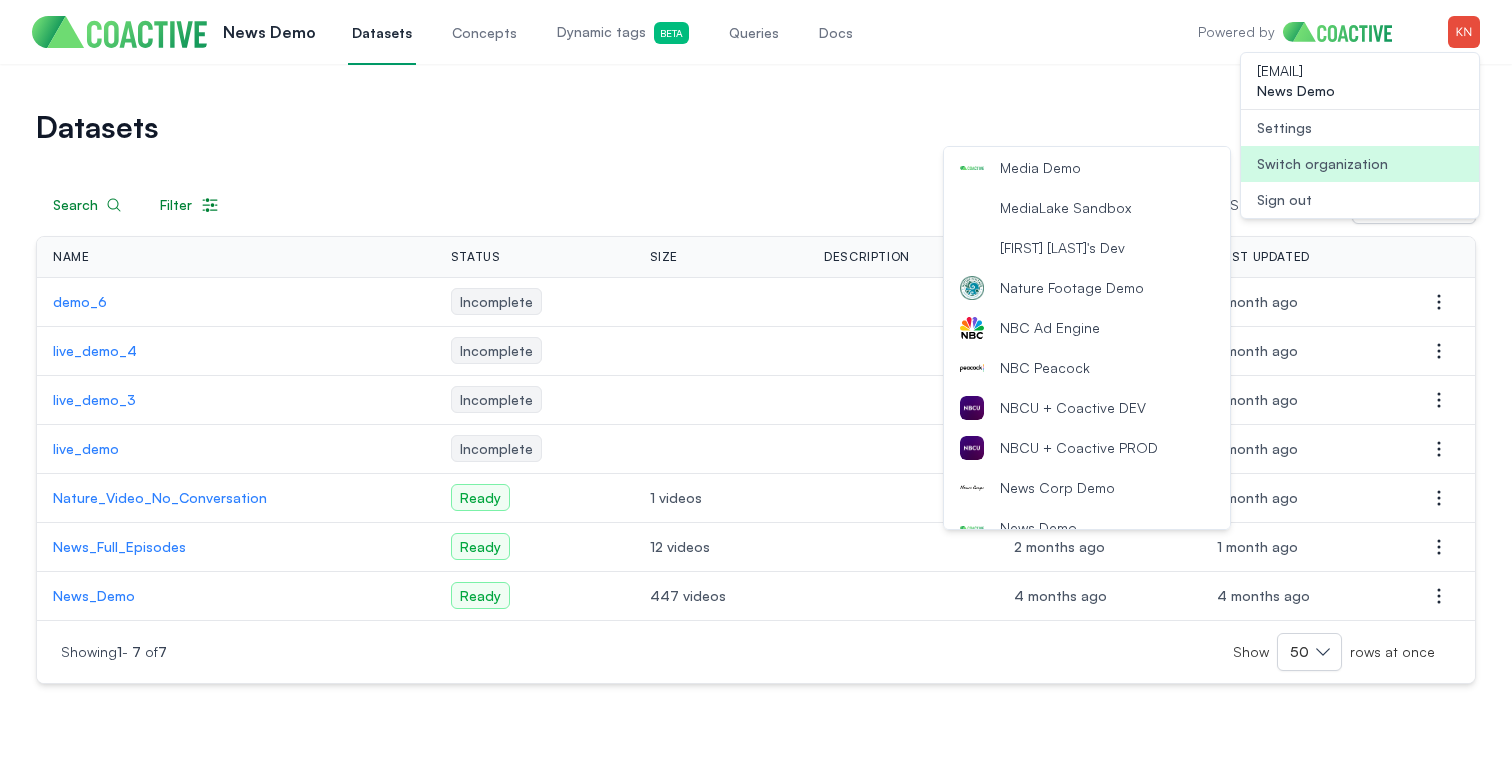 scroll, scrollTop: 1767, scrollLeft: 0, axis: vertical 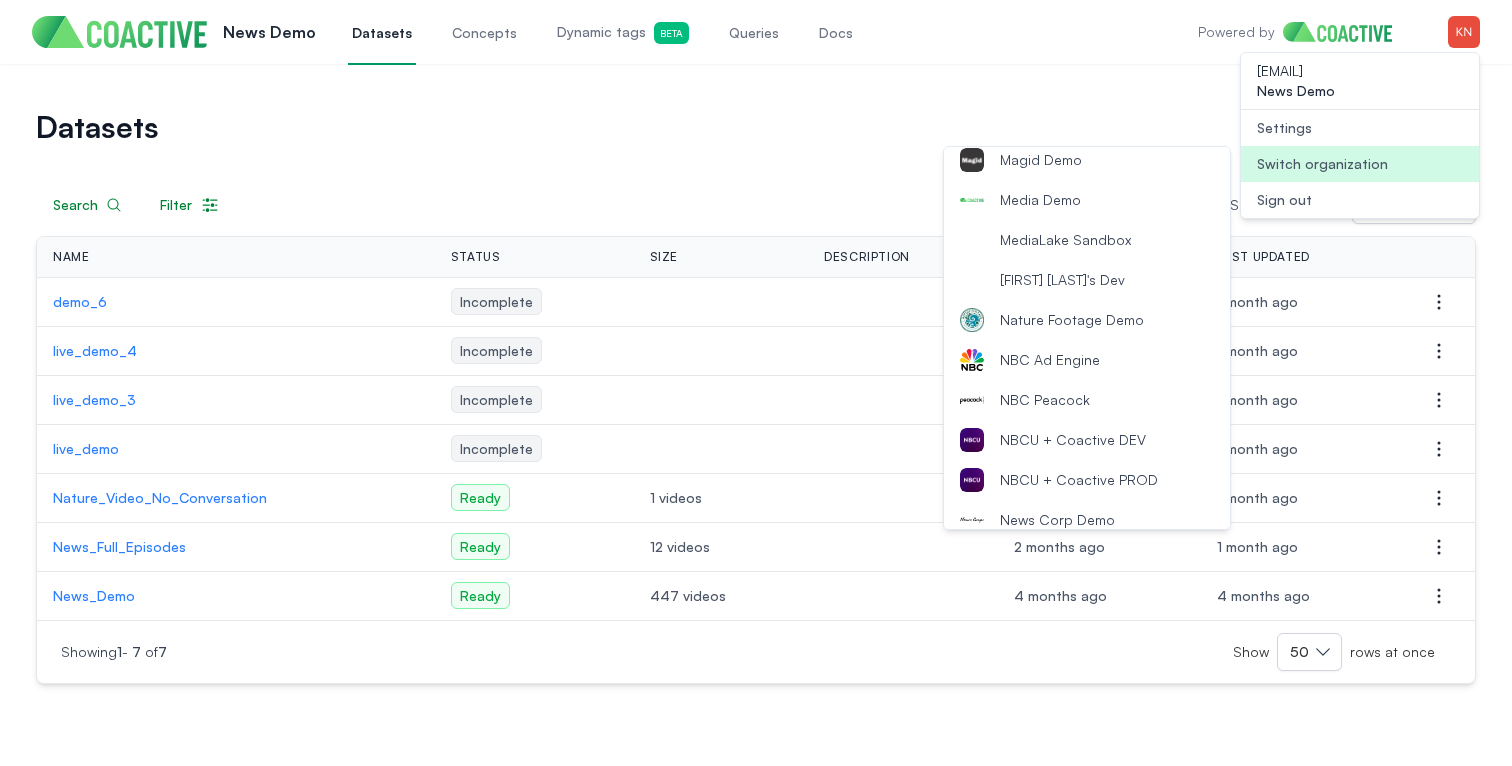 click on "Media Demo" at bounding box center [1087, 200] 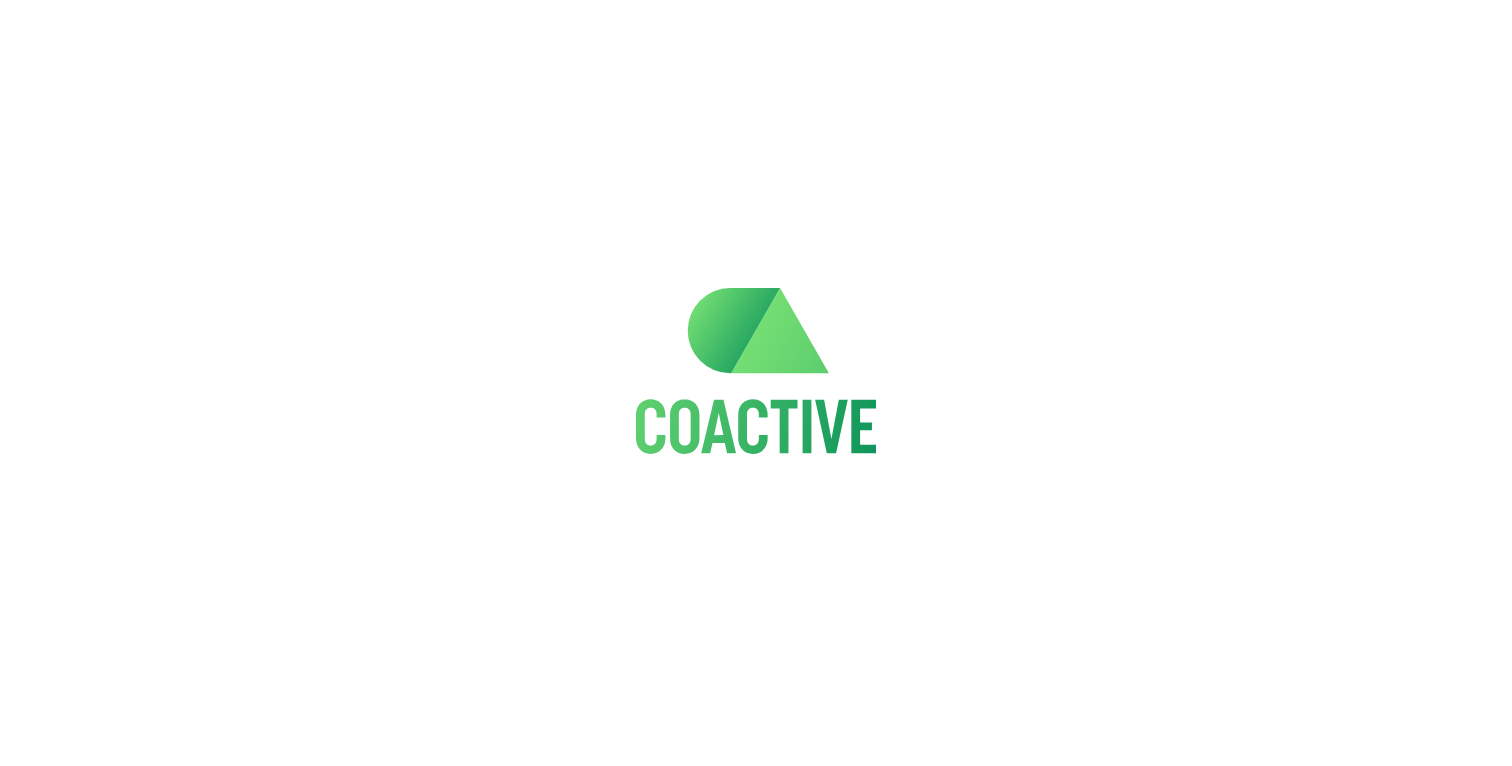 scroll, scrollTop: 0, scrollLeft: 0, axis: both 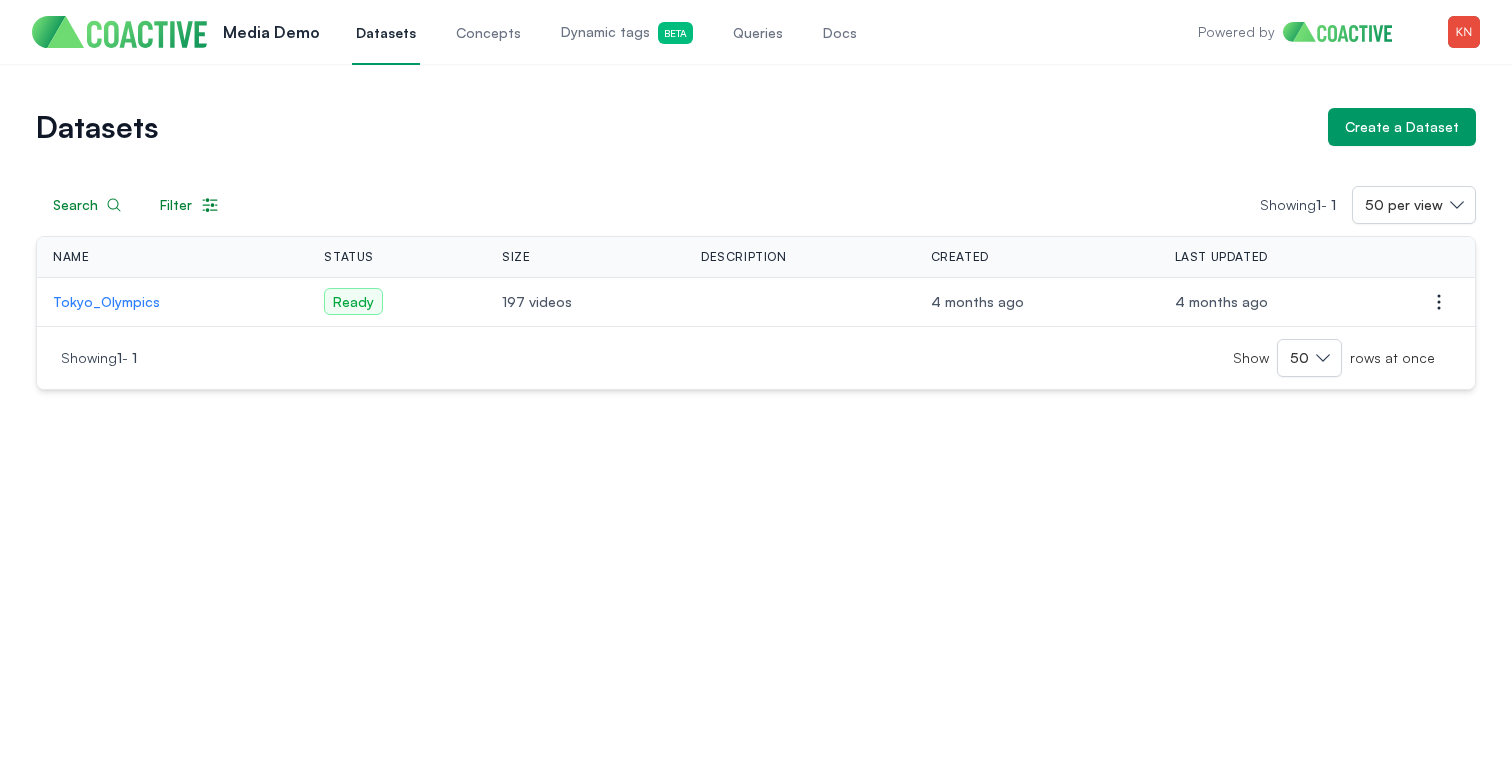 click on "Queries" at bounding box center (758, 33) 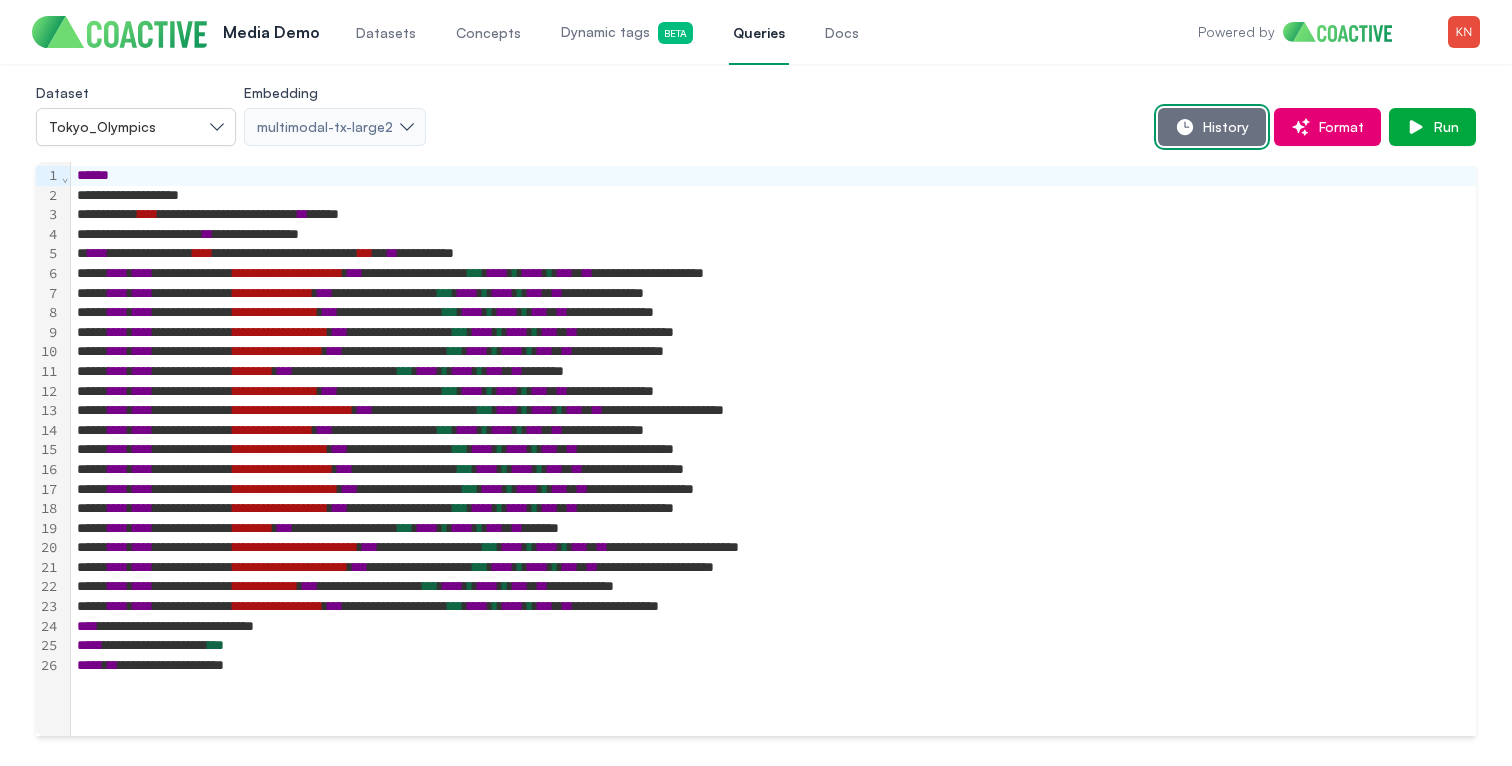 click on "History" at bounding box center (1212, 127) 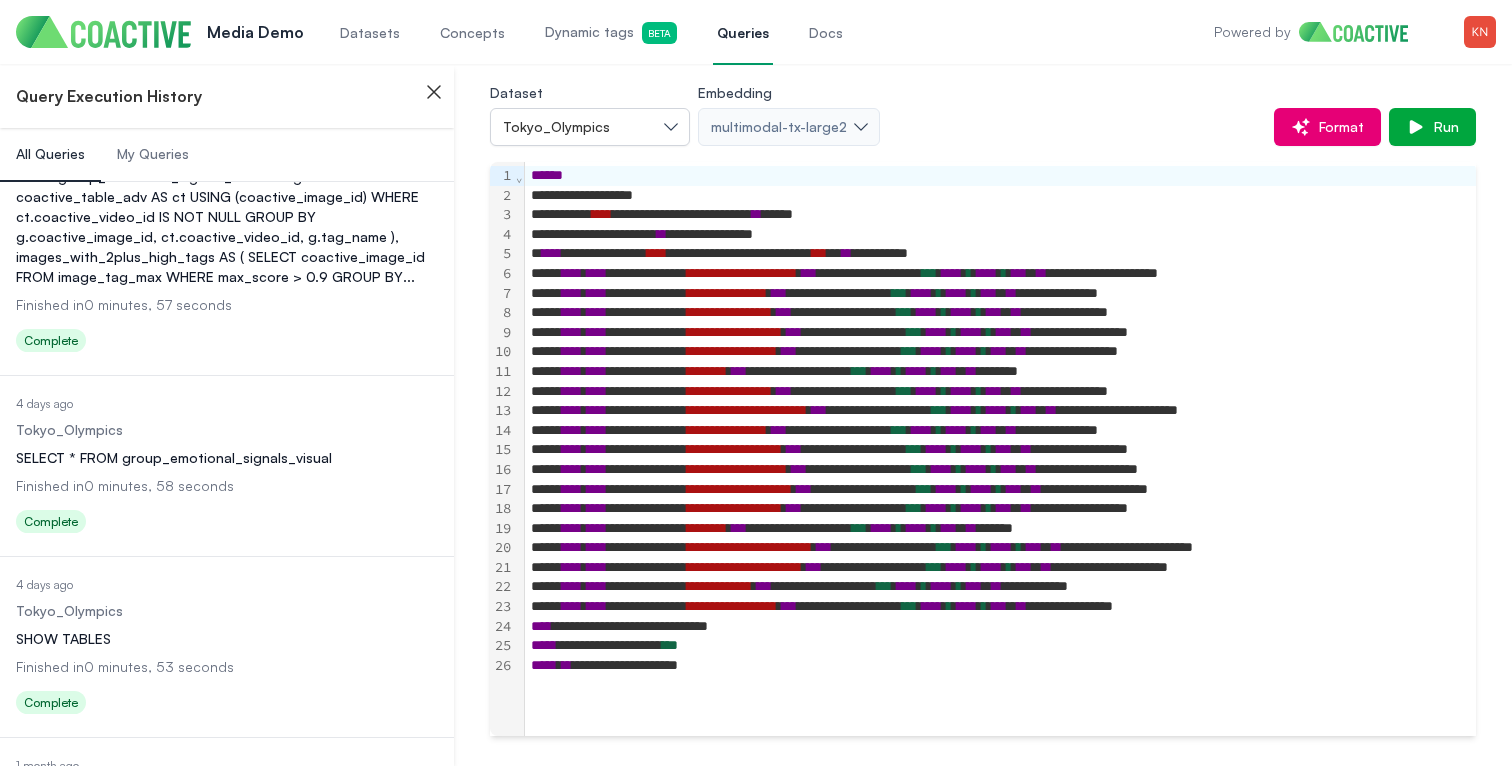 scroll, scrollTop: 3533, scrollLeft: 0, axis: vertical 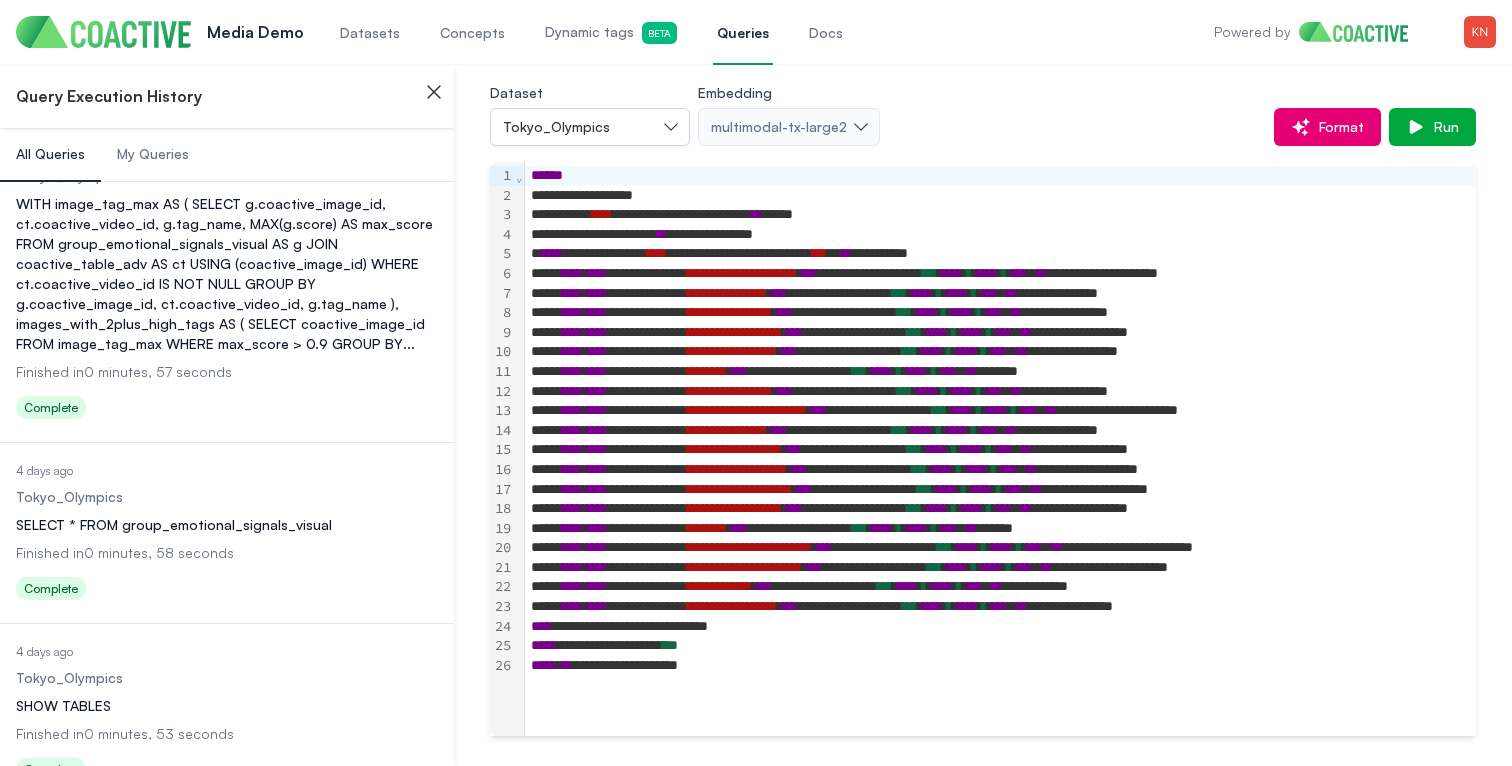 click on "WITH image_tag_max AS (
SELECT
g.coactive_image_id,
ct.coactive_video_id,
g.tag_name,
MAX(g.score) AS max_score
FROM
group_emotional_signals_visual AS g
JOIN coactive_table_adv AS ct
USING (coactive_image_id)
WHERE
ct.coactive_video_id IS NOT NULL
GROUP BY
g.coactive_image_id,
ct.coactive_video_id,
g.tag_name
),
images_with_2plus_high_tags AS (
SELECT
coactive_image_id
FROM
image_tag_max
WHERE
max_score > 0.9
GROUP BY ..." at bounding box center [227, 274] 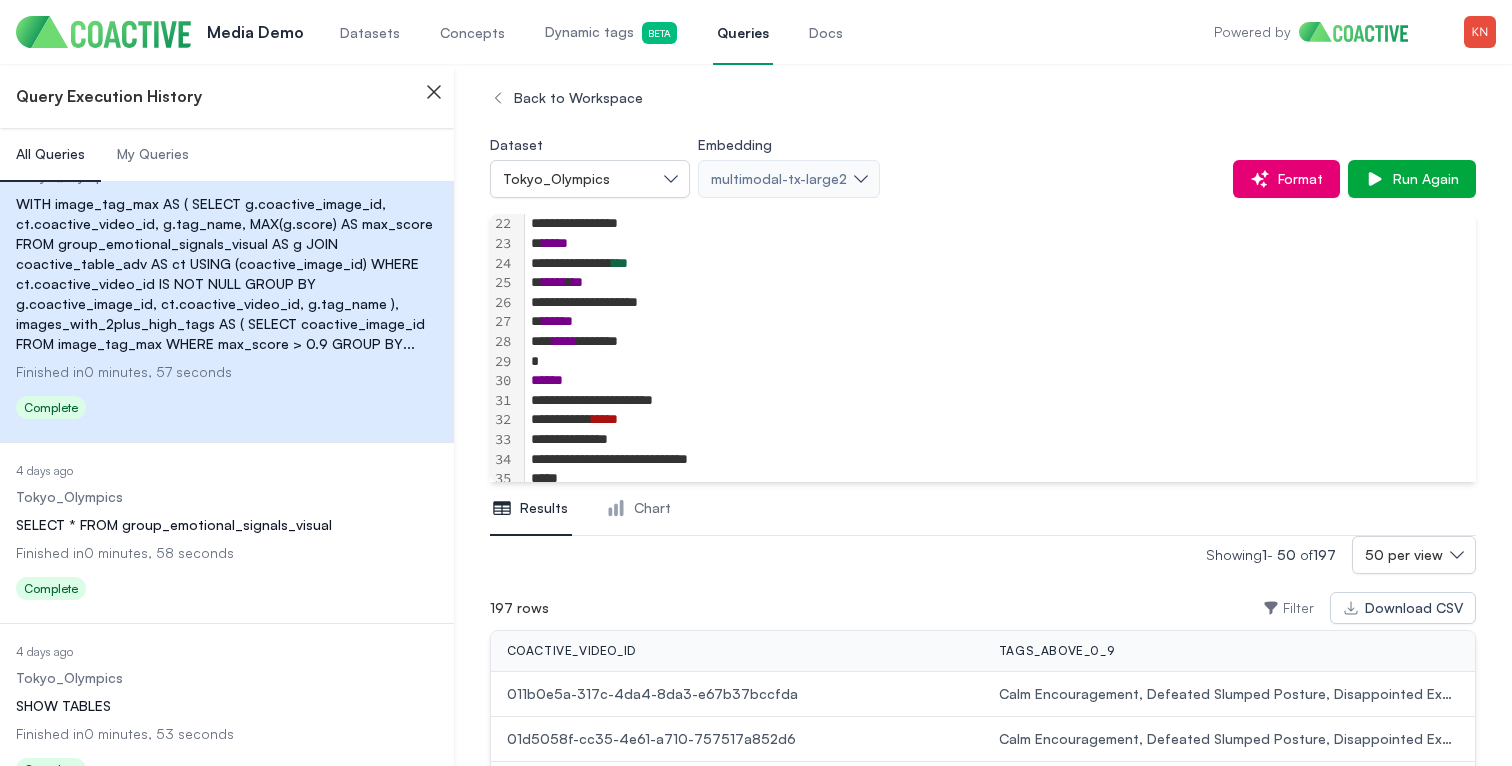 scroll, scrollTop: 642, scrollLeft: 0, axis: vertical 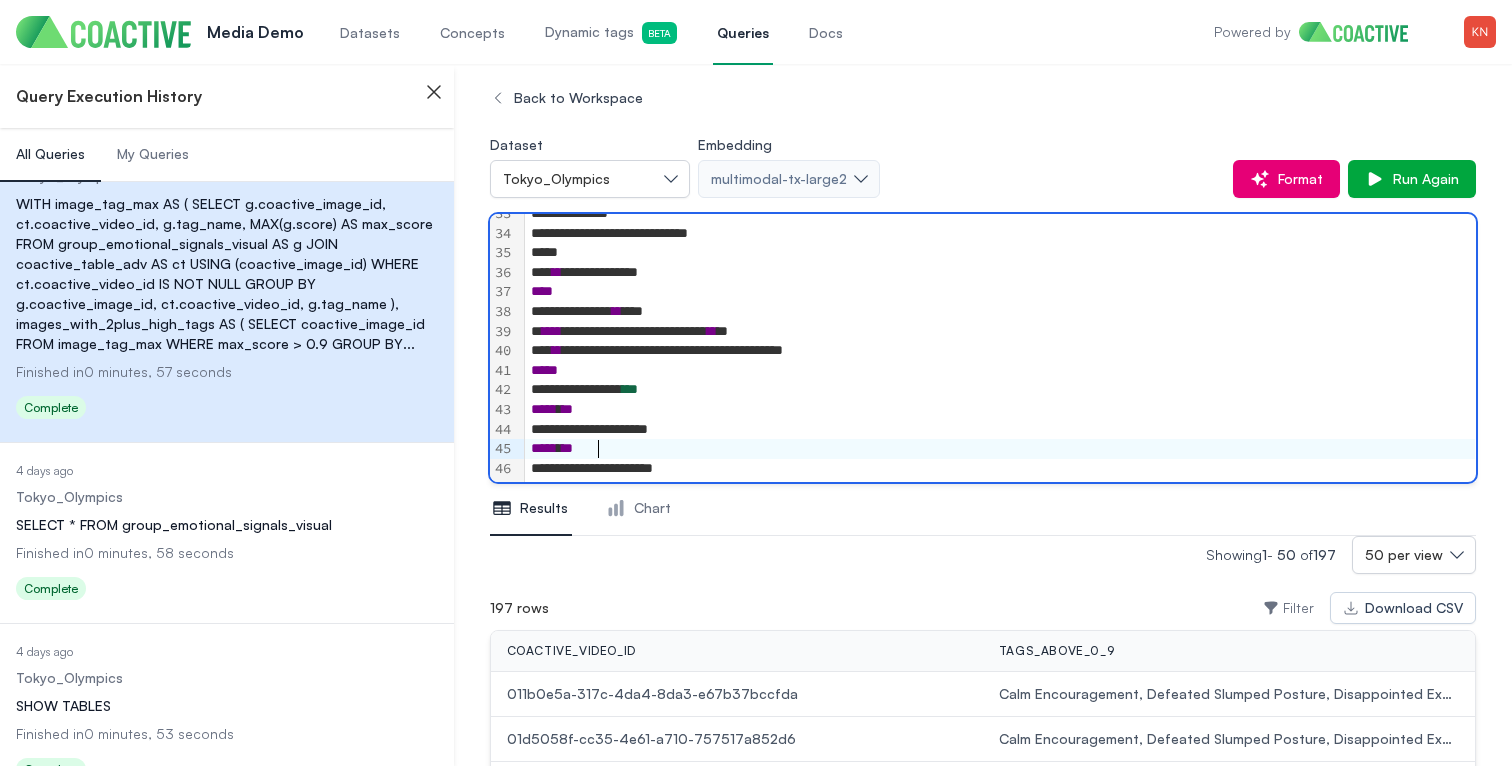 click on "**********" at bounding box center (1000, 469) 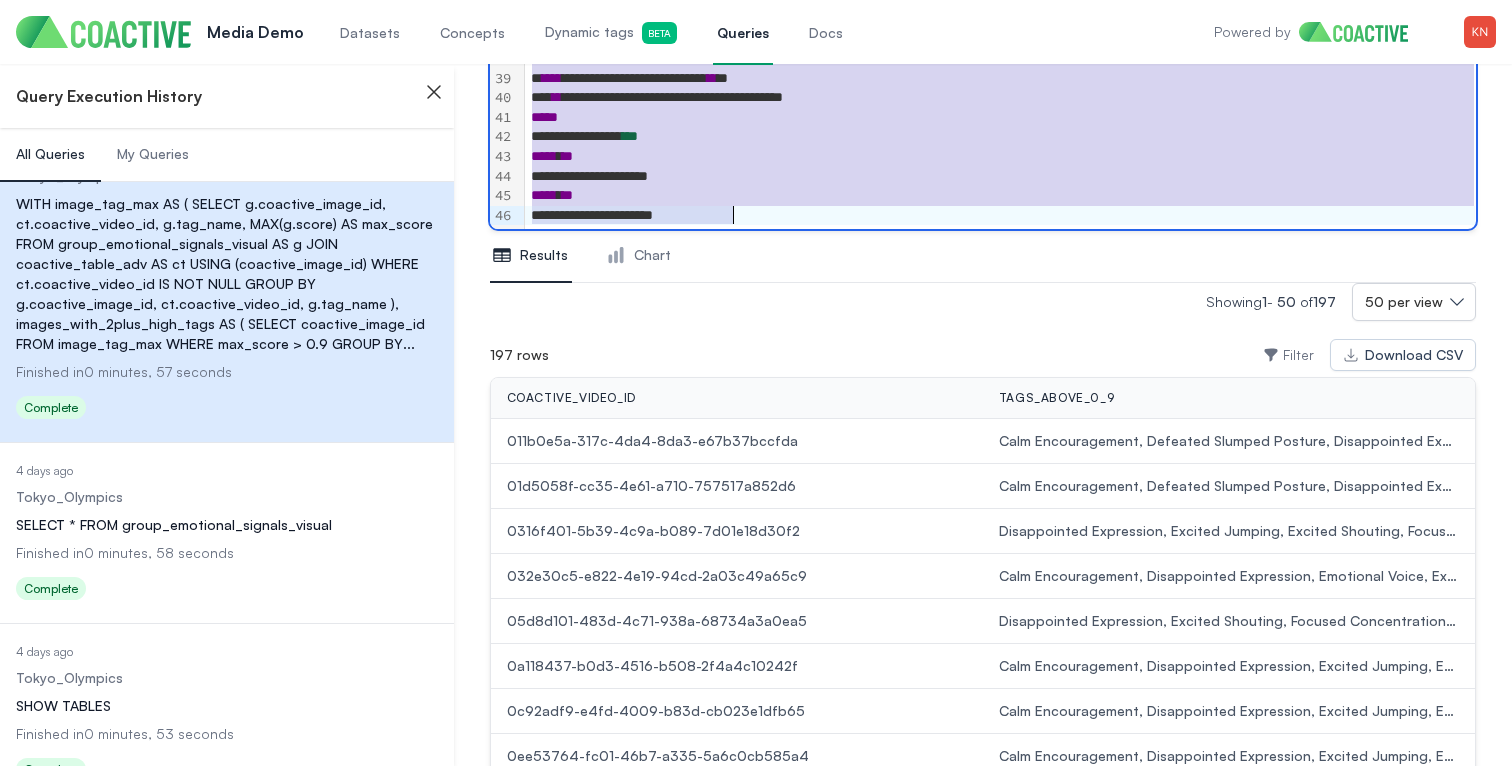 scroll, scrollTop: 0, scrollLeft: 0, axis: both 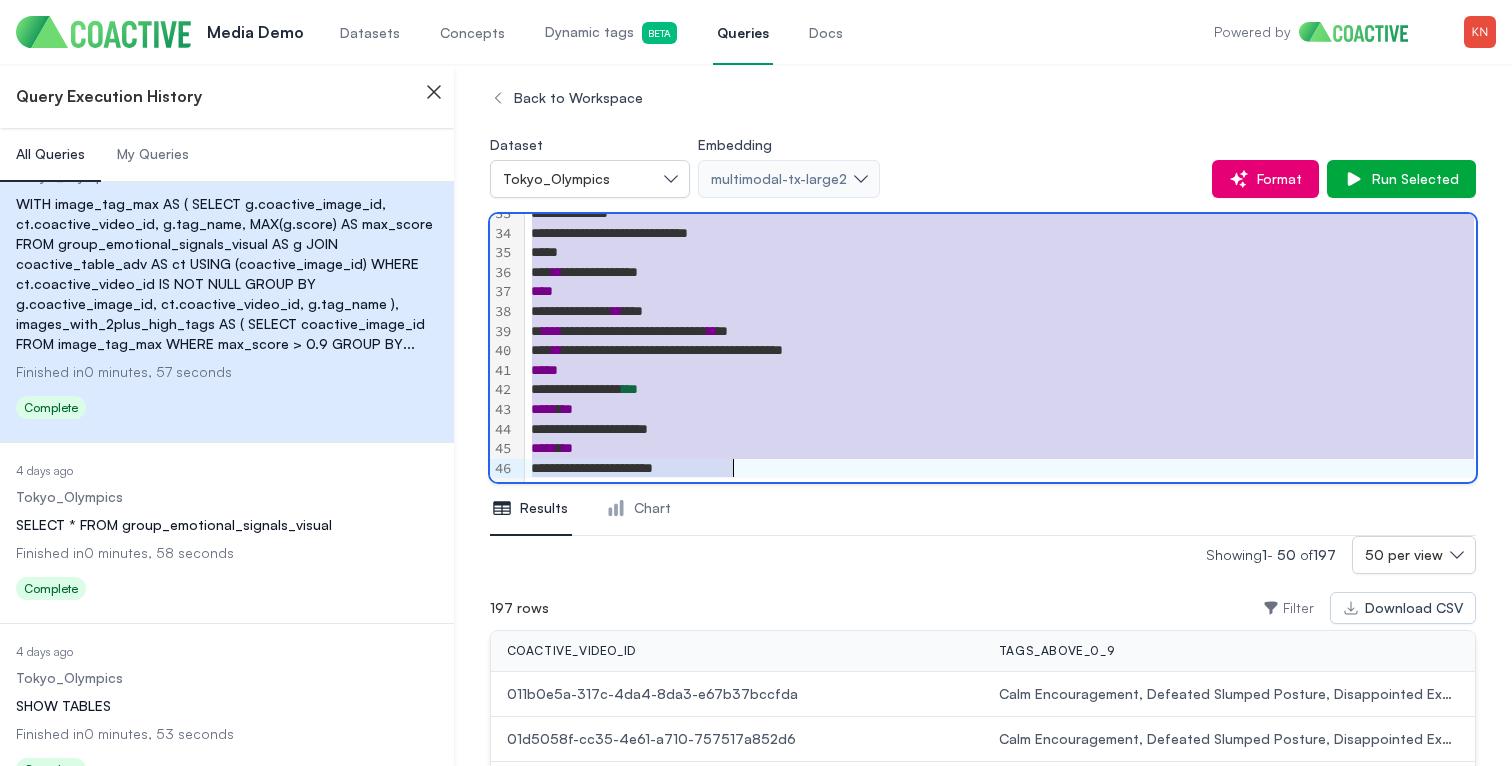 click on "Datasets" at bounding box center [370, 33] 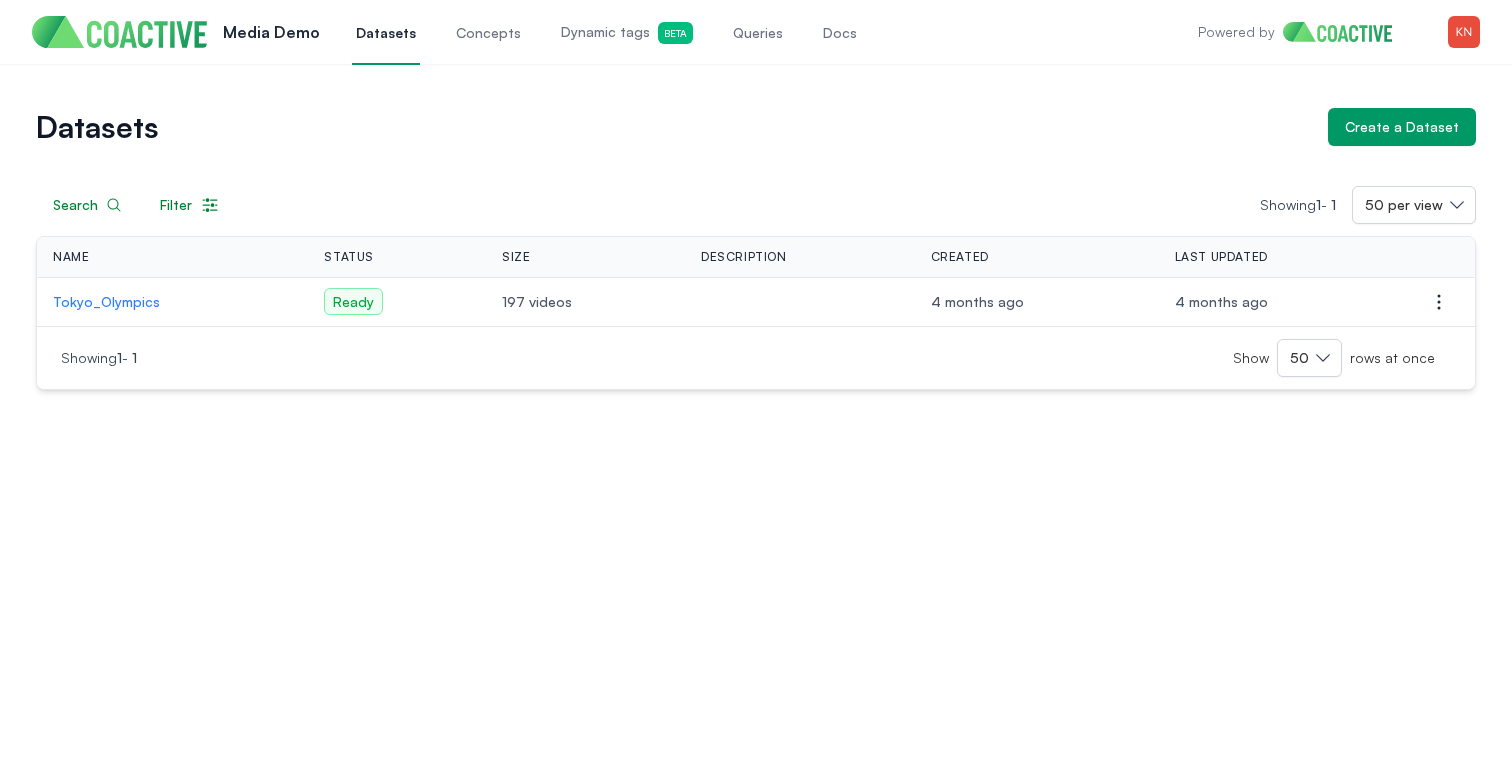 click on "Dynamic tags Beta" at bounding box center [627, 33] 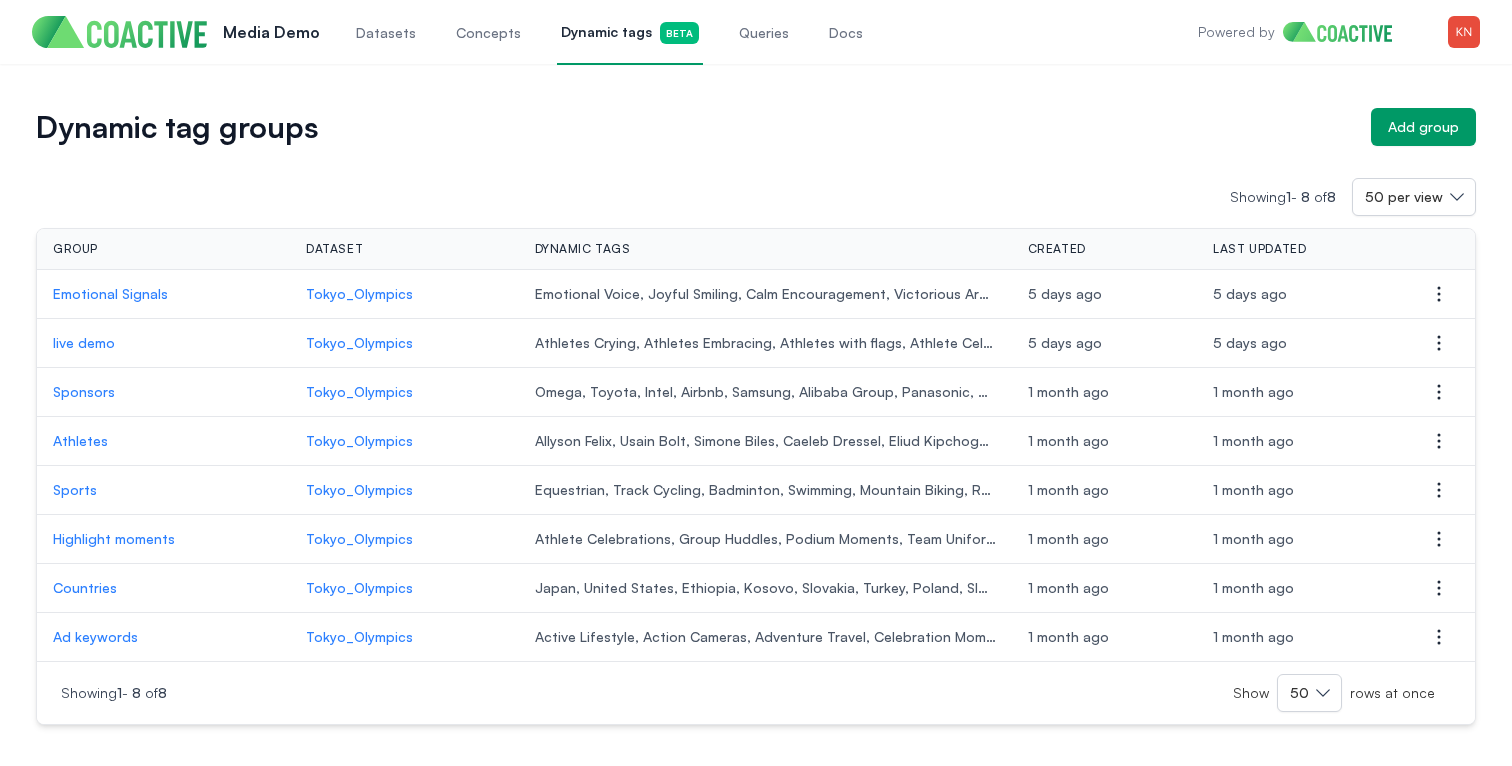click on "Emotional Signals" at bounding box center (163, 294) 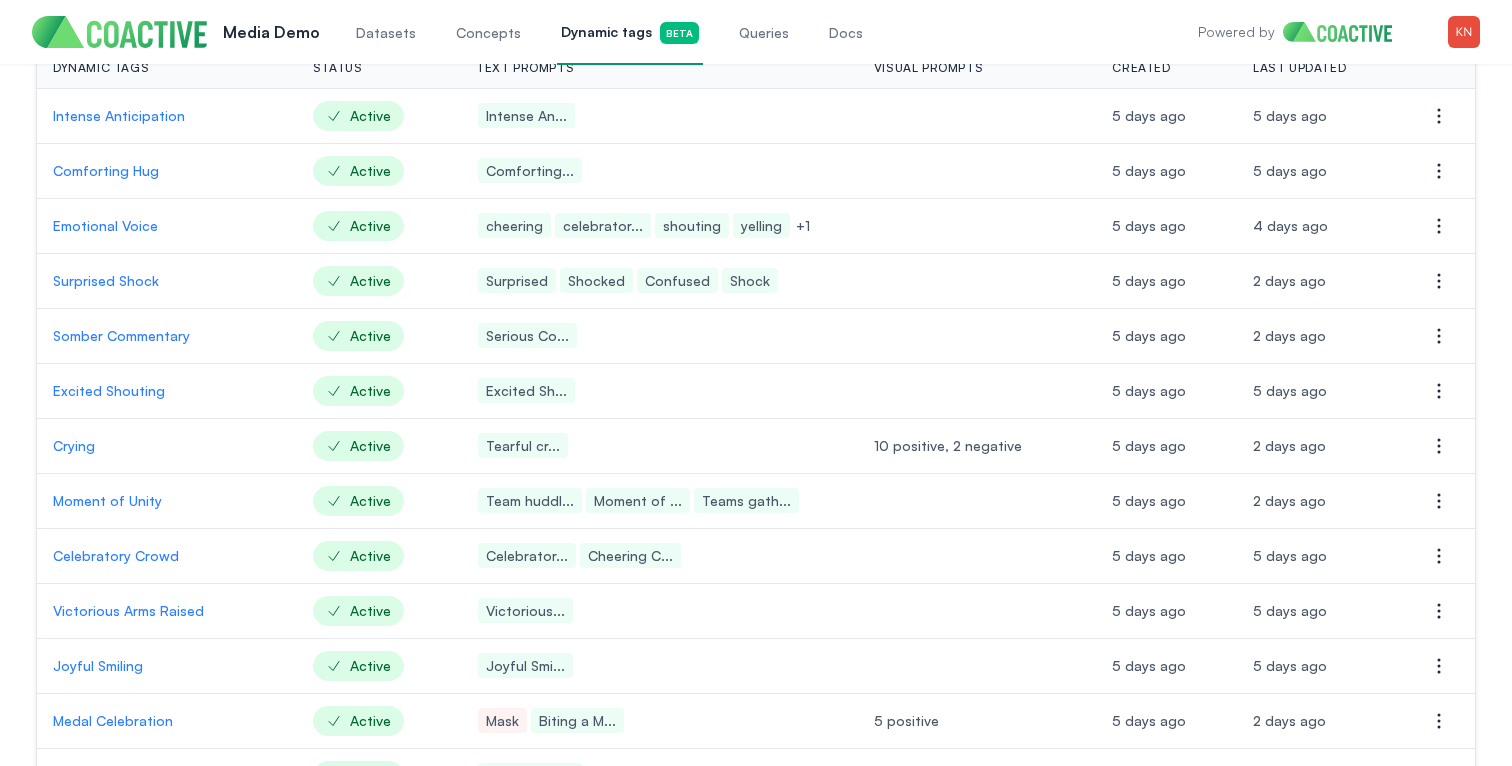 scroll, scrollTop: 209, scrollLeft: 0, axis: vertical 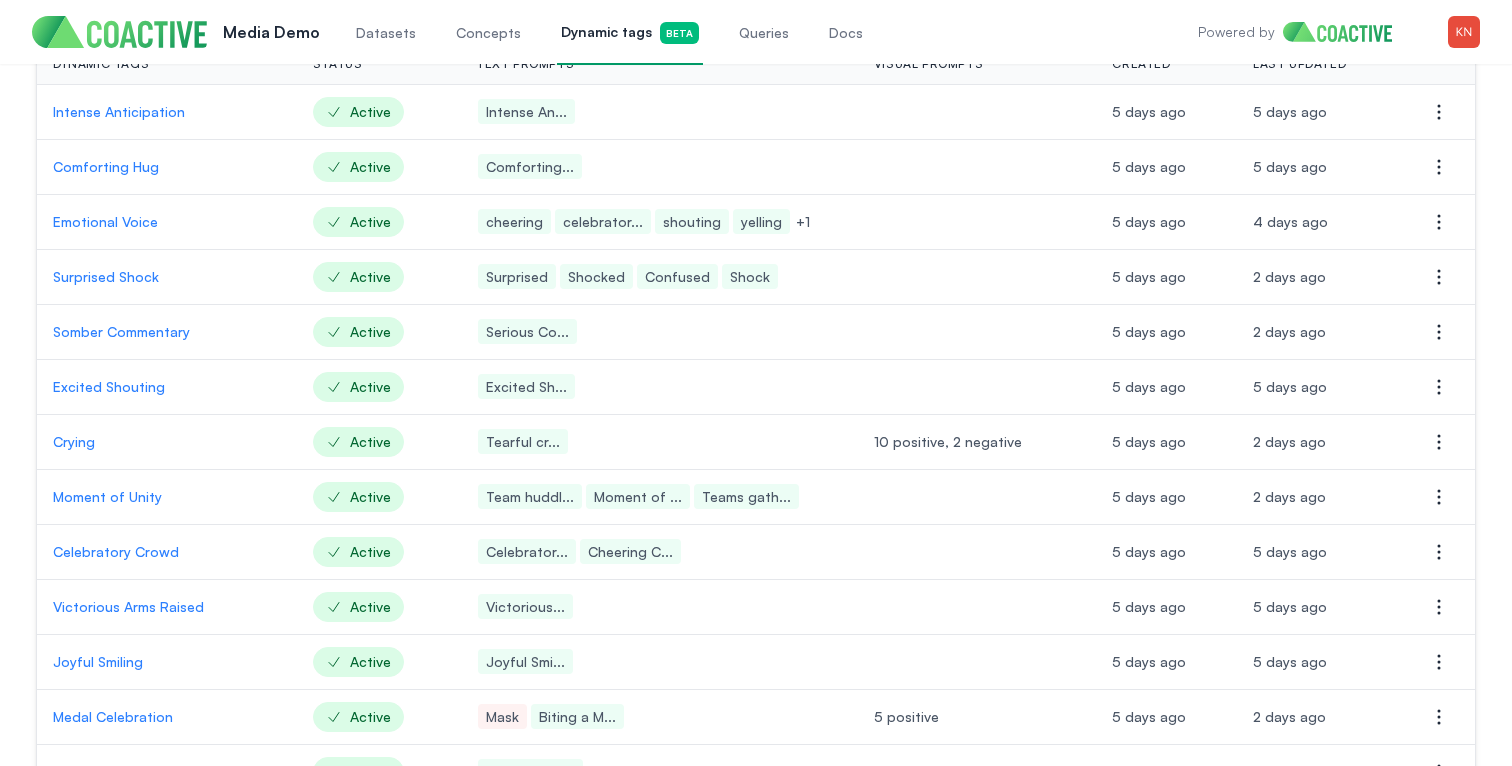 click on "Emotional Voice" at bounding box center (167, 222) 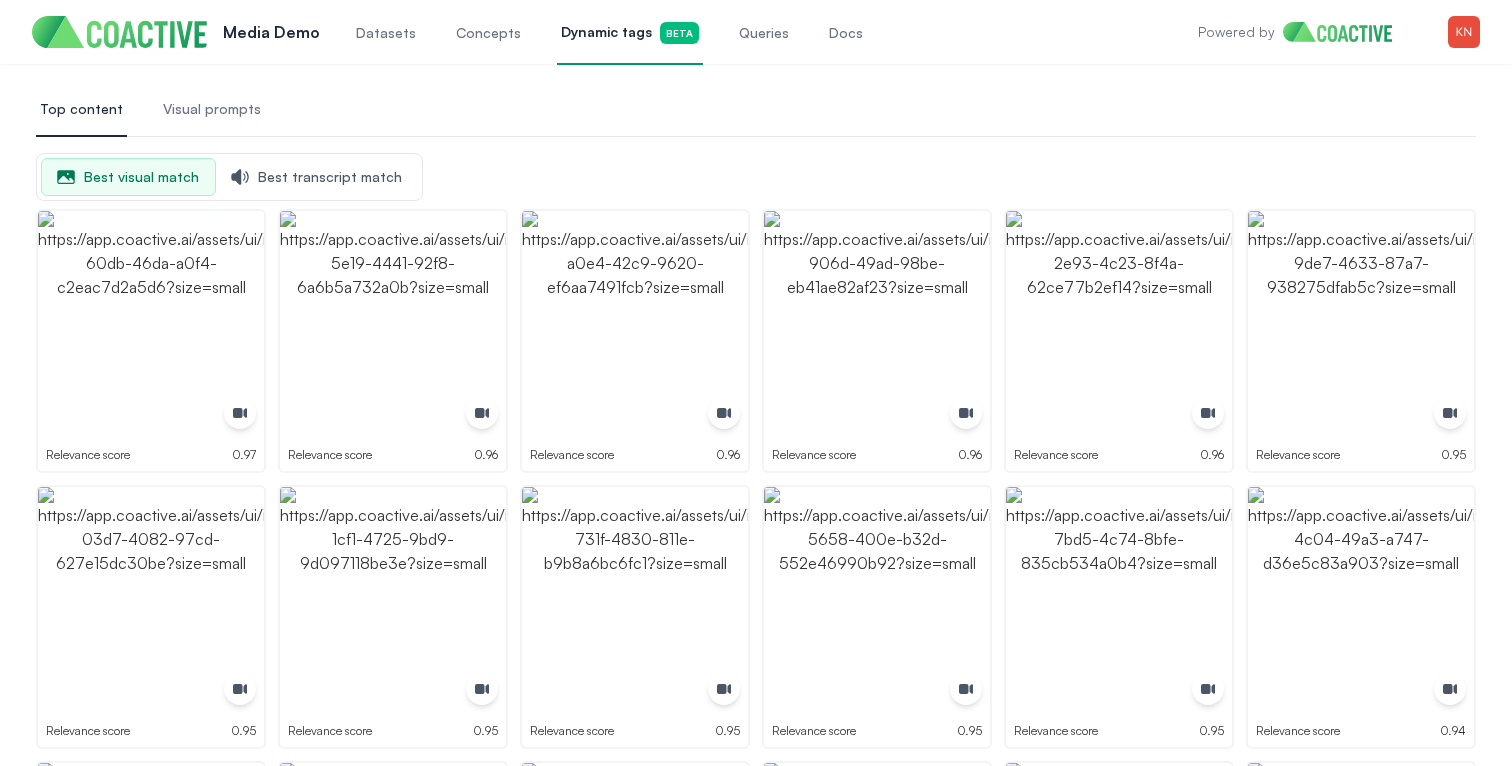 click on "Best transcript match" at bounding box center (317, 177) 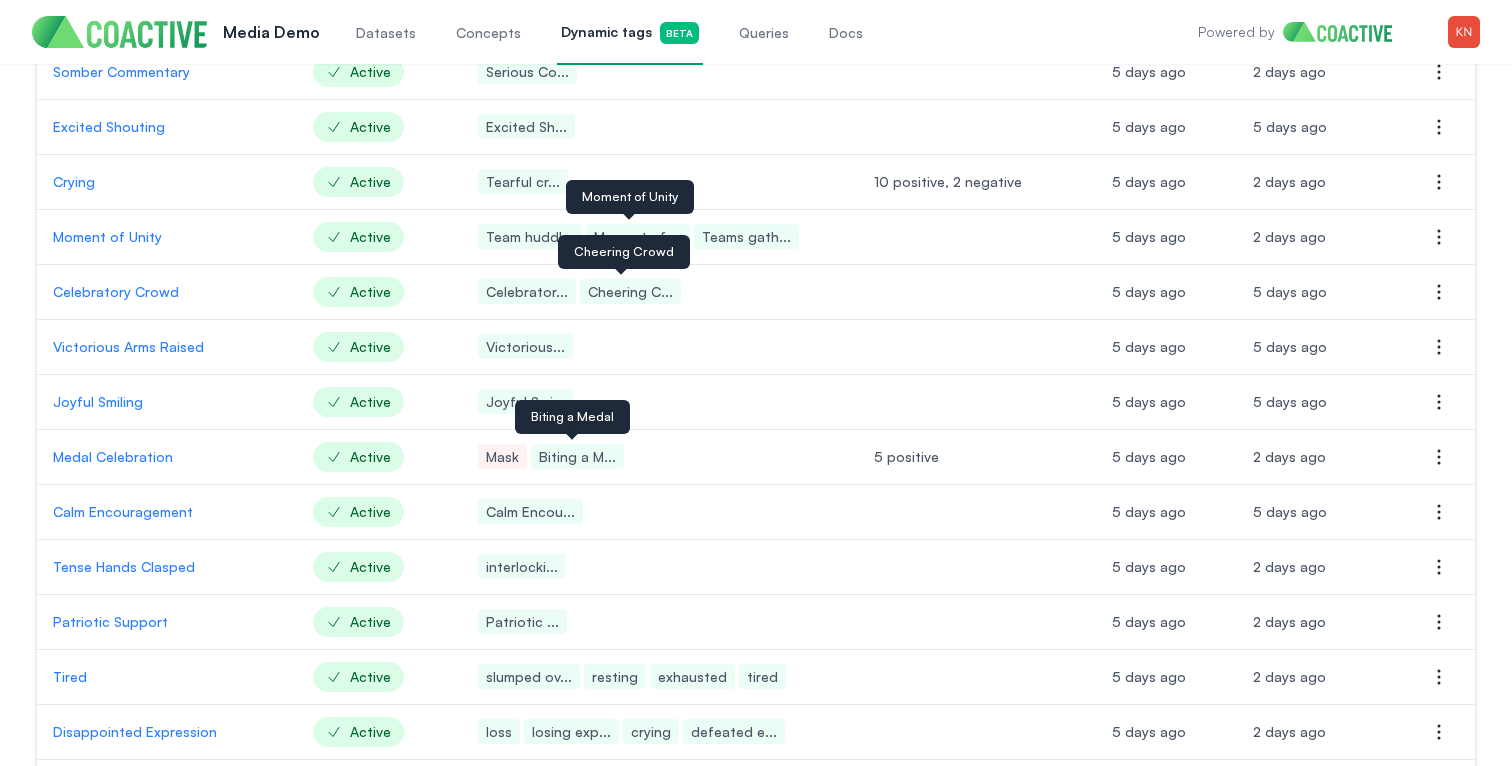scroll, scrollTop: 707, scrollLeft: 0, axis: vertical 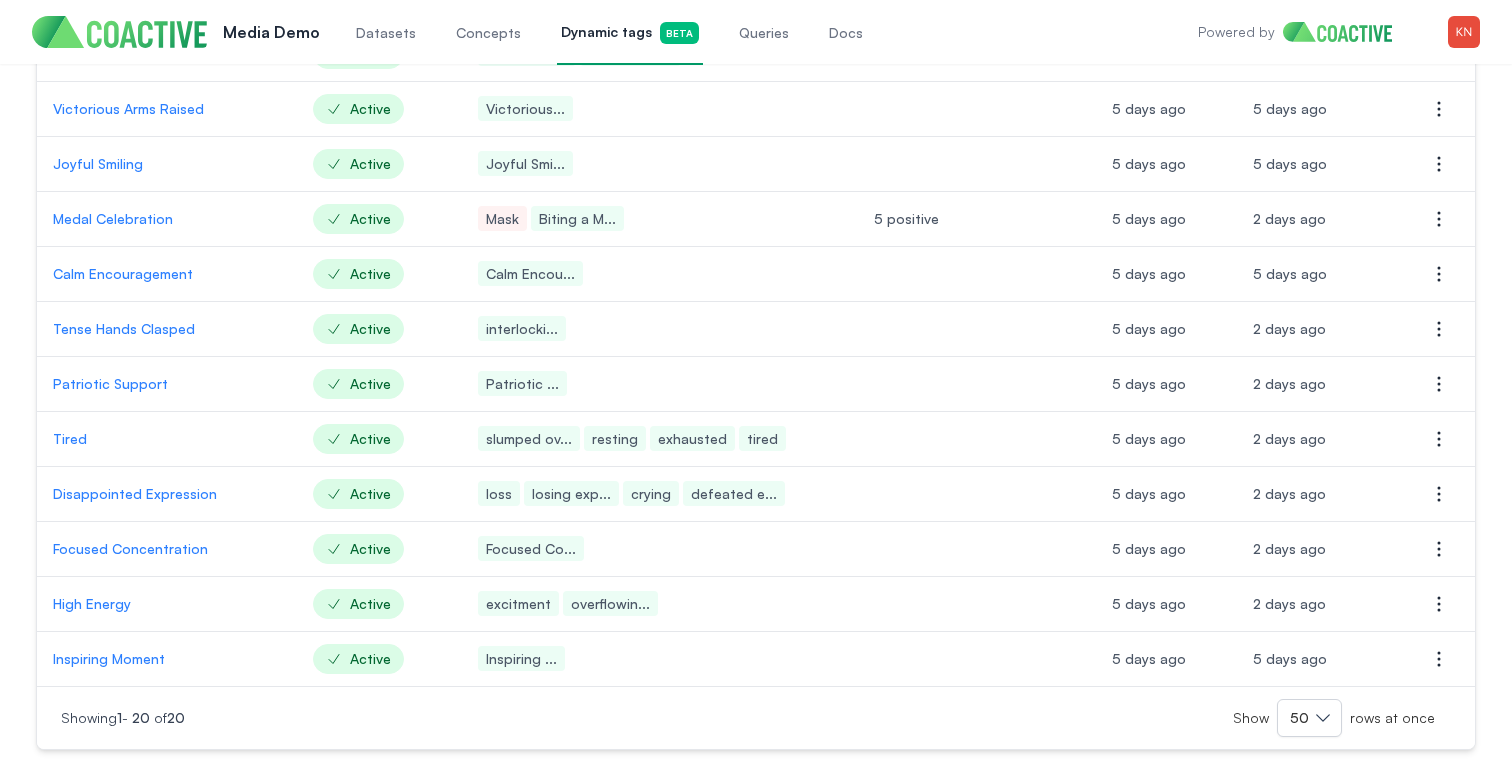 click on "High Energy" at bounding box center [167, 604] 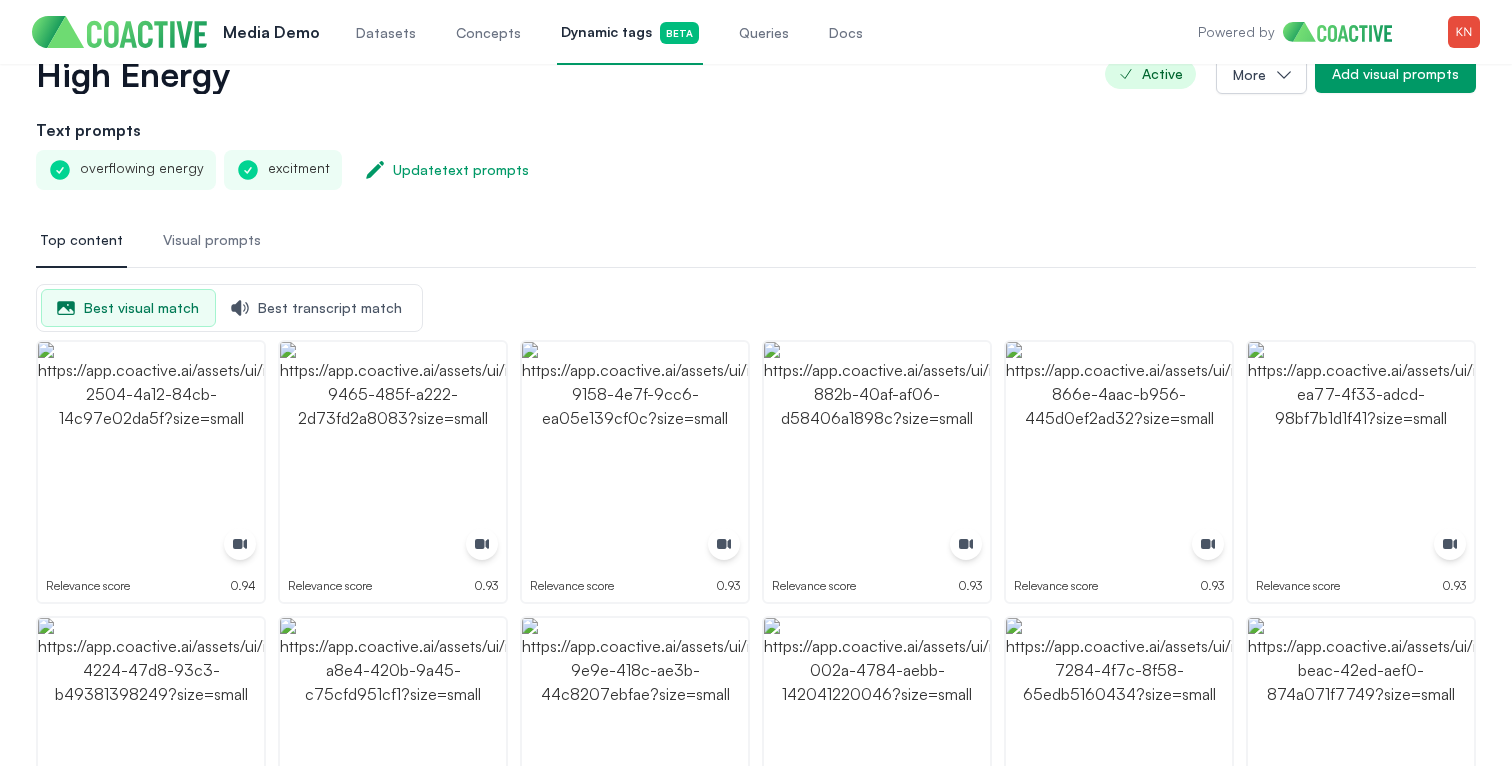scroll, scrollTop: 0, scrollLeft: 0, axis: both 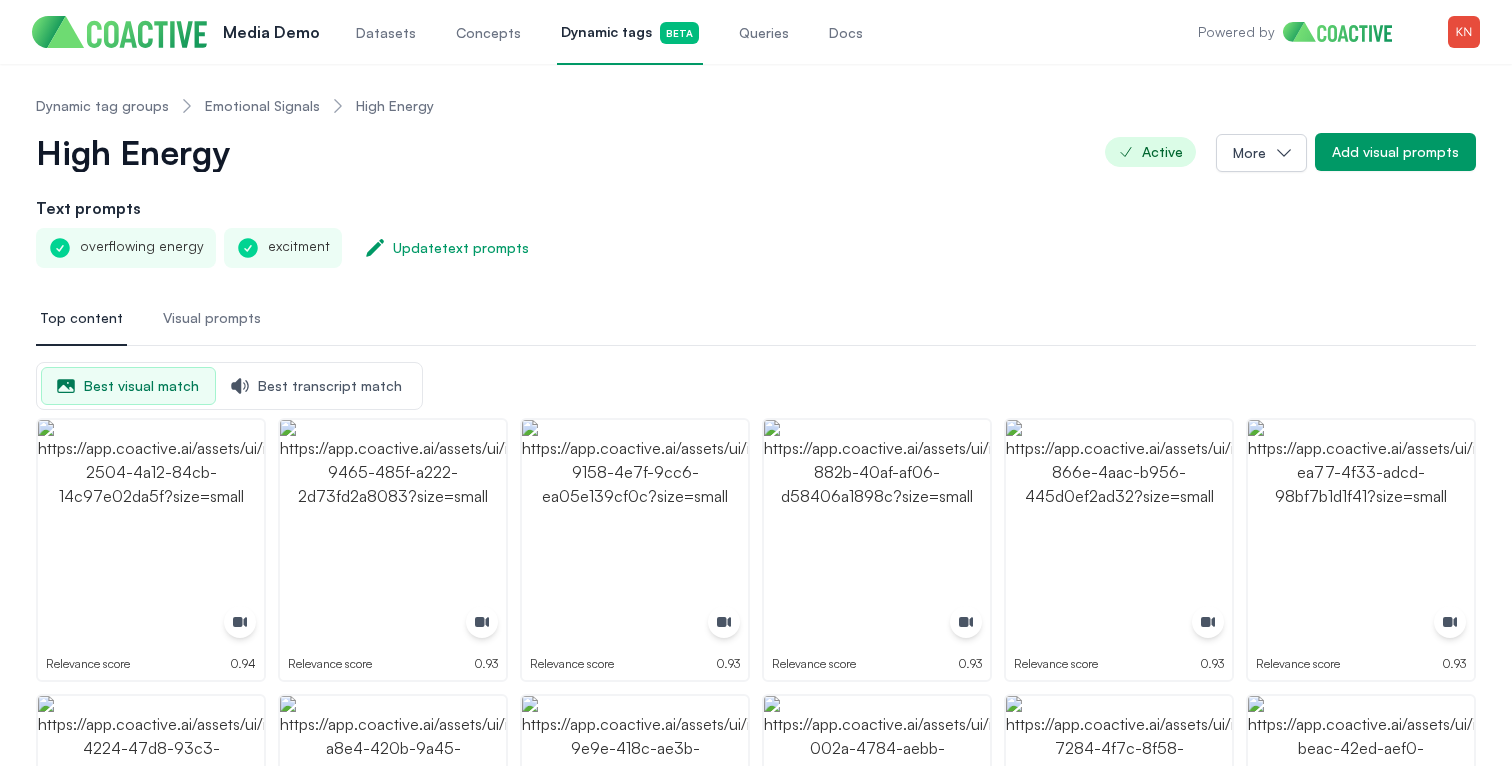 click on "Emotional Signals" at bounding box center (262, 106) 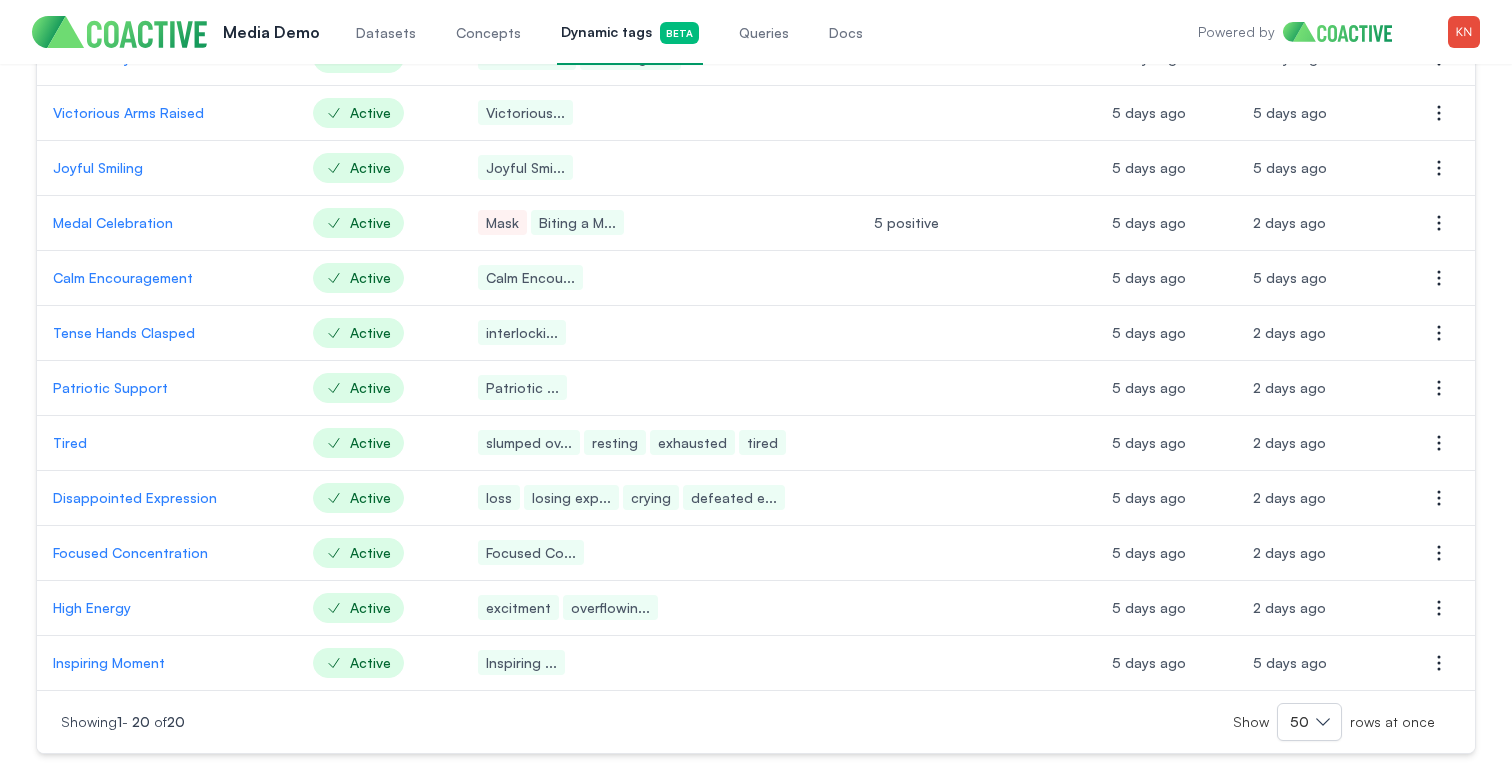 scroll, scrollTop: 707, scrollLeft: 0, axis: vertical 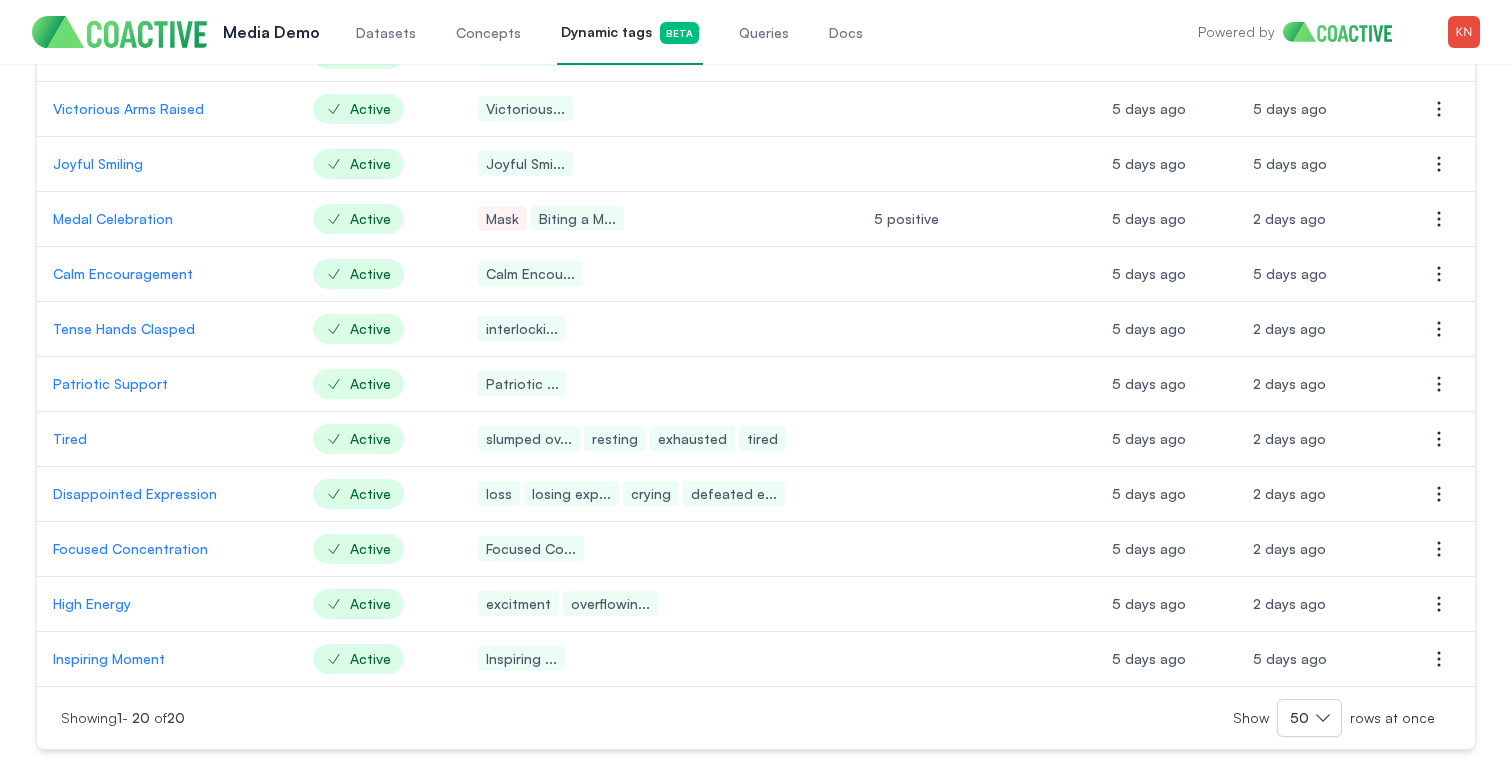 click on "Tired" at bounding box center (167, 439) 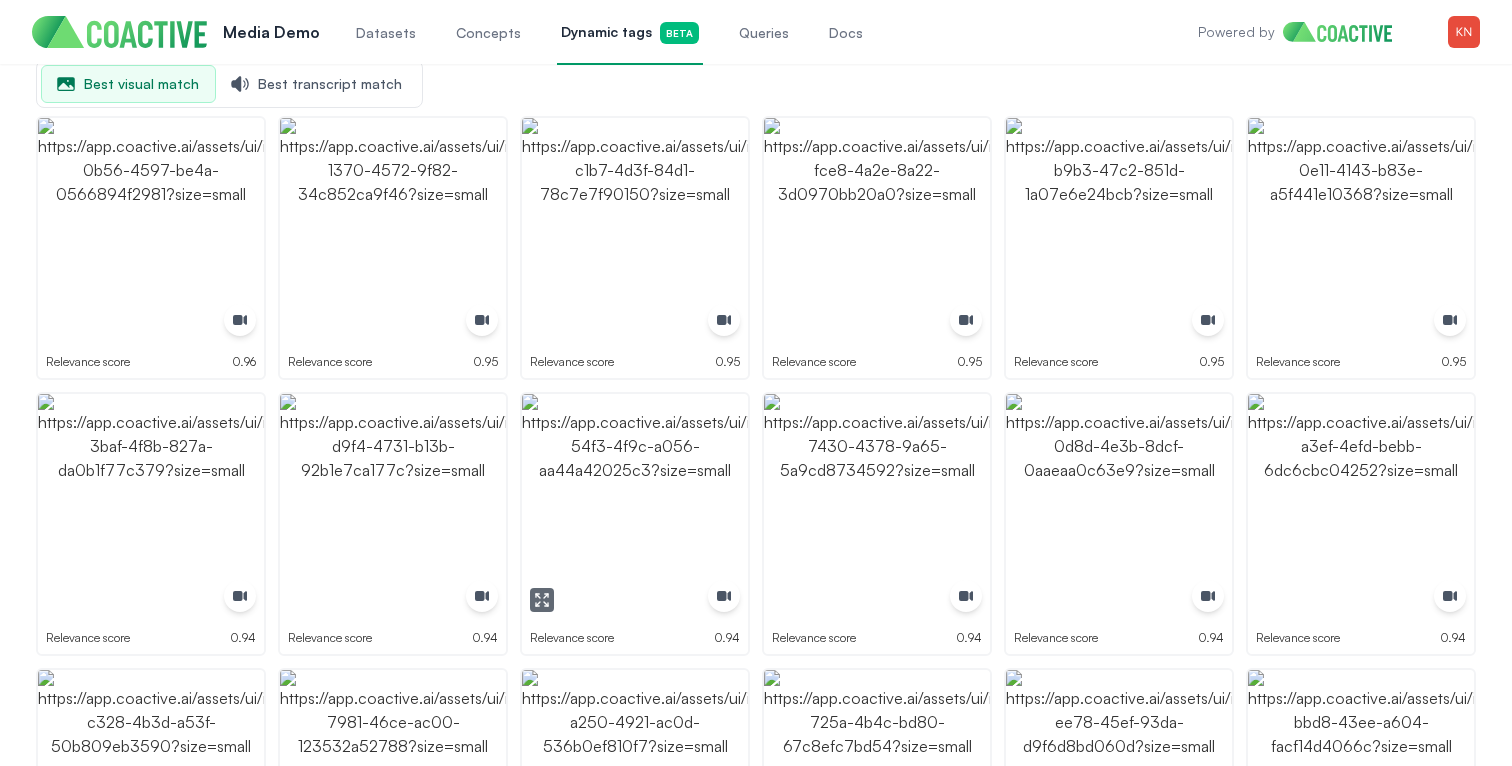 scroll, scrollTop: 0, scrollLeft: 0, axis: both 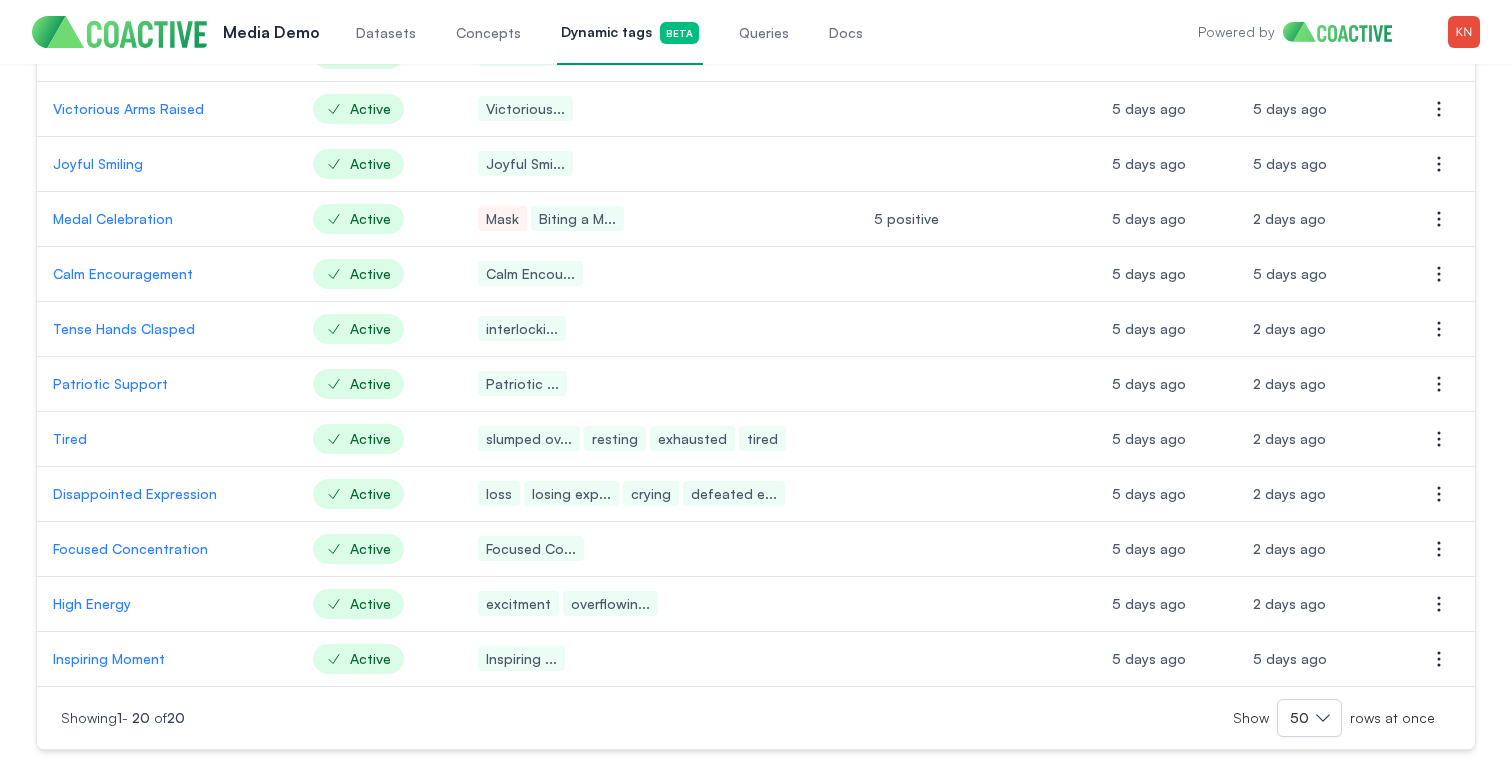 click on "Tense Hands Clasped" at bounding box center (167, 329) 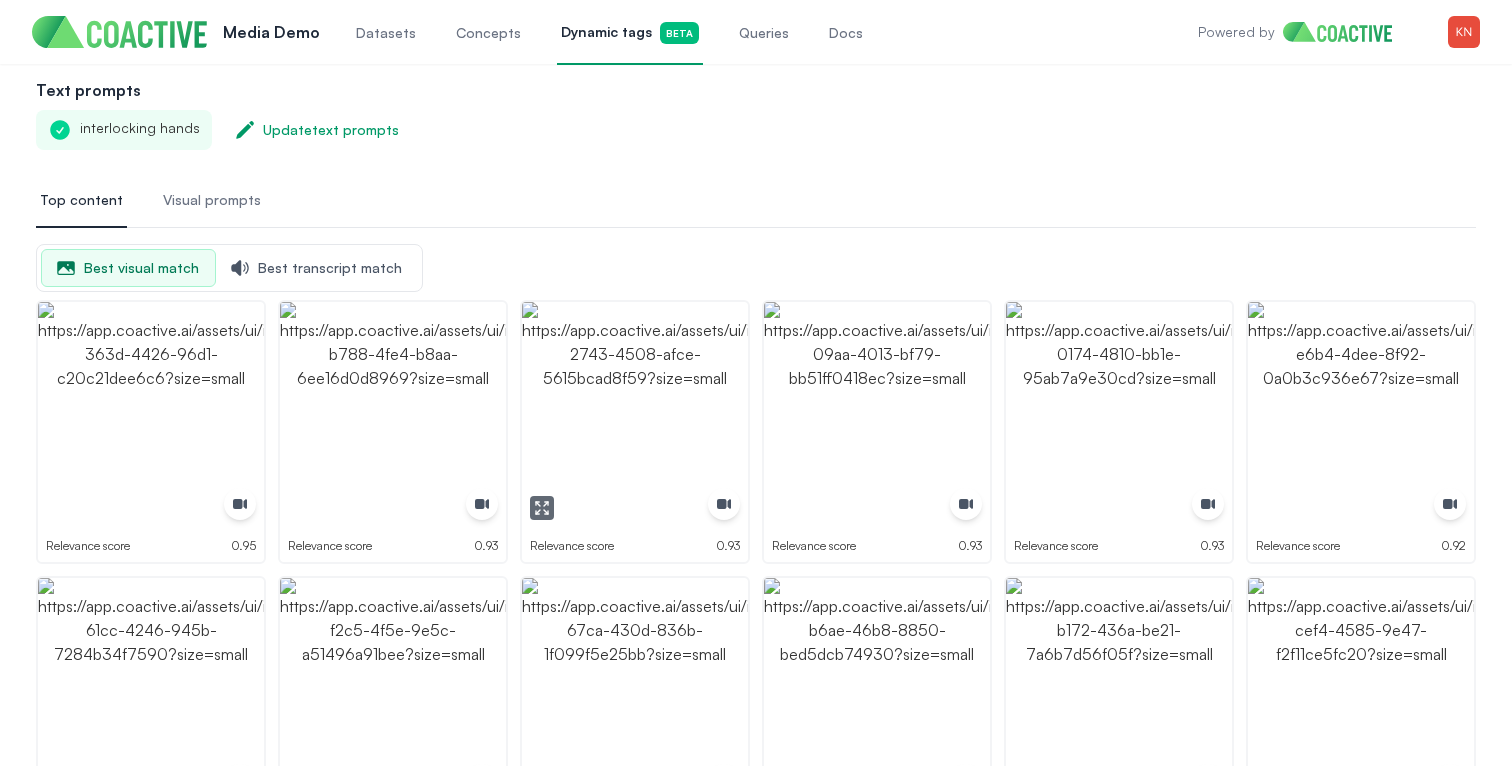 scroll, scrollTop: 0, scrollLeft: 0, axis: both 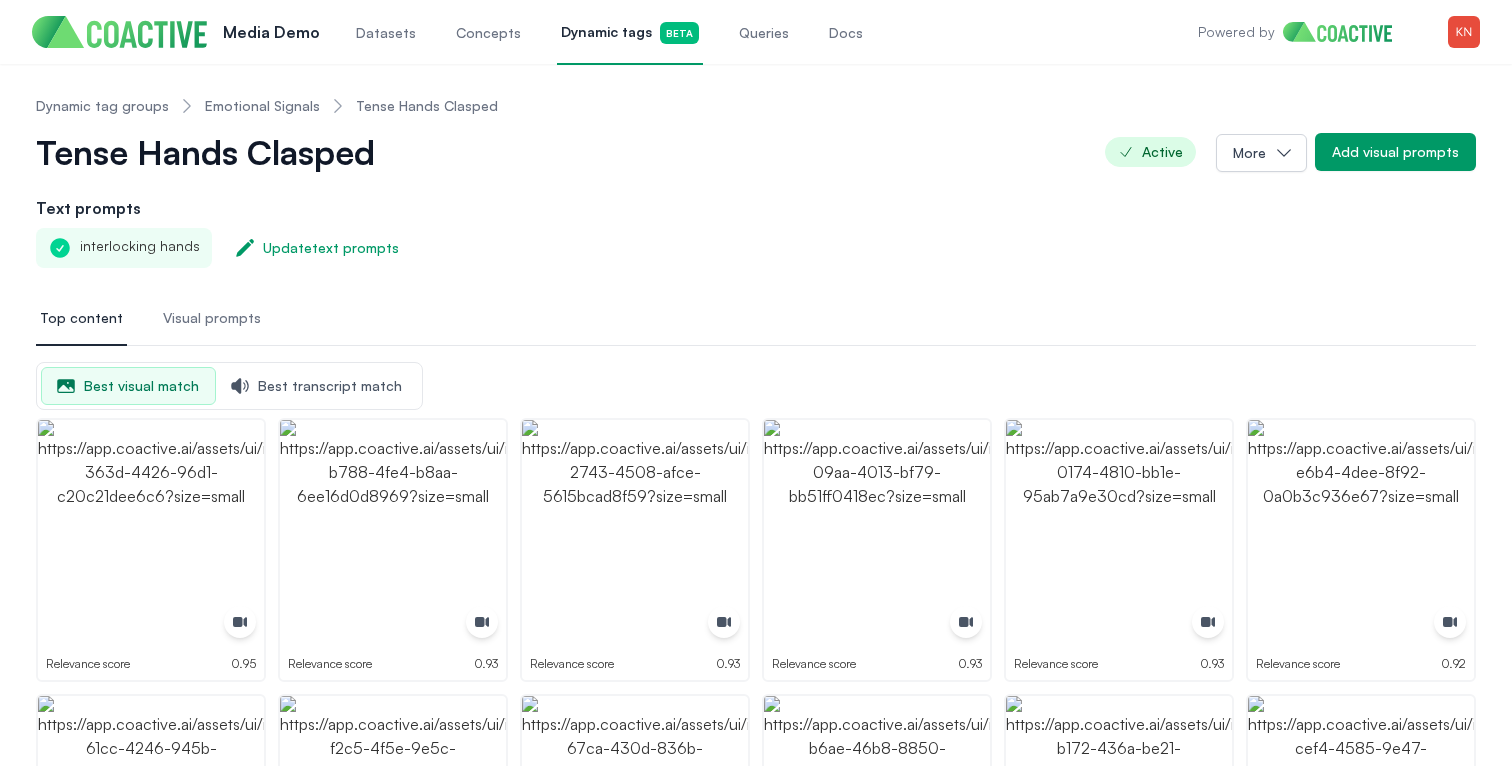 click on "Emotional Signals" at bounding box center (262, 106) 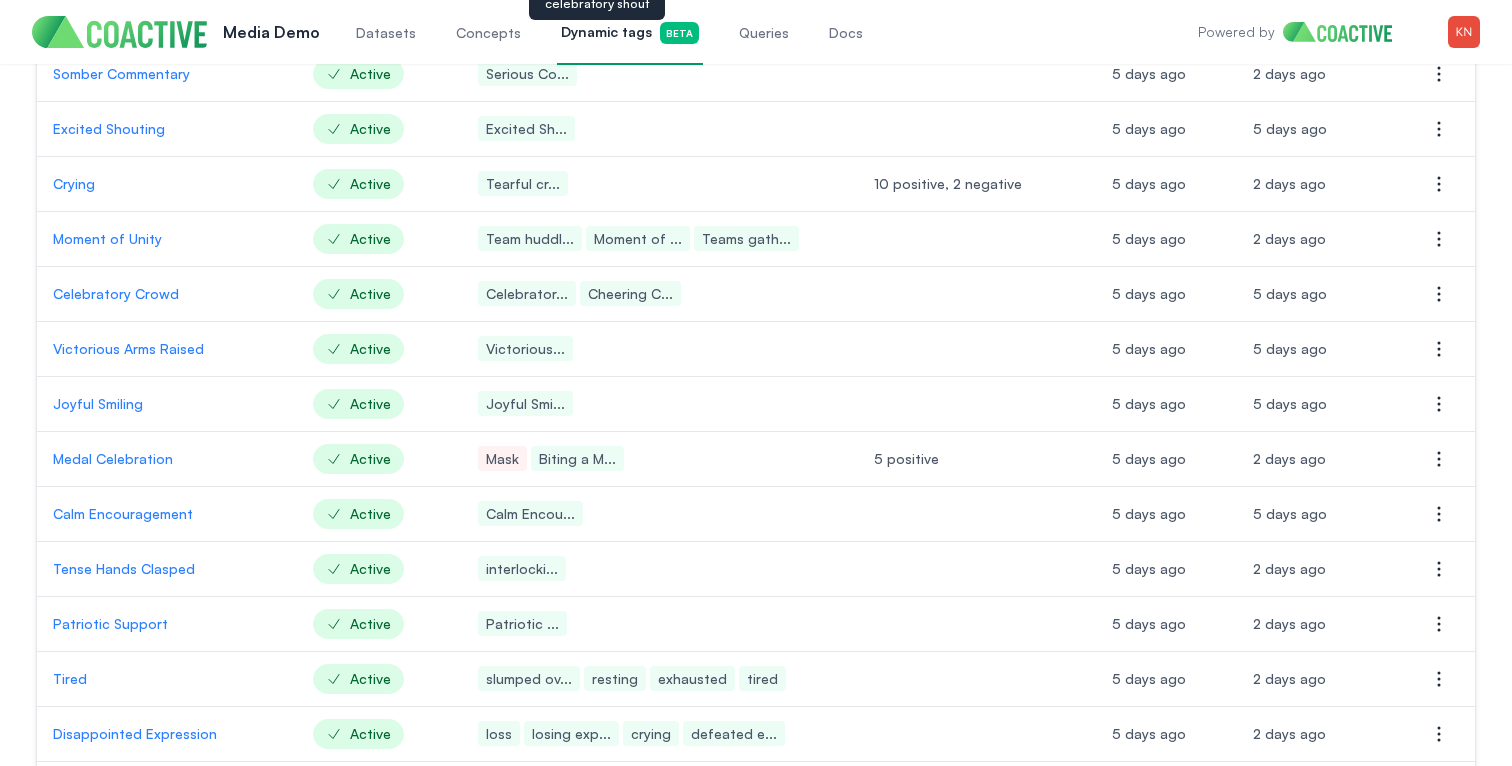 scroll, scrollTop: 707, scrollLeft: 0, axis: vertical 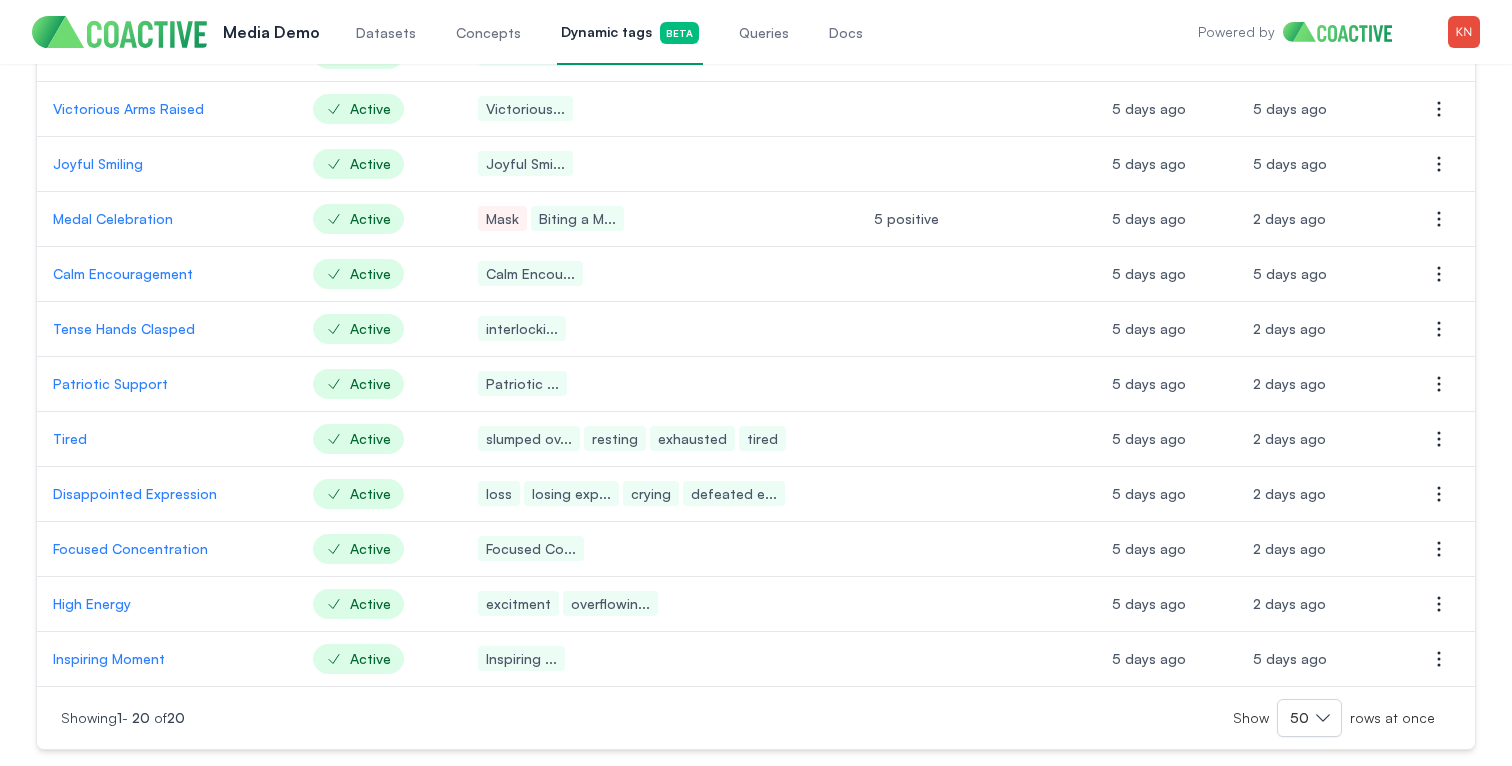 click on "Tense Hands Clasped" at bounding box center (167, 329) 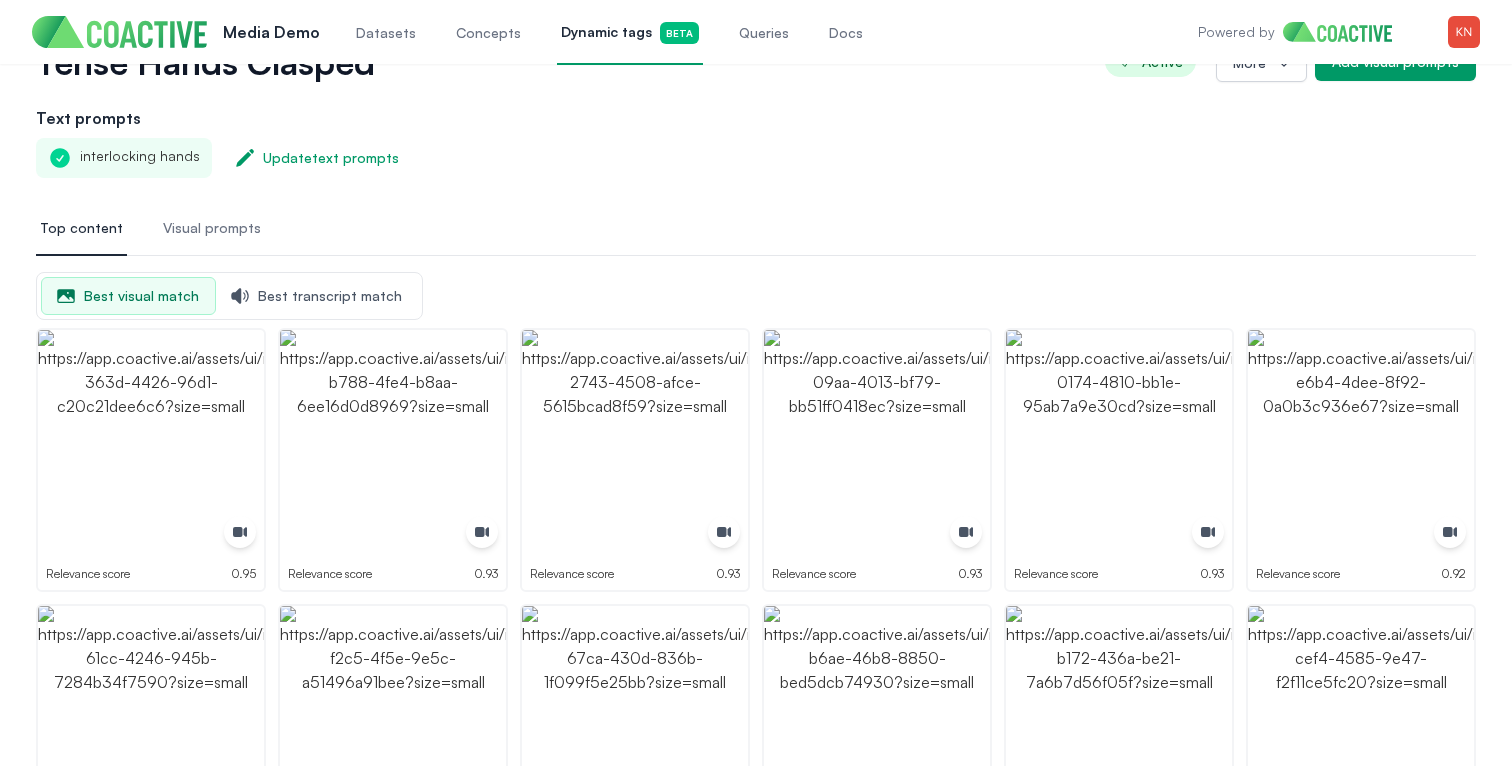 scroll, scrollTop: 0, scrollLeft: 0, axis: both 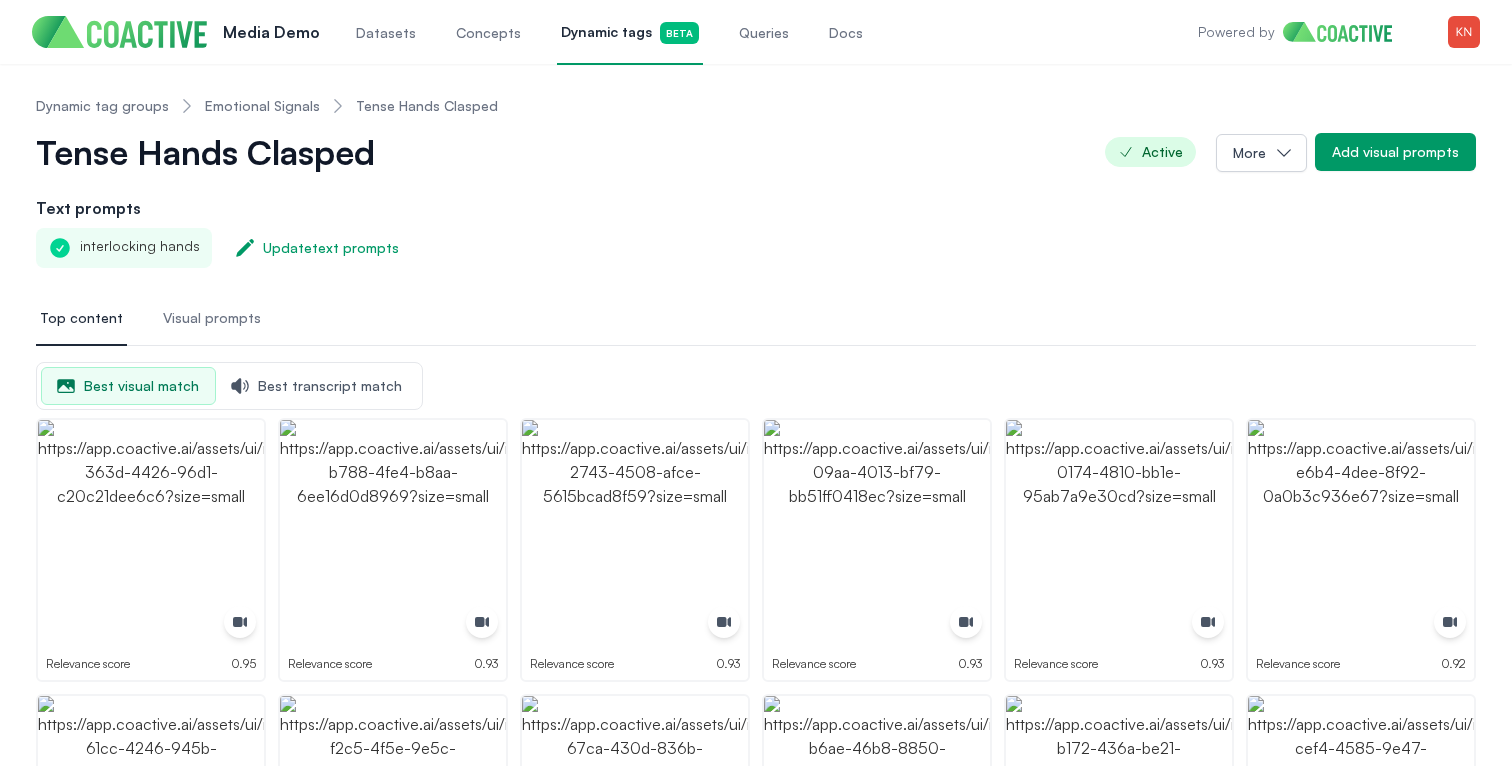 click on "Emotional Signals" at bounding box center (262, 106) 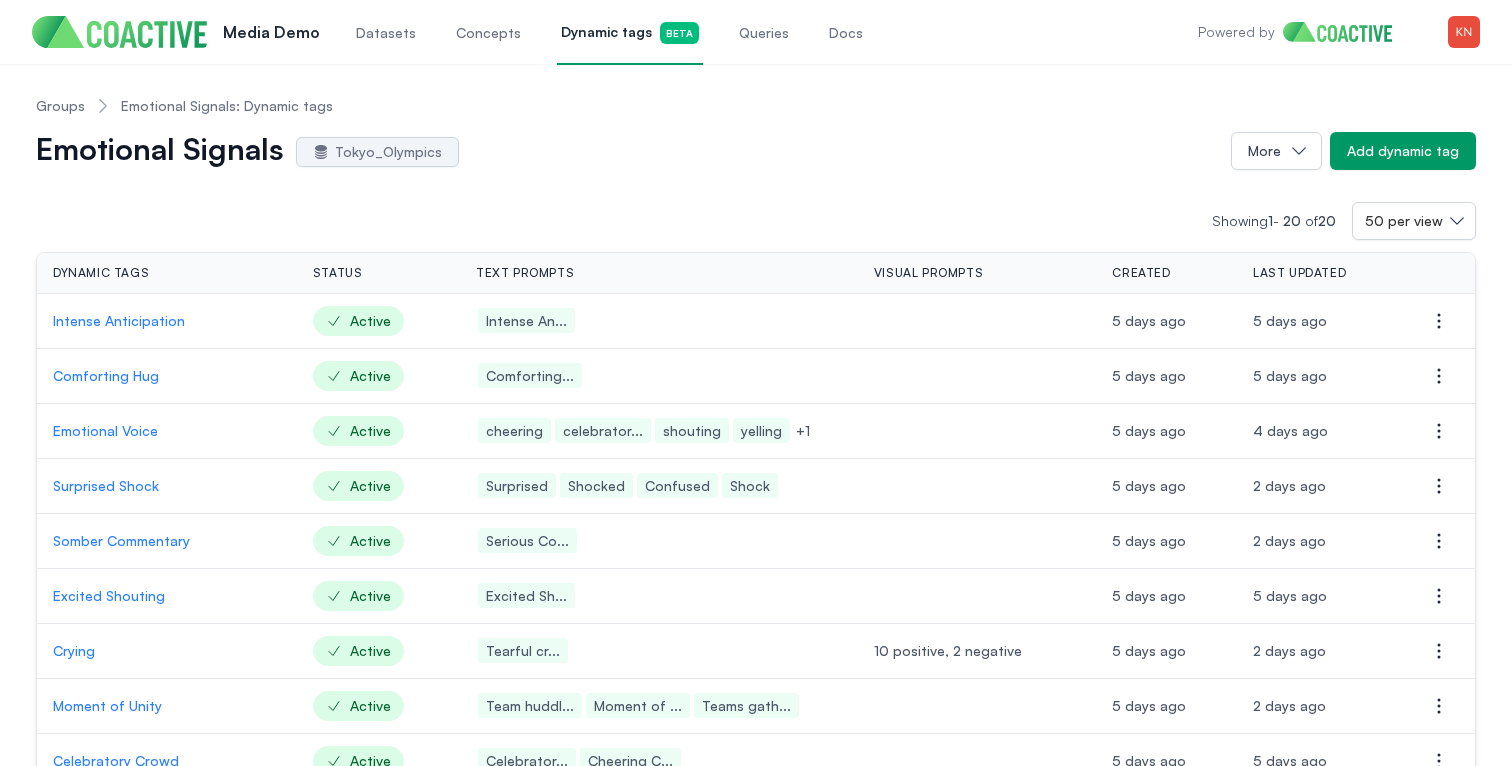 click on "Groups" at bounding box center [60, 106] 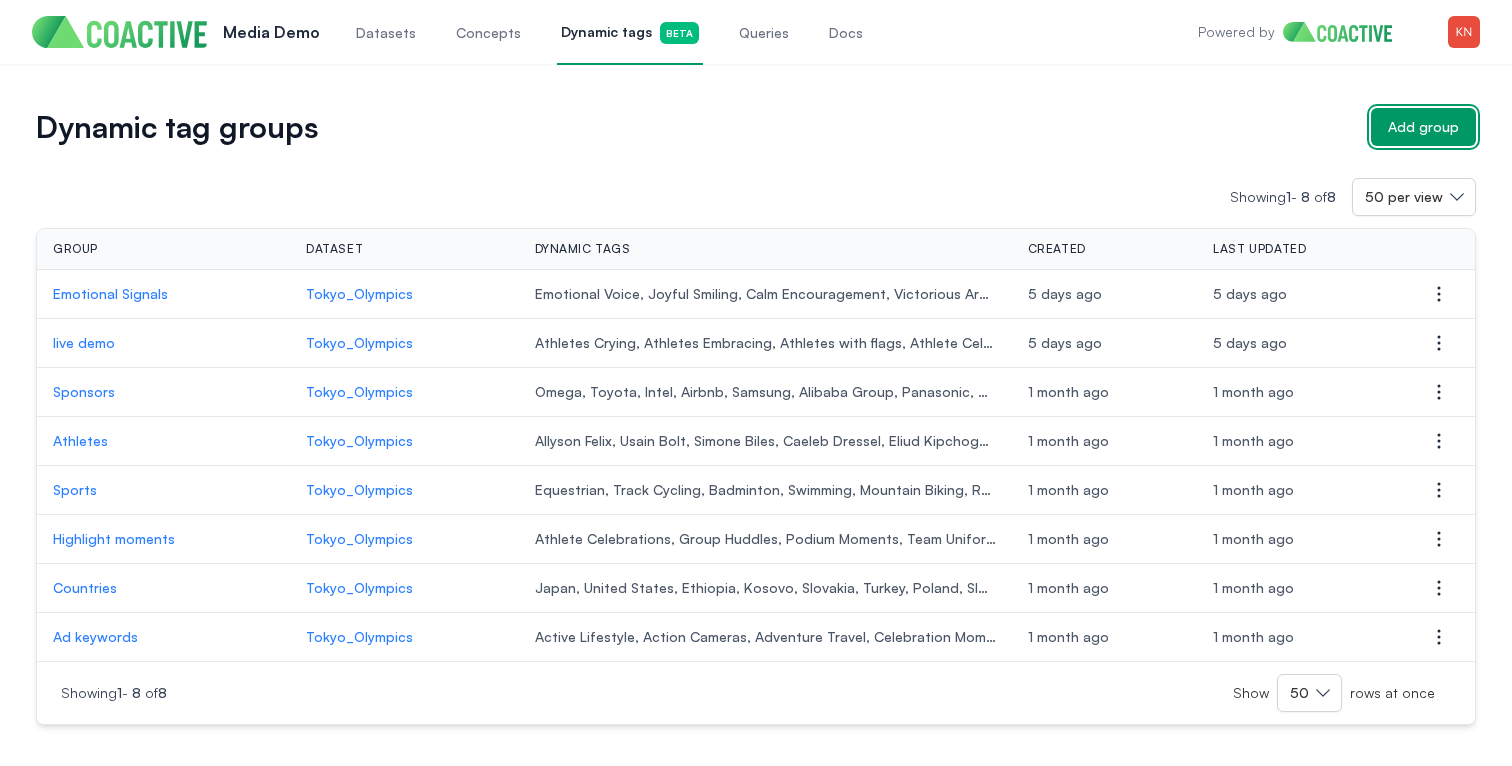 click on "Add group" at bounding box center (1423, 127) 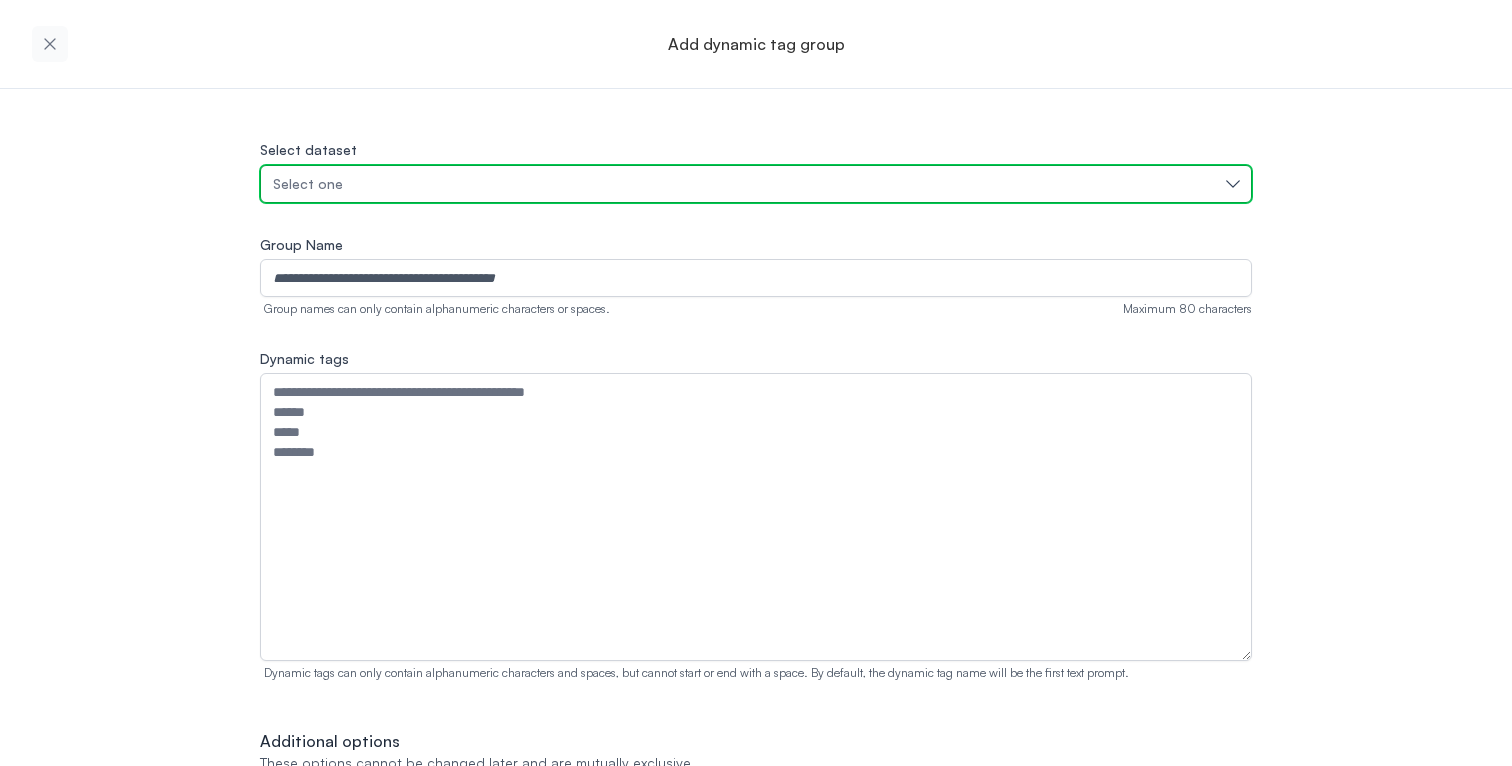 click on "Select one" at bounding box center (756, 184) 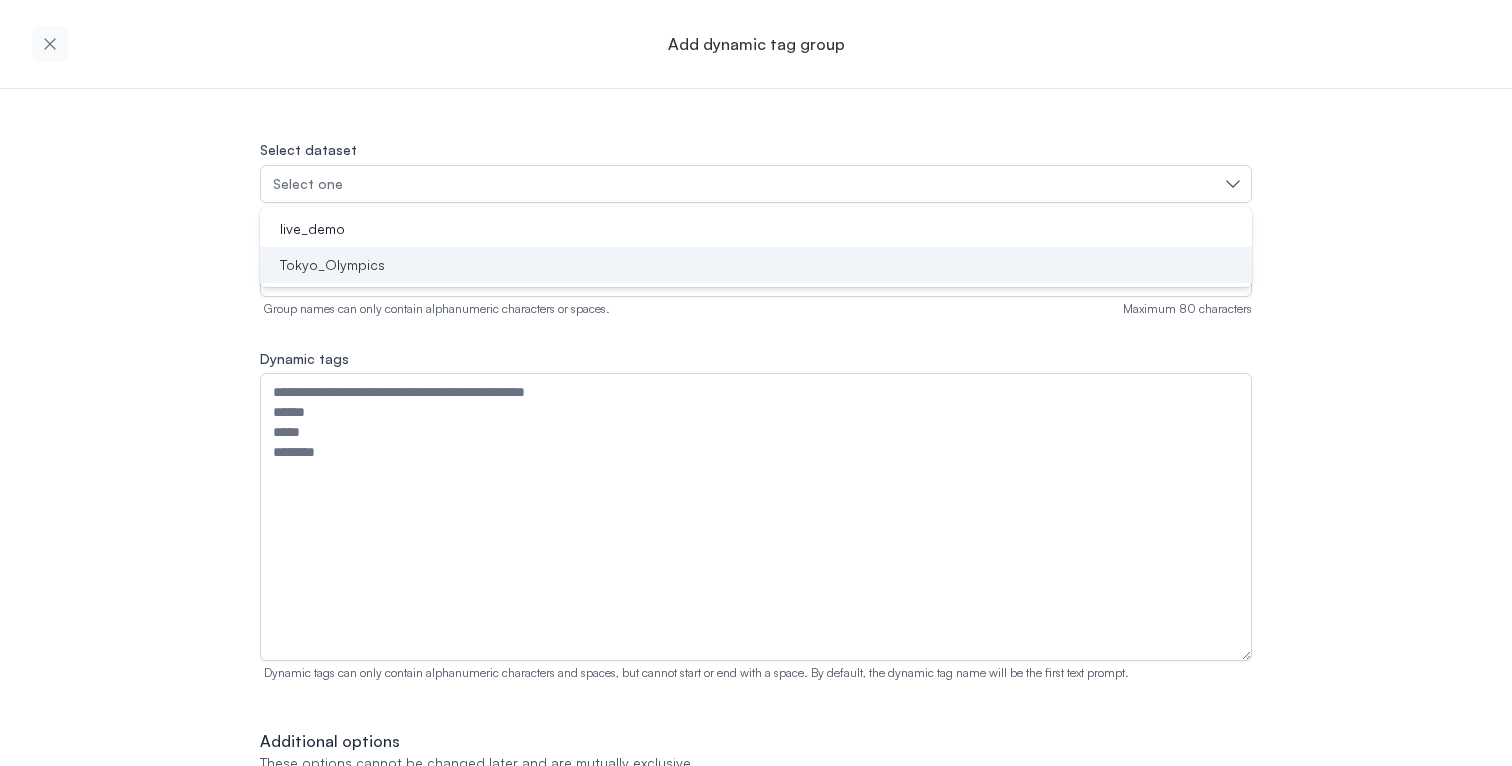 click on "Tokyo_Olympics" at bounding box center (744, 265) 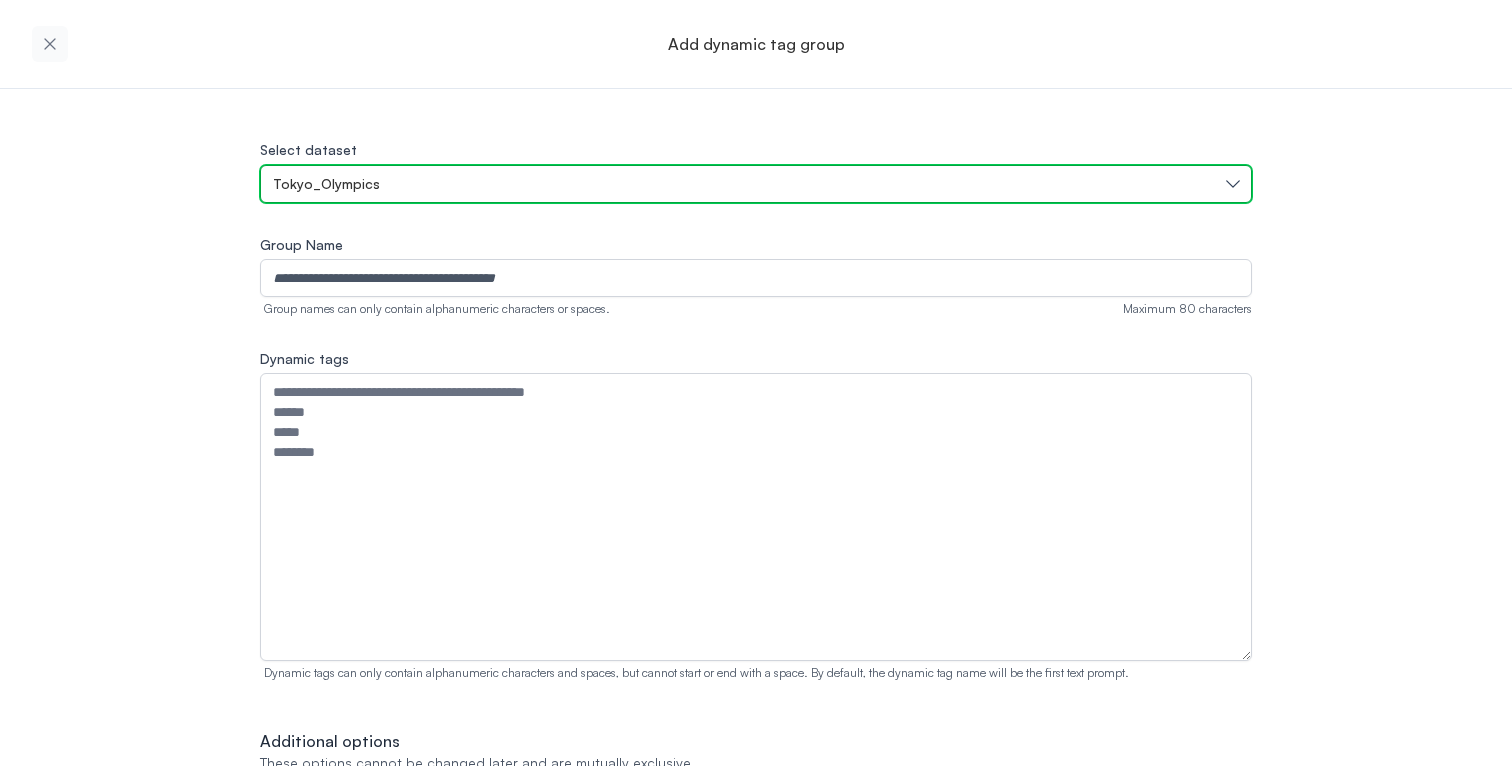 click on "Tokyo_Olympics" at bounding box center [746, 184] 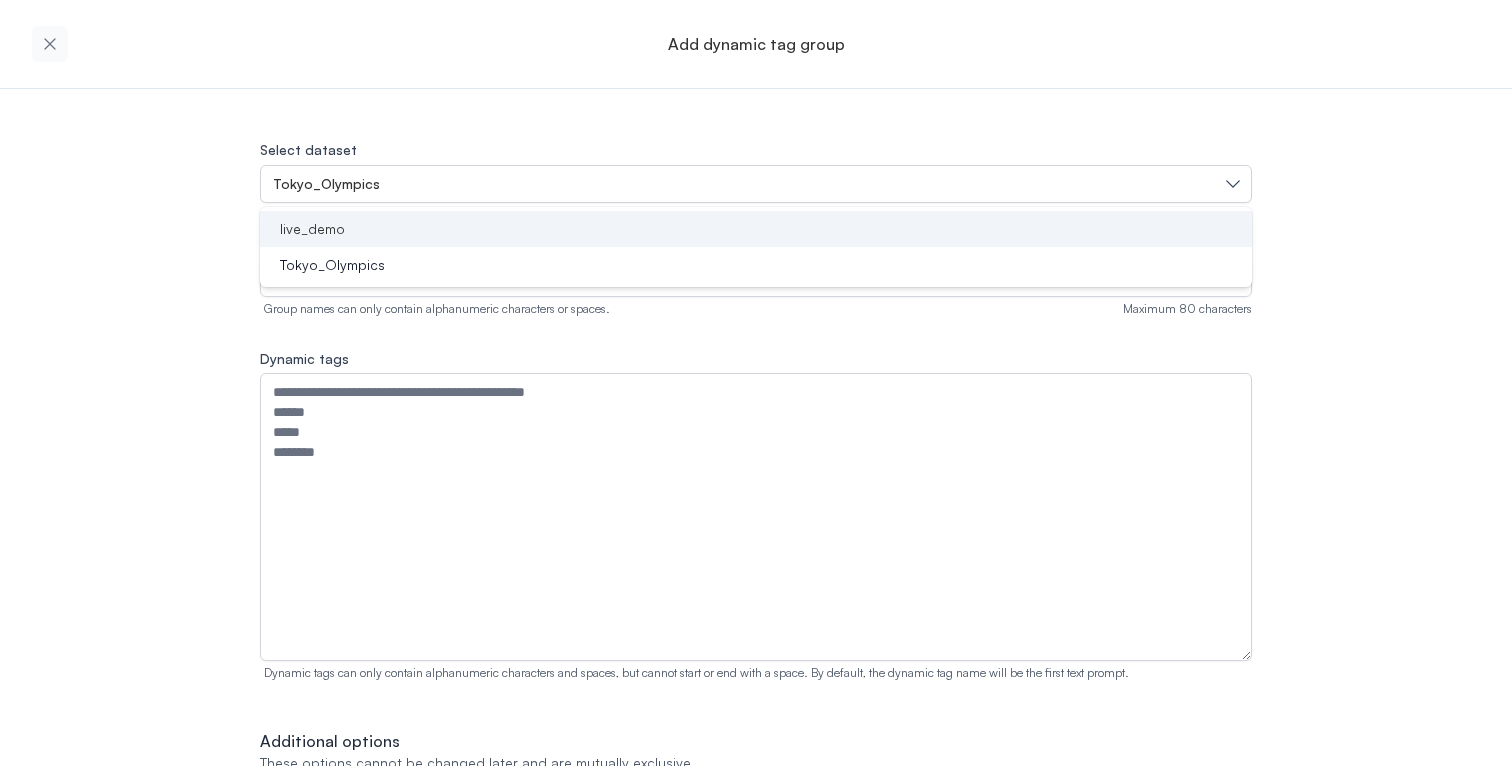 click on "live_demo" at bounding box center [744, 229] 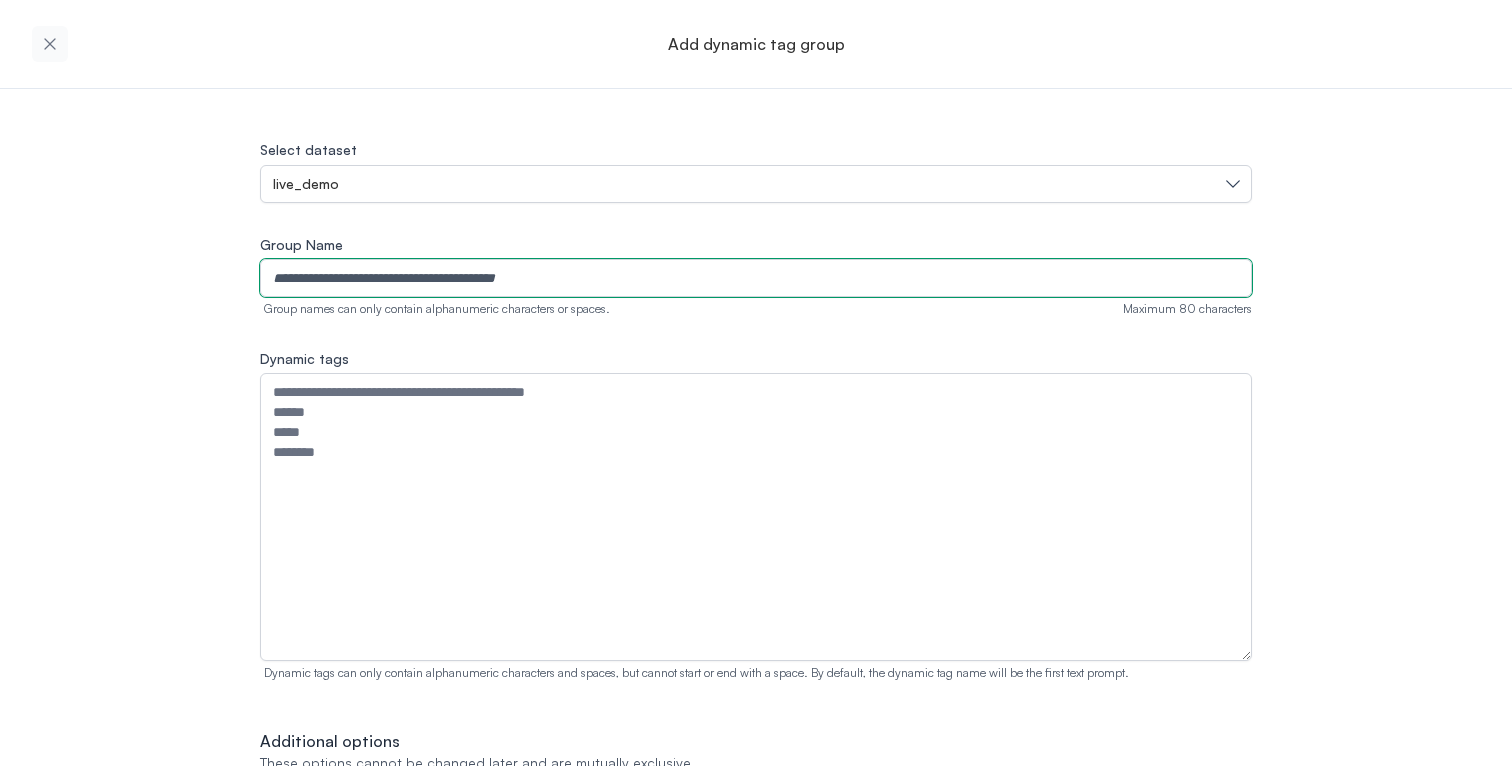 click on "Group Name" at bounding box center [756, 278] 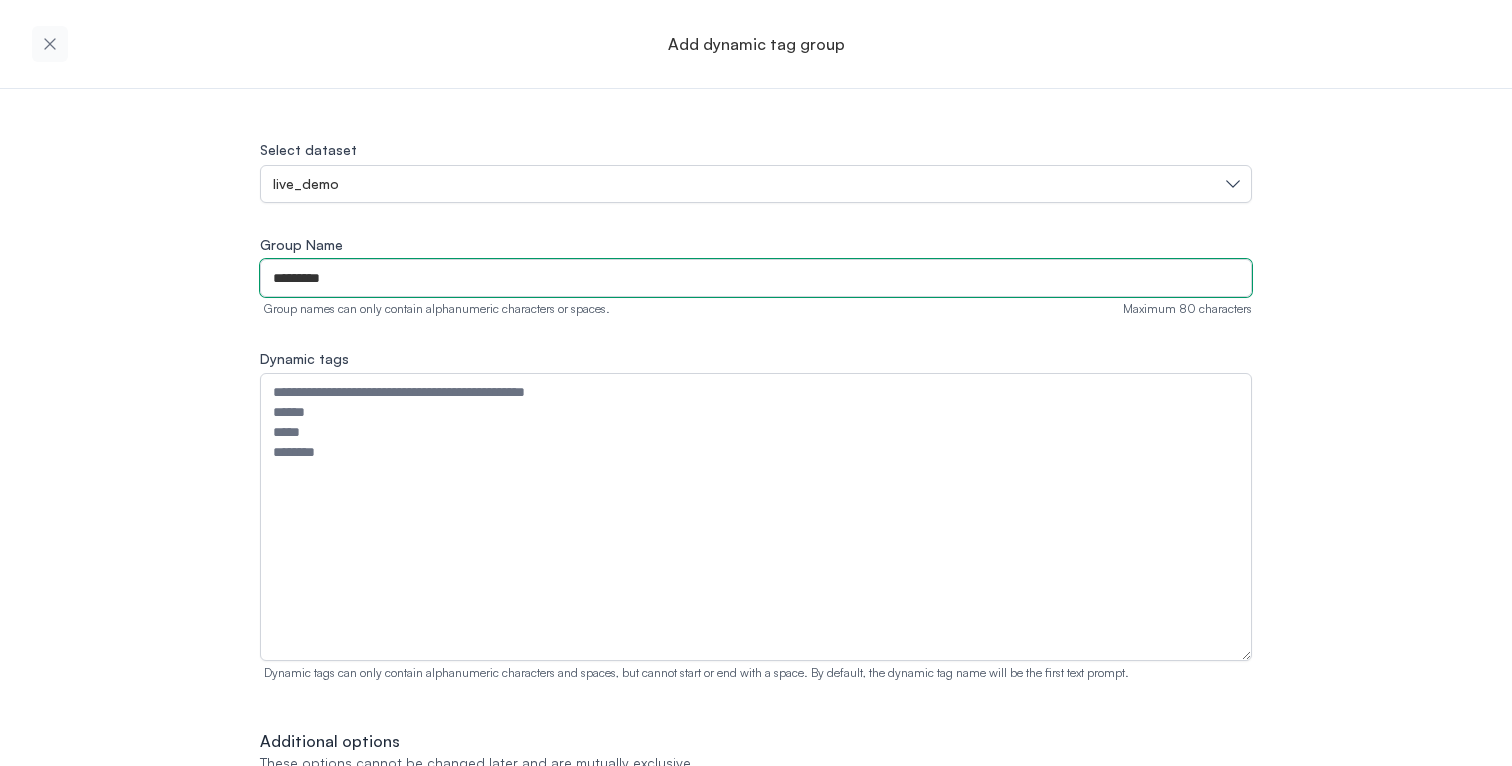type on "*********" 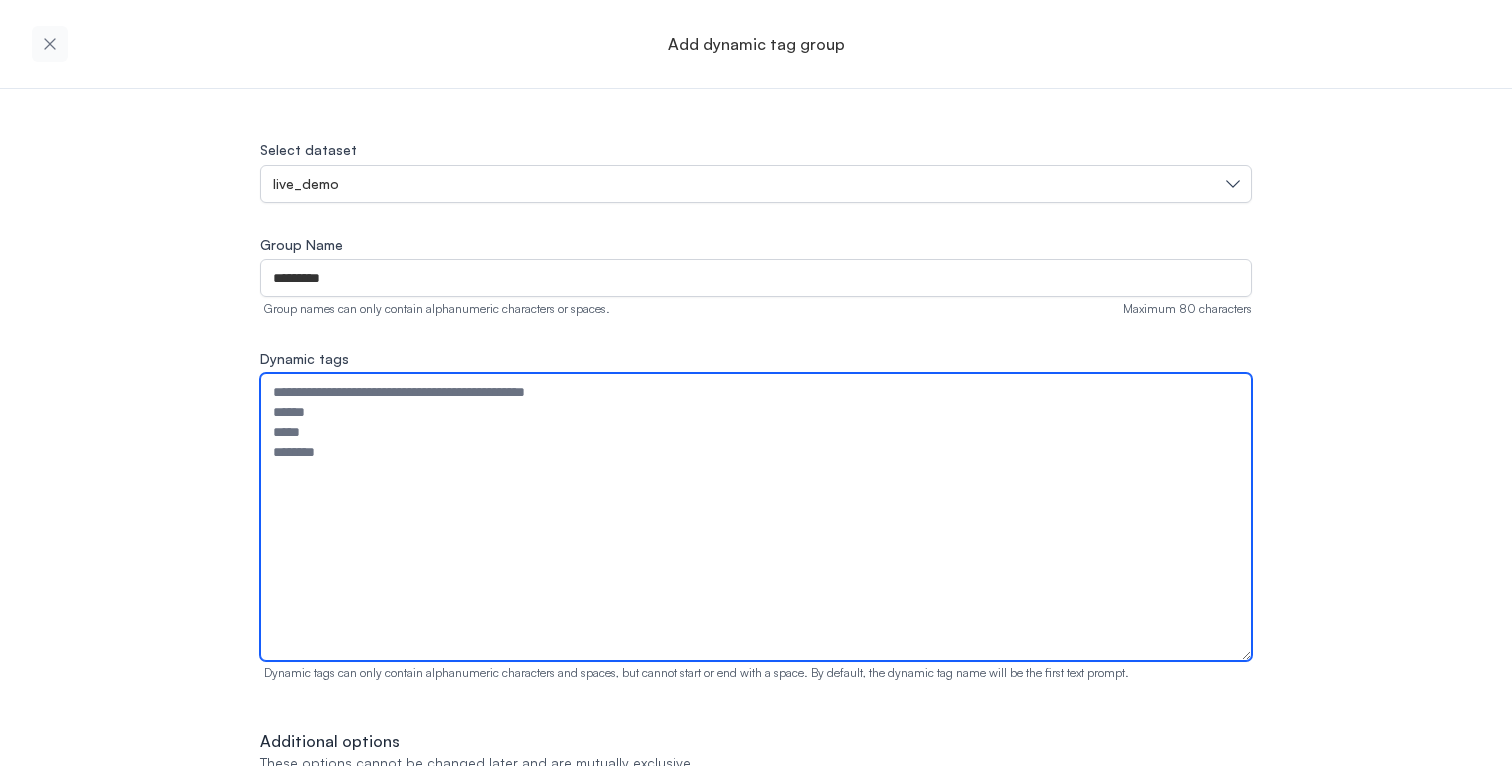 paste on "**********" 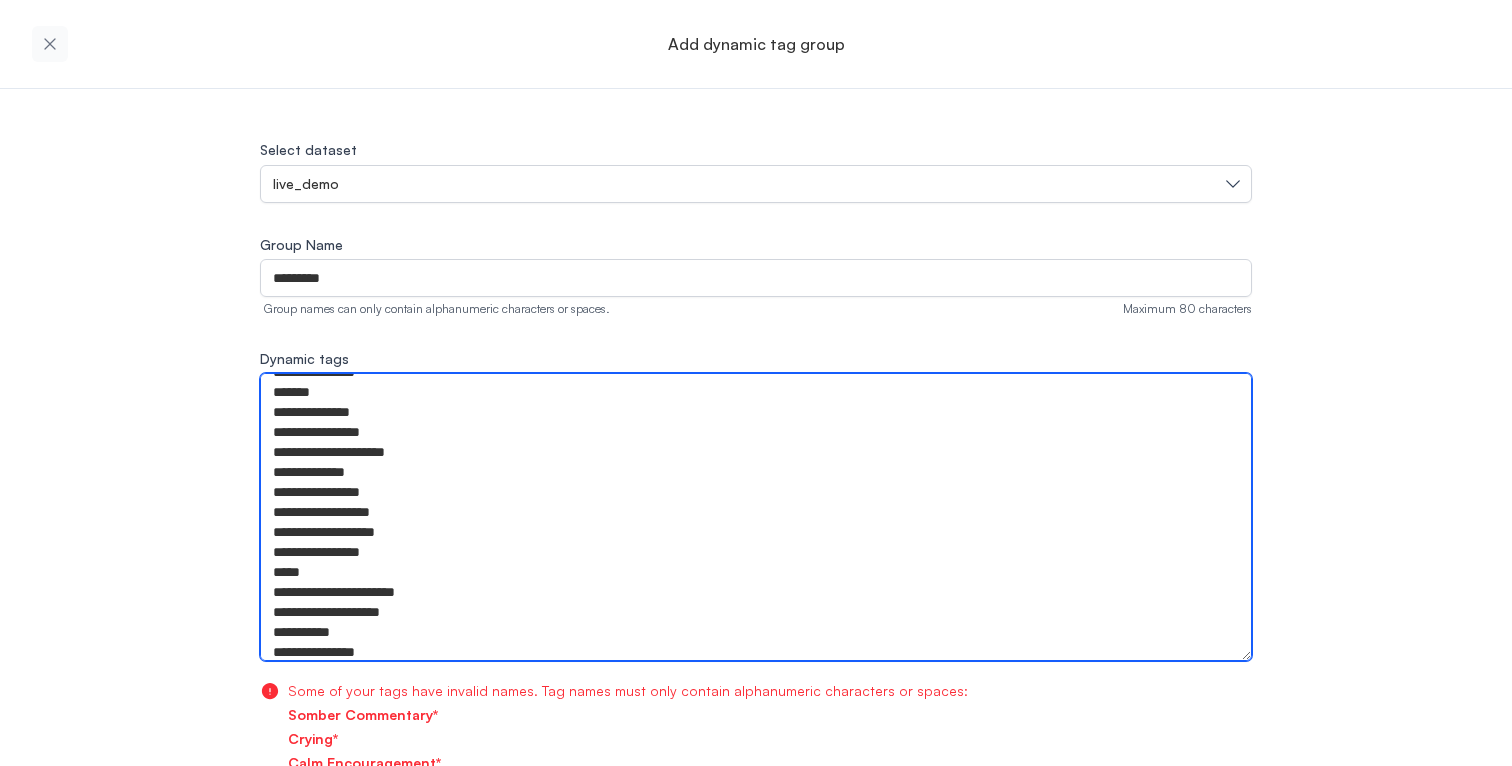 scroll, scrollTop: 130, scrollLeft: 0, axis: vertical 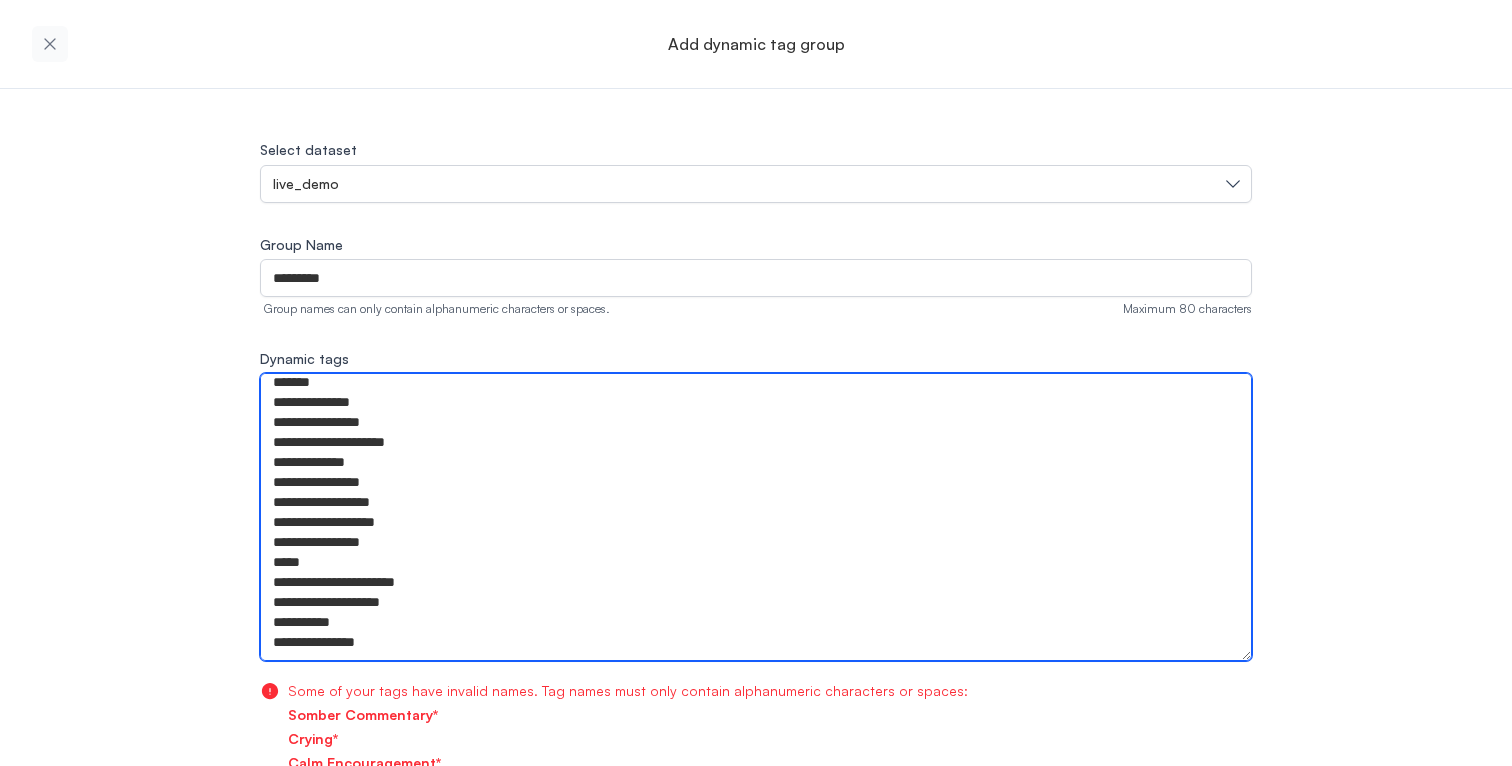 click on "**********" at bounding box center (756, 517) 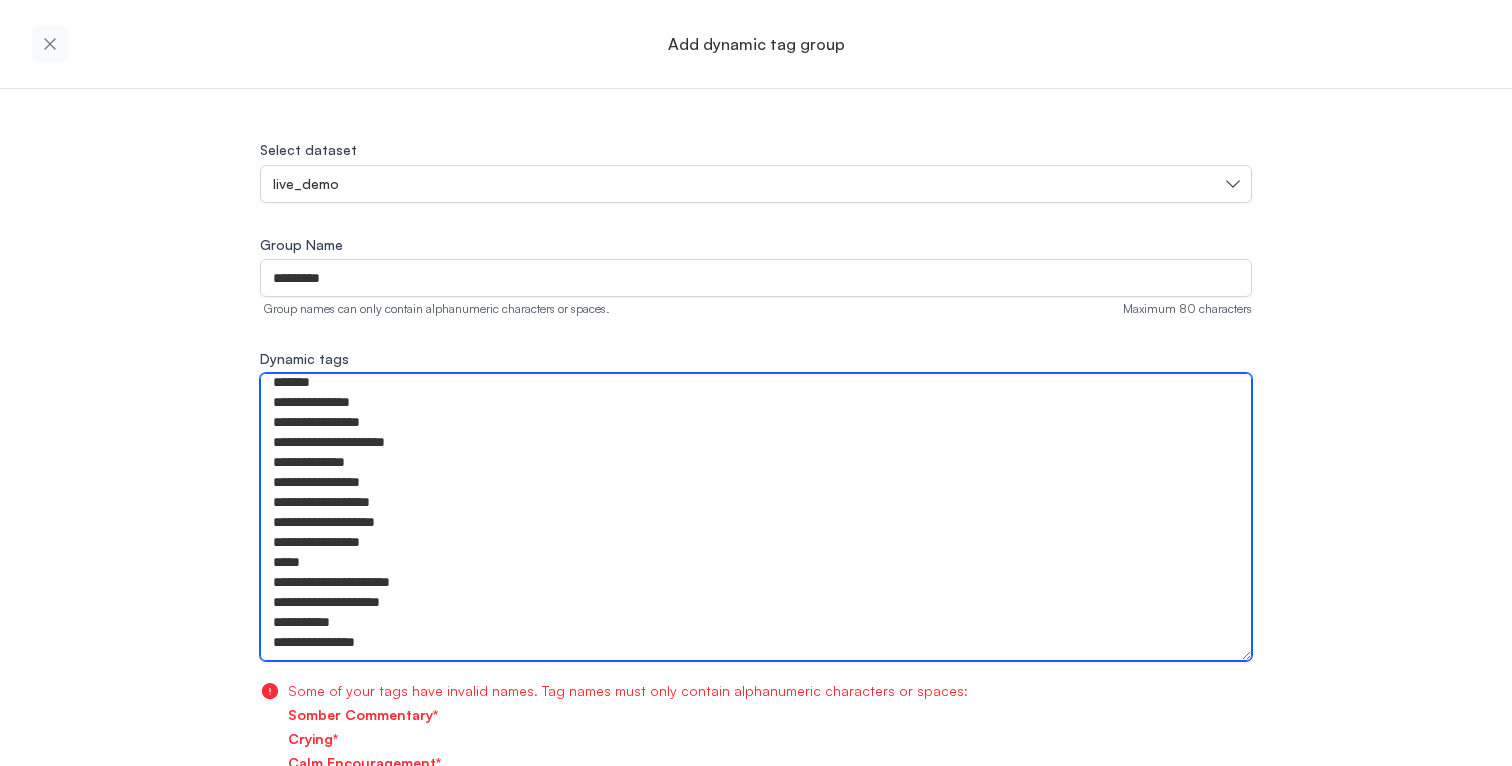 click on "**********" at bounding box center [756, 517] 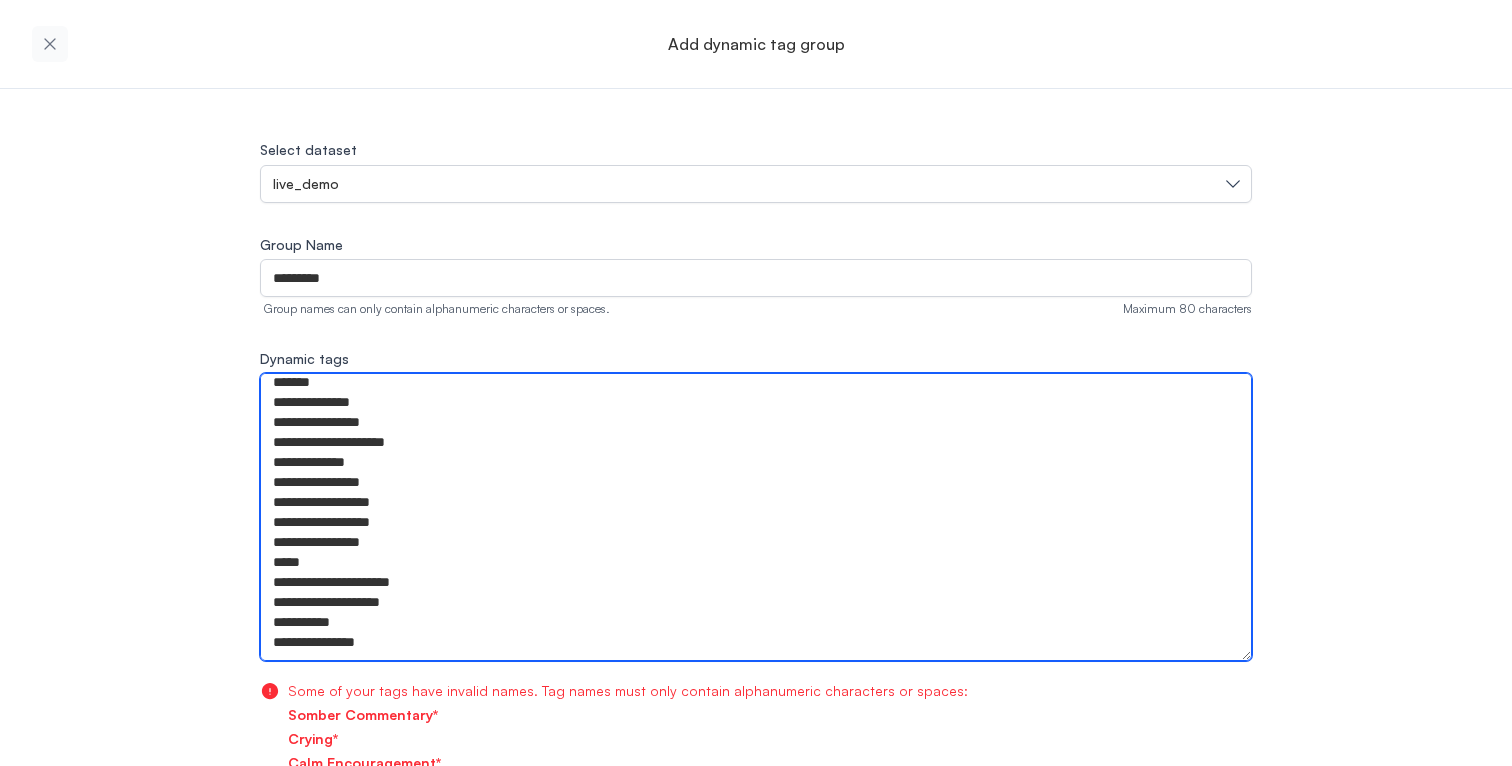 click on "**********" at bounding box center (756, 517) 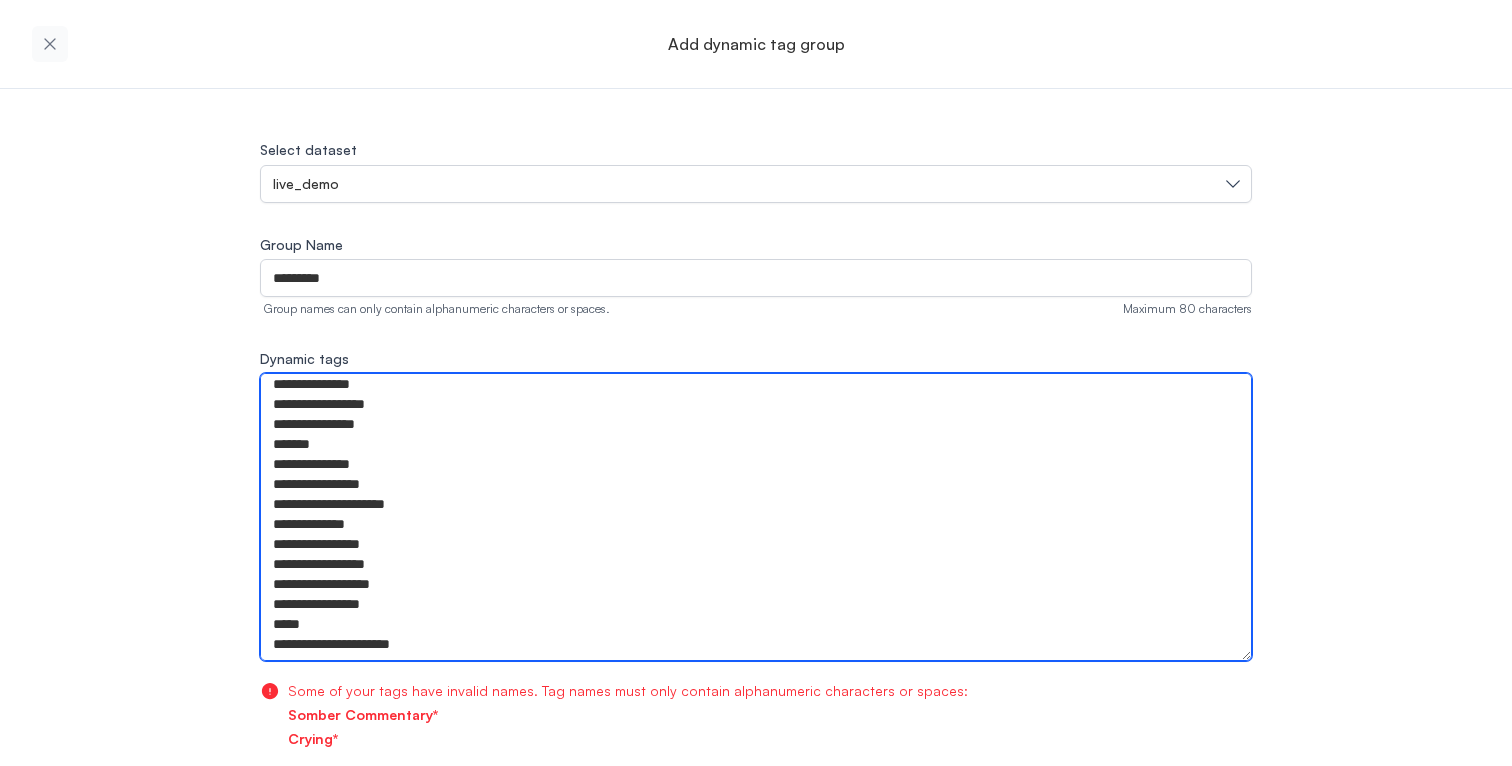 scroll, scrollTop: 52, scrollLeft: 0, axis: vertical 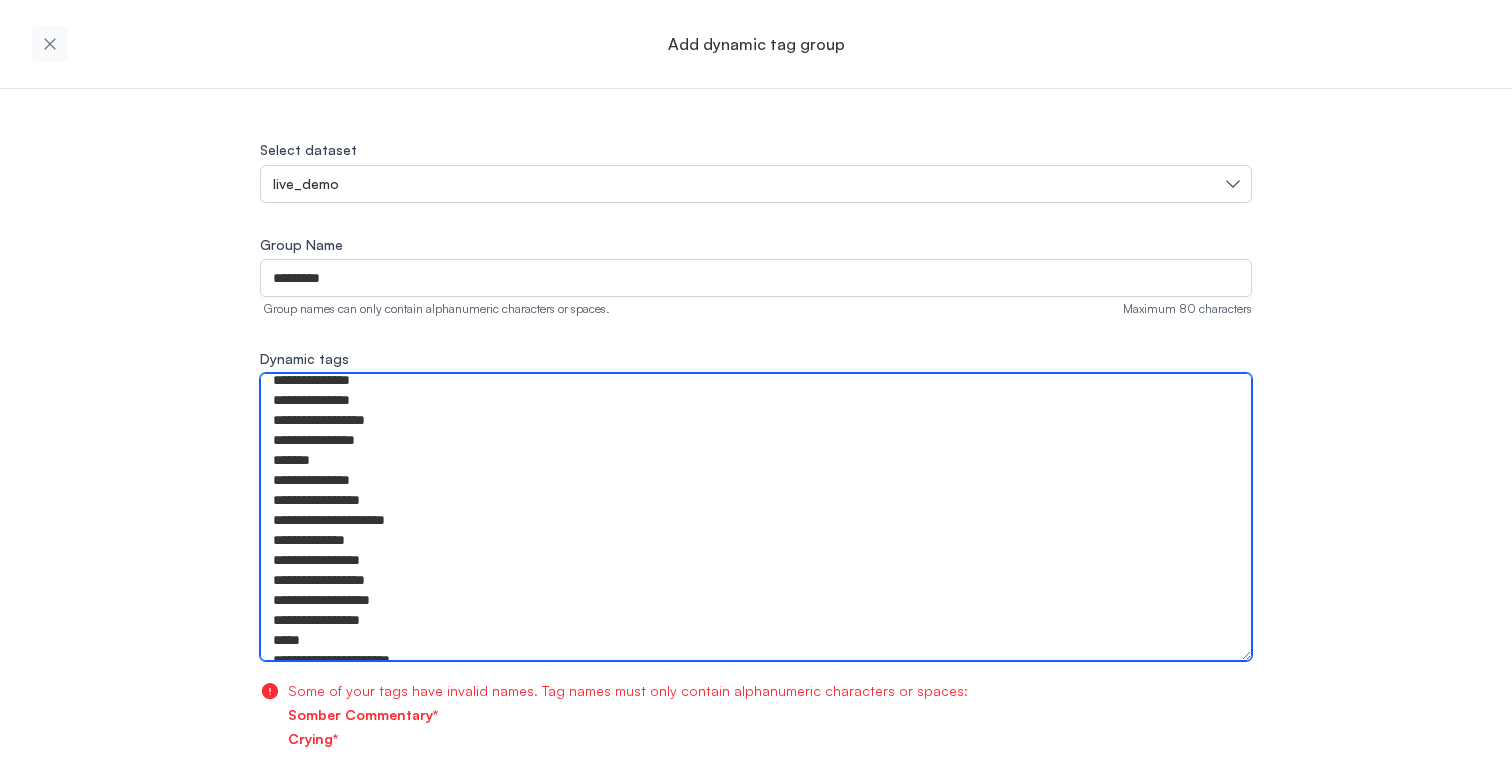 click on "**********" at bounding box center [756, 517] 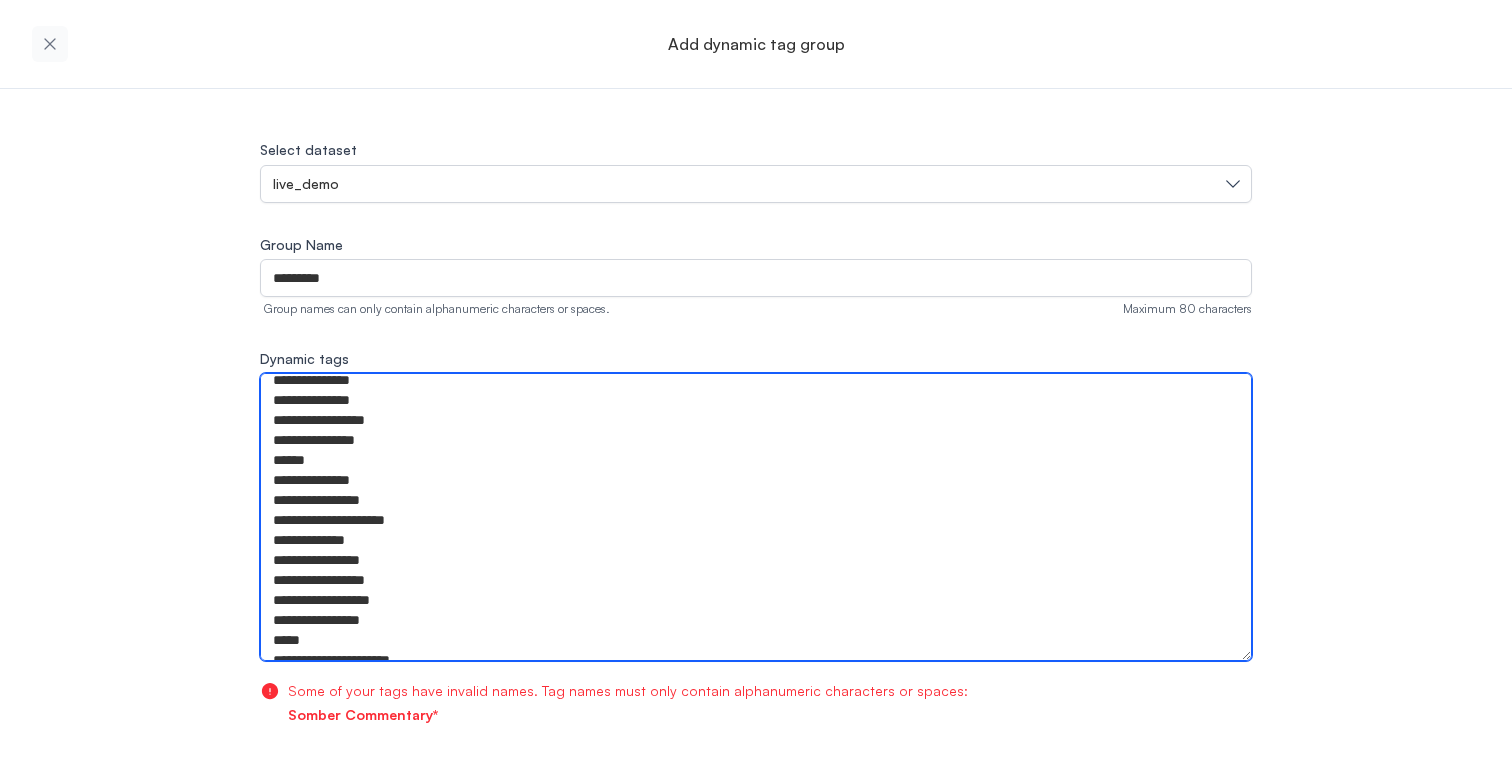 click on "**********" at bounding box center [756, 517] 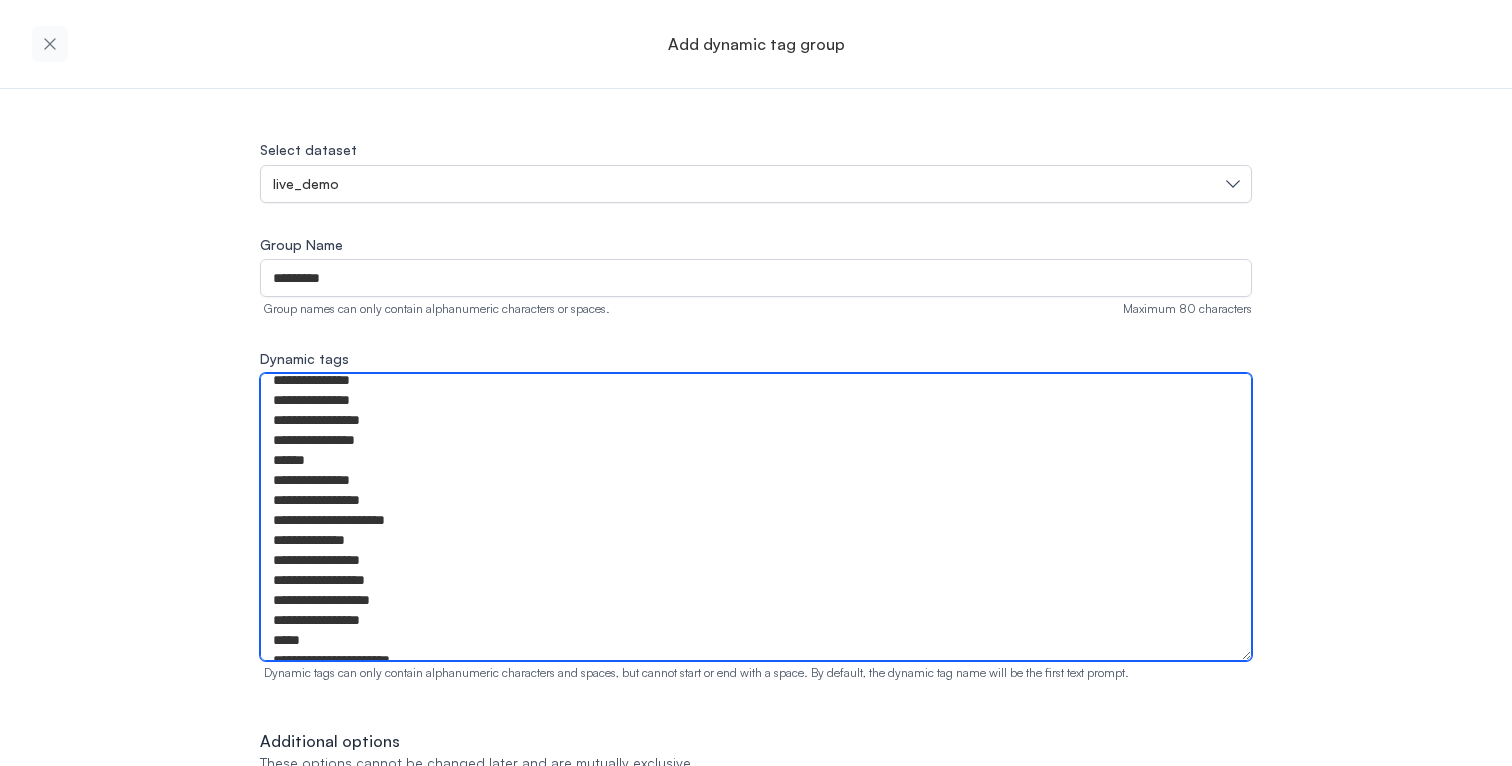 click on "**********" at bounding box center (756, 517) 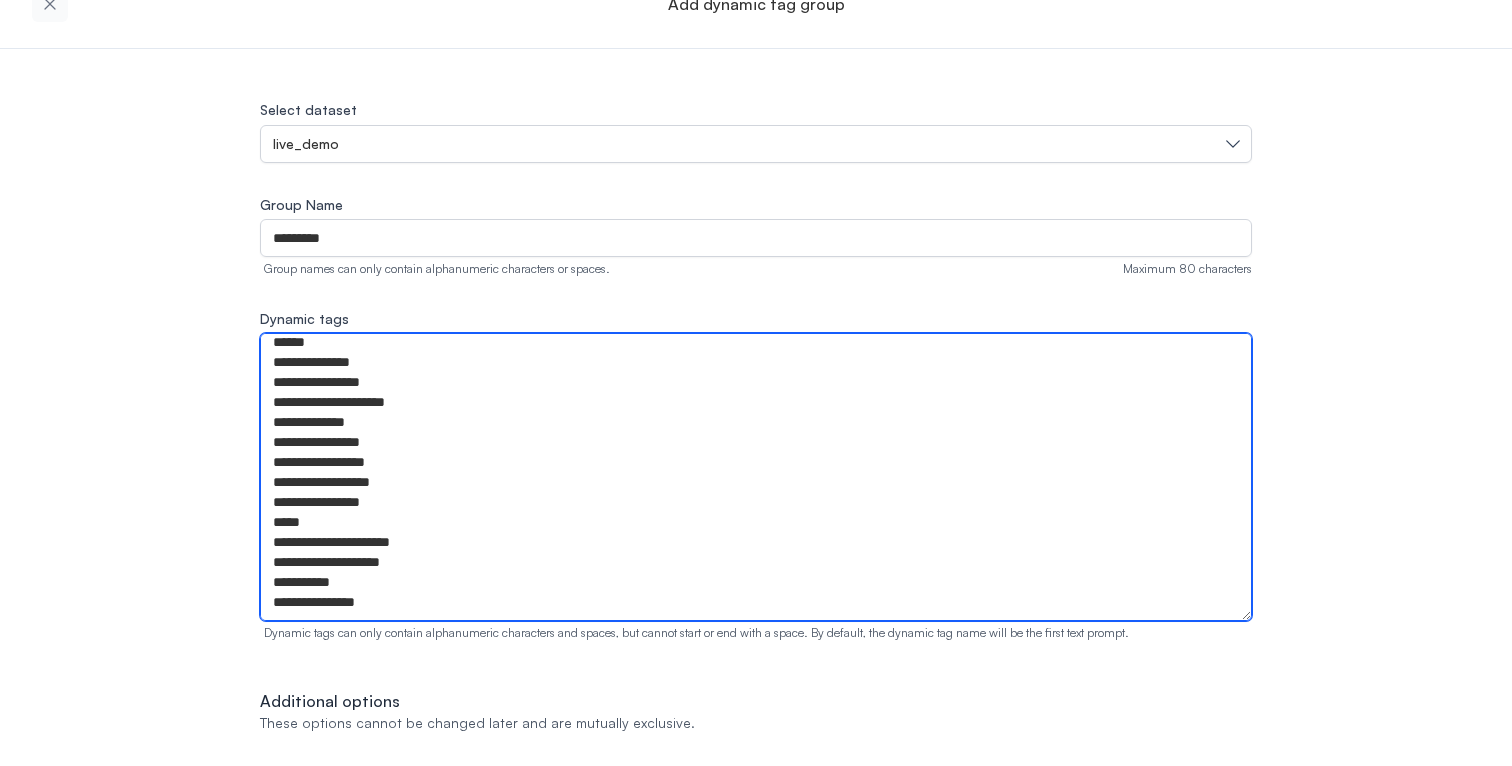 scroll, scrollTop: 109, scrollLeft: 0, axis: vertical 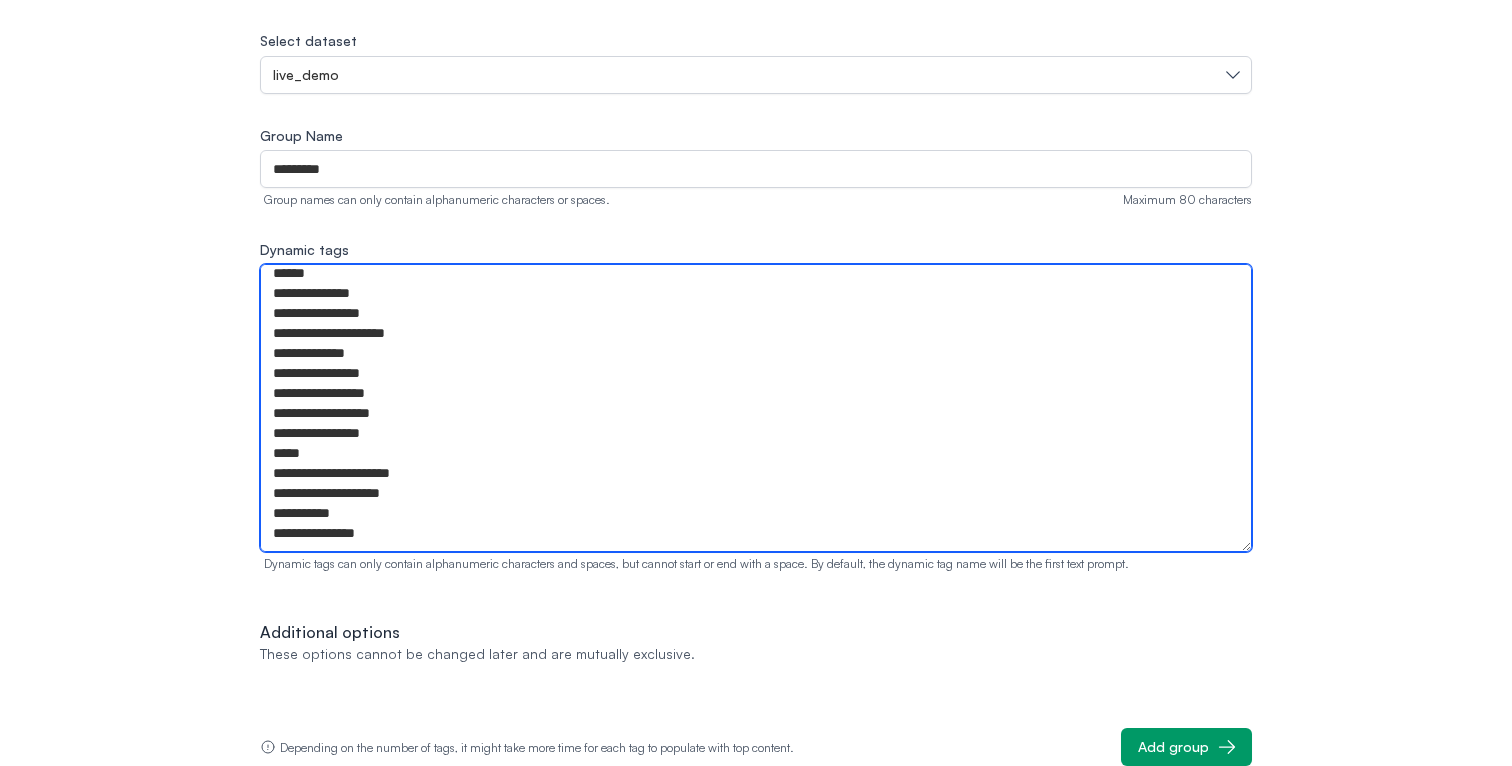type on "**********" 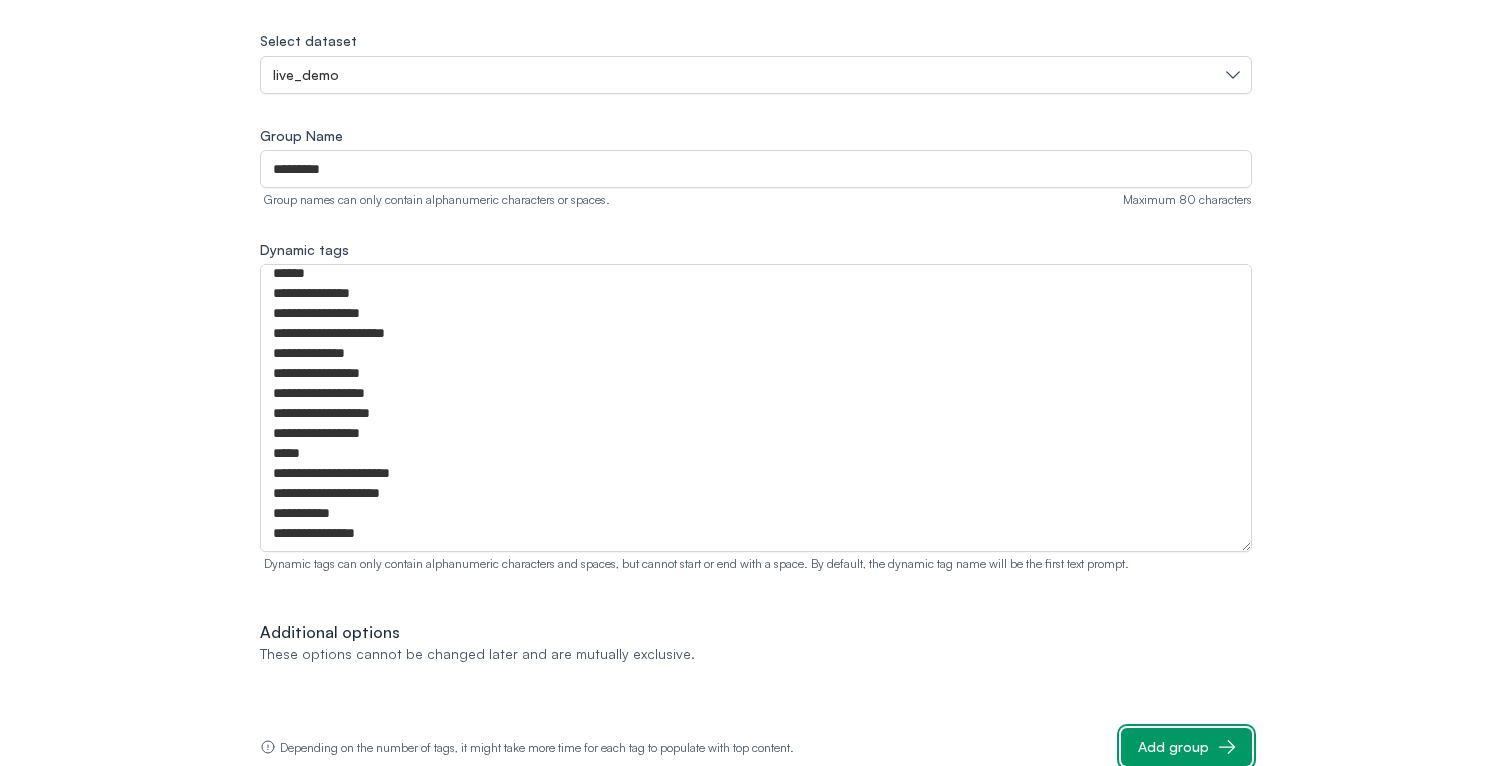 click on "Add group" at bounding box center [1173, 747] 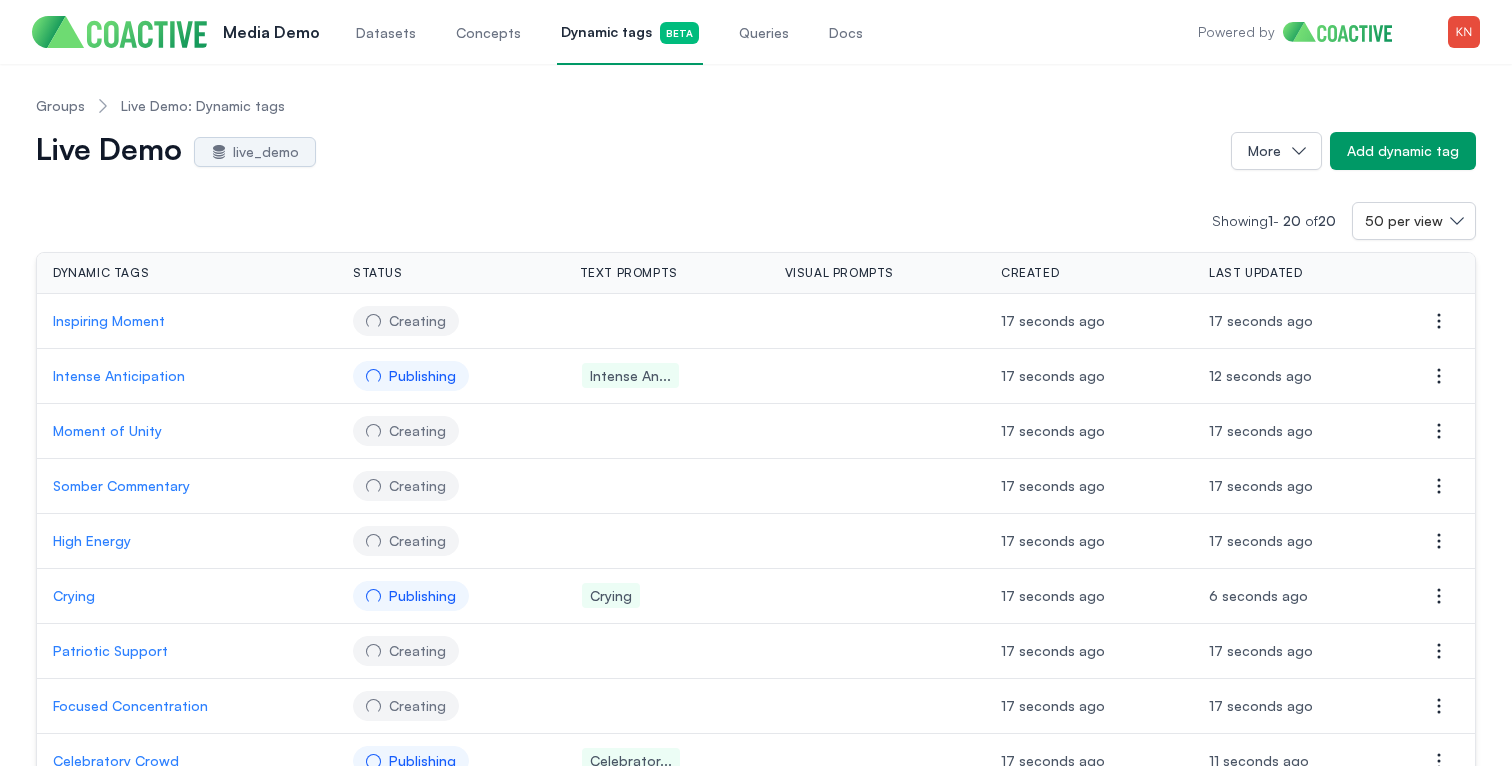 click on "Dynamic tags Beta" at bounding box center [630, 32] 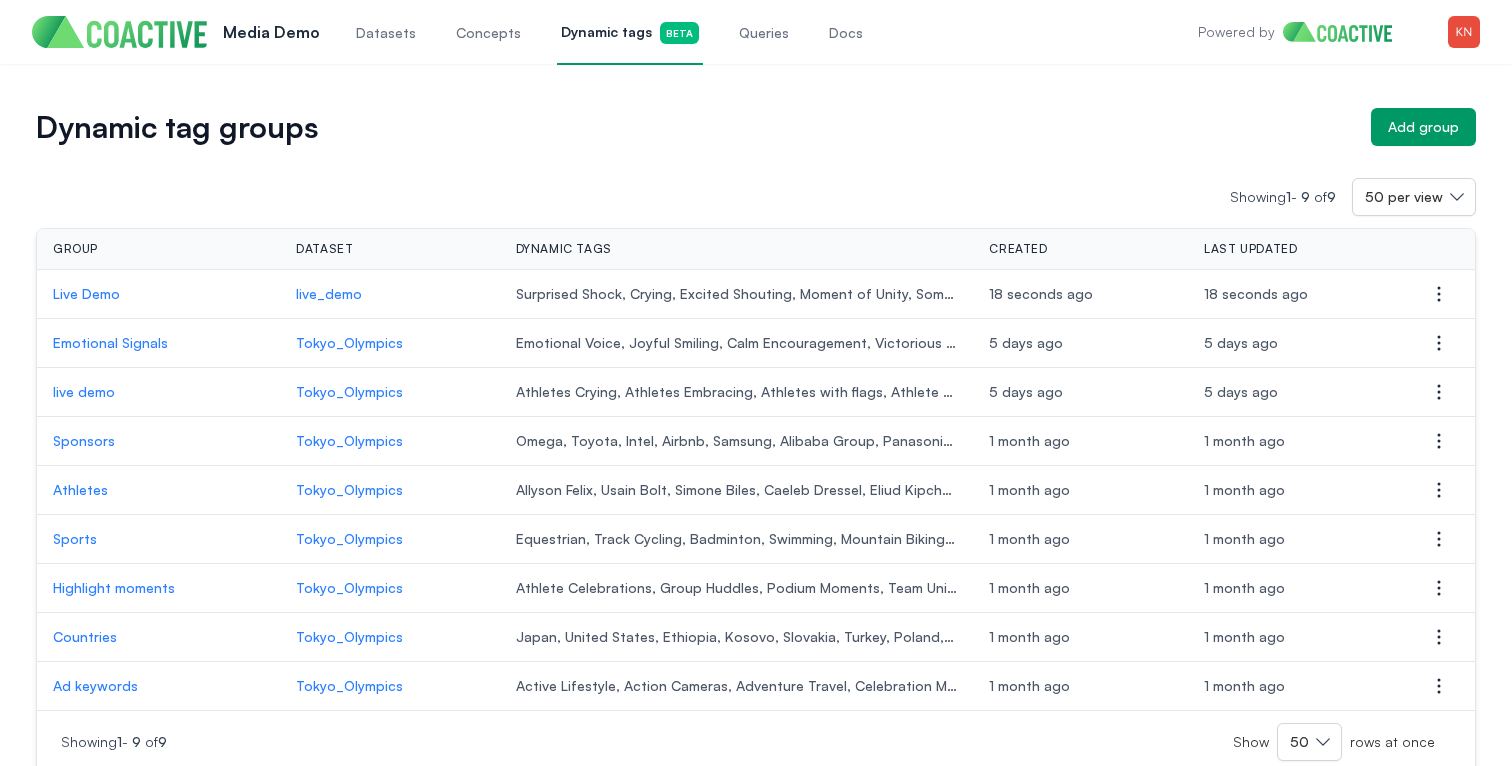 click on "Emotional Signals" at bounding box center (158, 343) 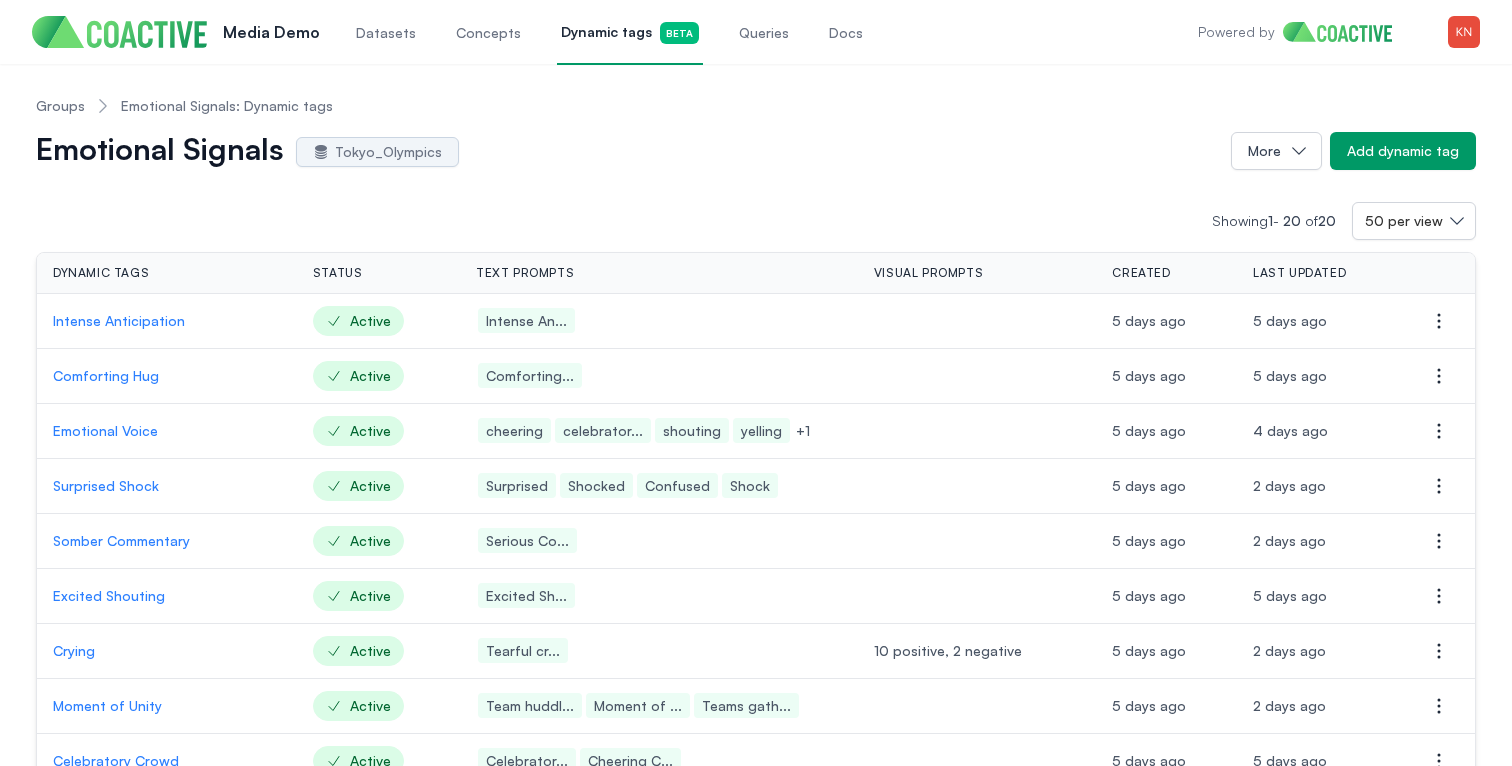 click on "Comforting Hug" at bounding box center (167, 376) 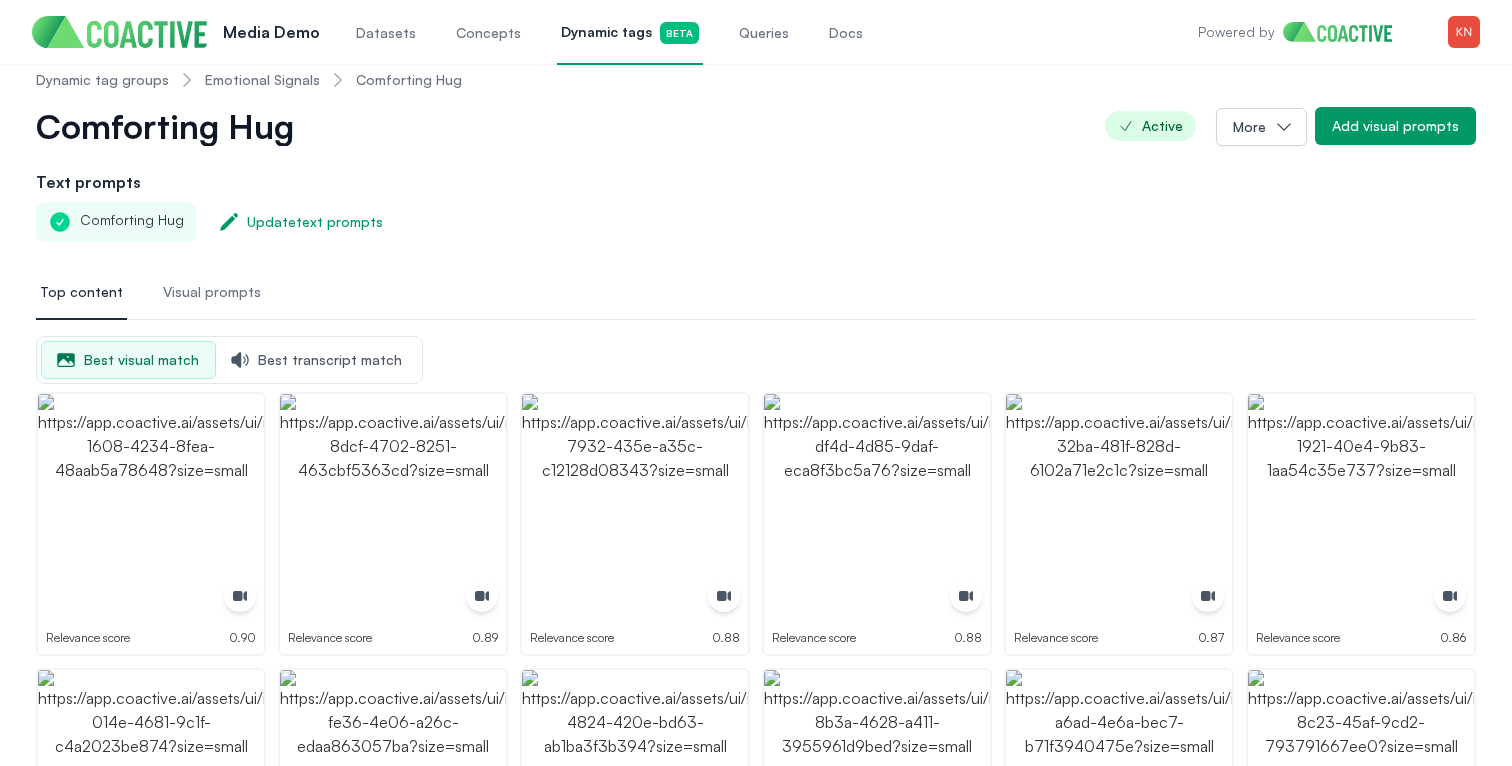 scroll, scrollTop: 0, scrollLeft: 0, axis: both 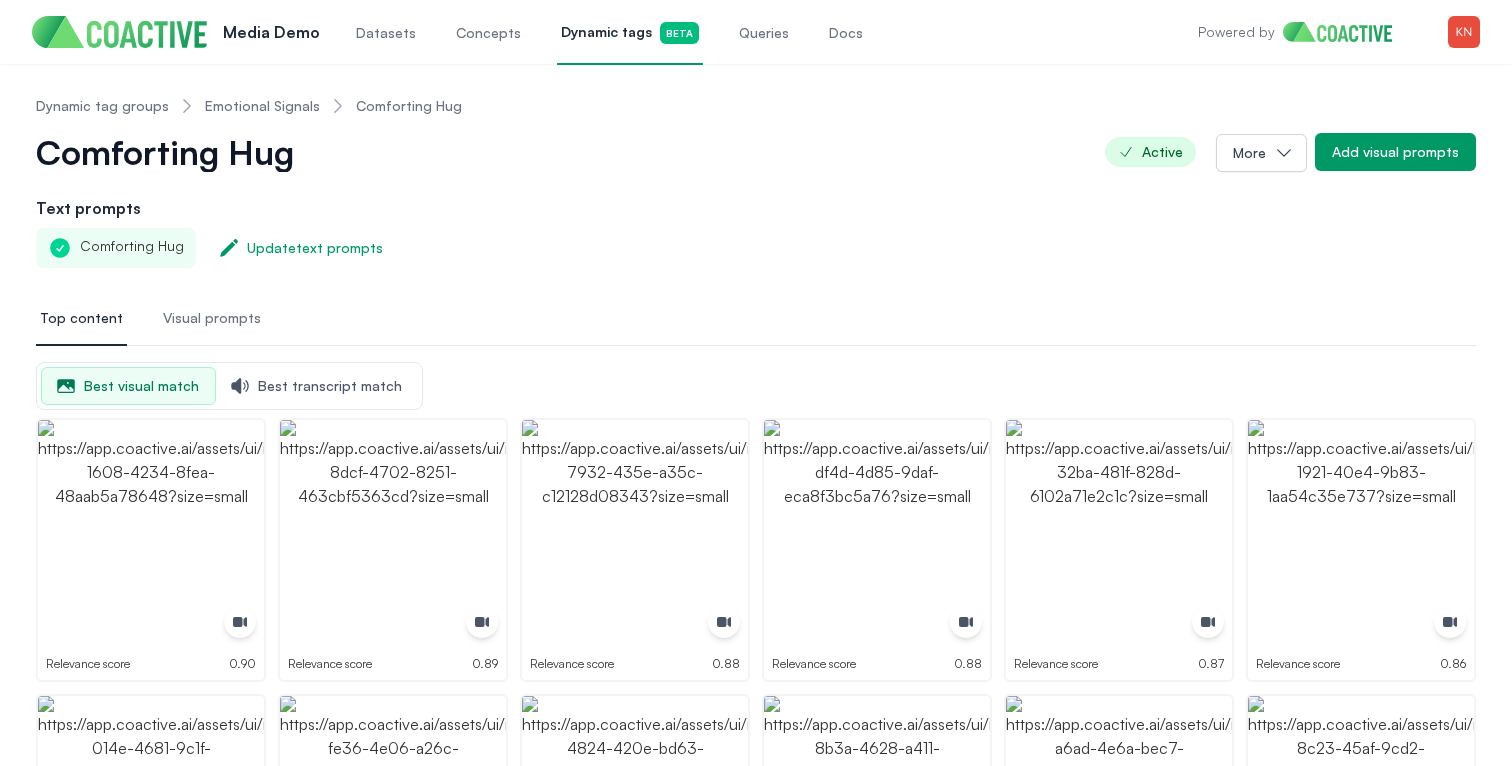 click on "Dynamic tags Beta" at bounding box center [630, 32] 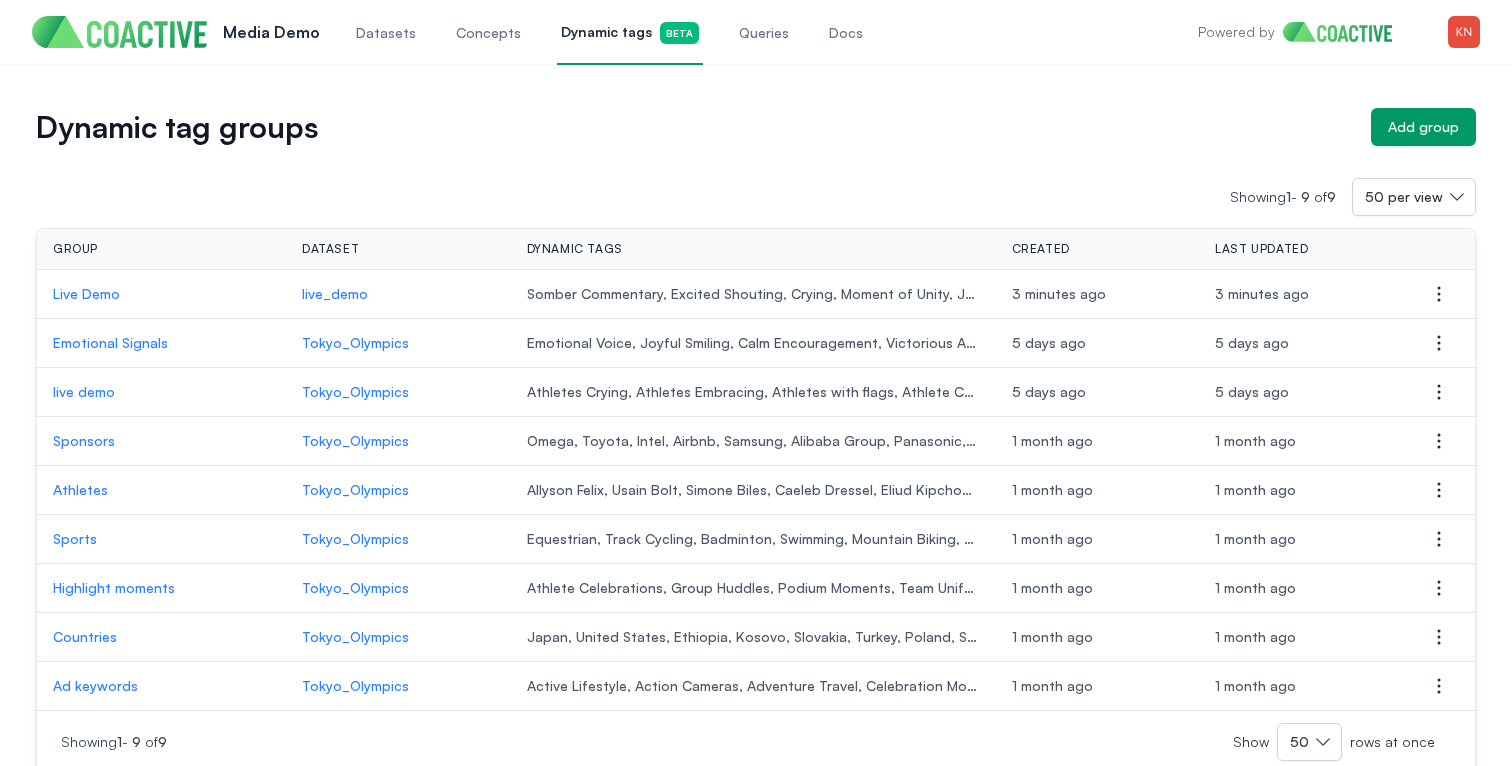 click on "Emotional Signals" at bounding box center (161, 343) 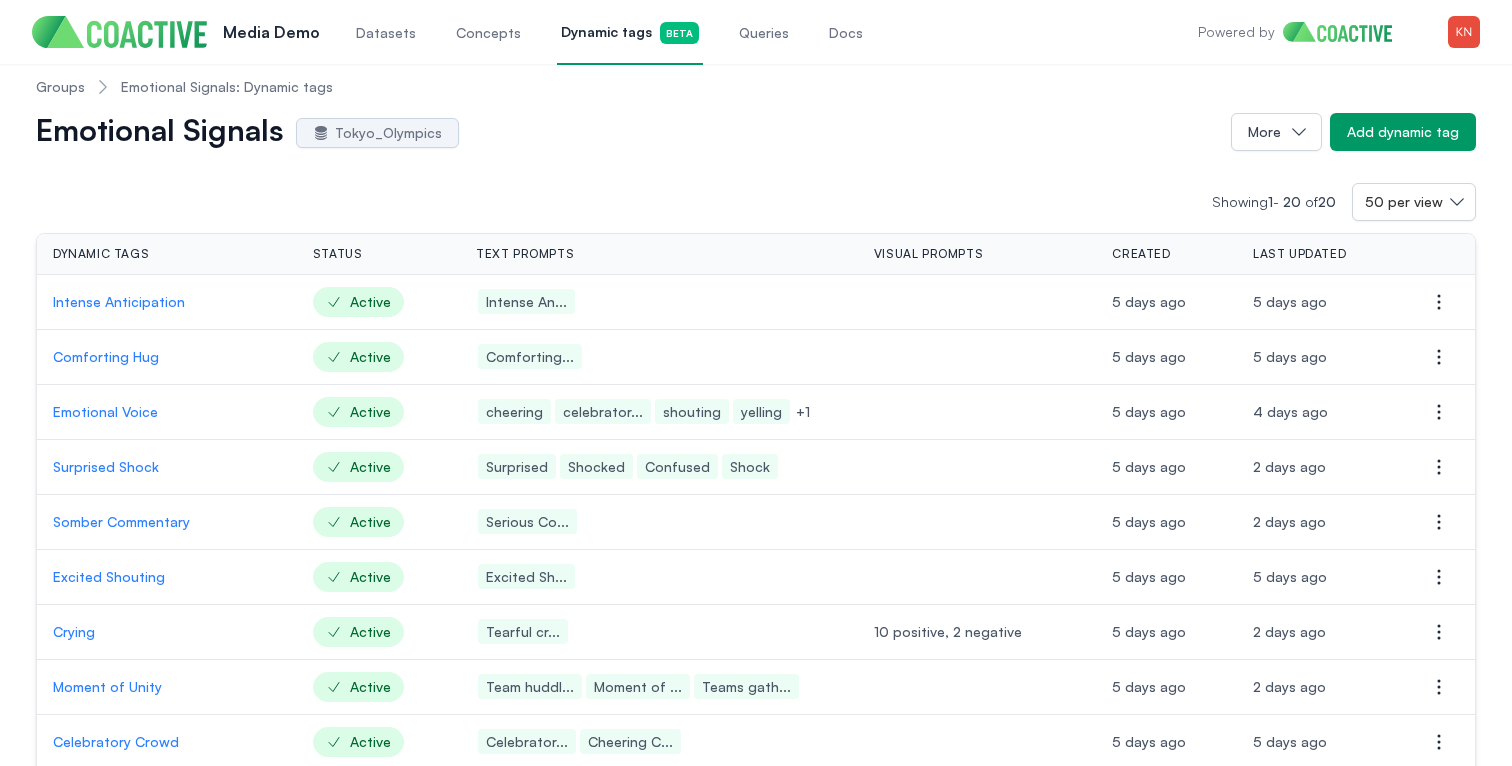 scroll, scrollTop: 29, scrollLeft: 0, axis: vertical 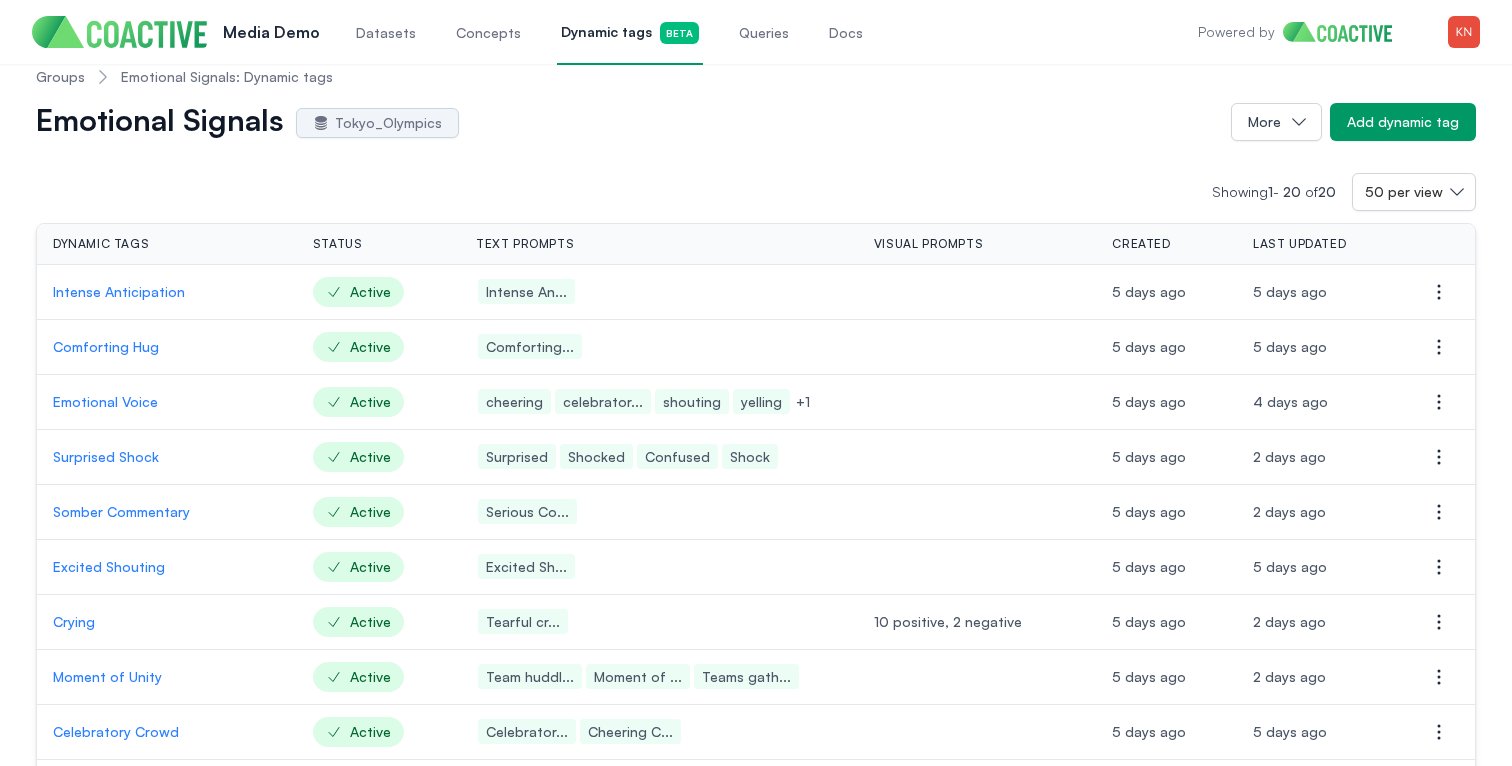 click on "Emotional Voice" at bounding box center (167, 402) 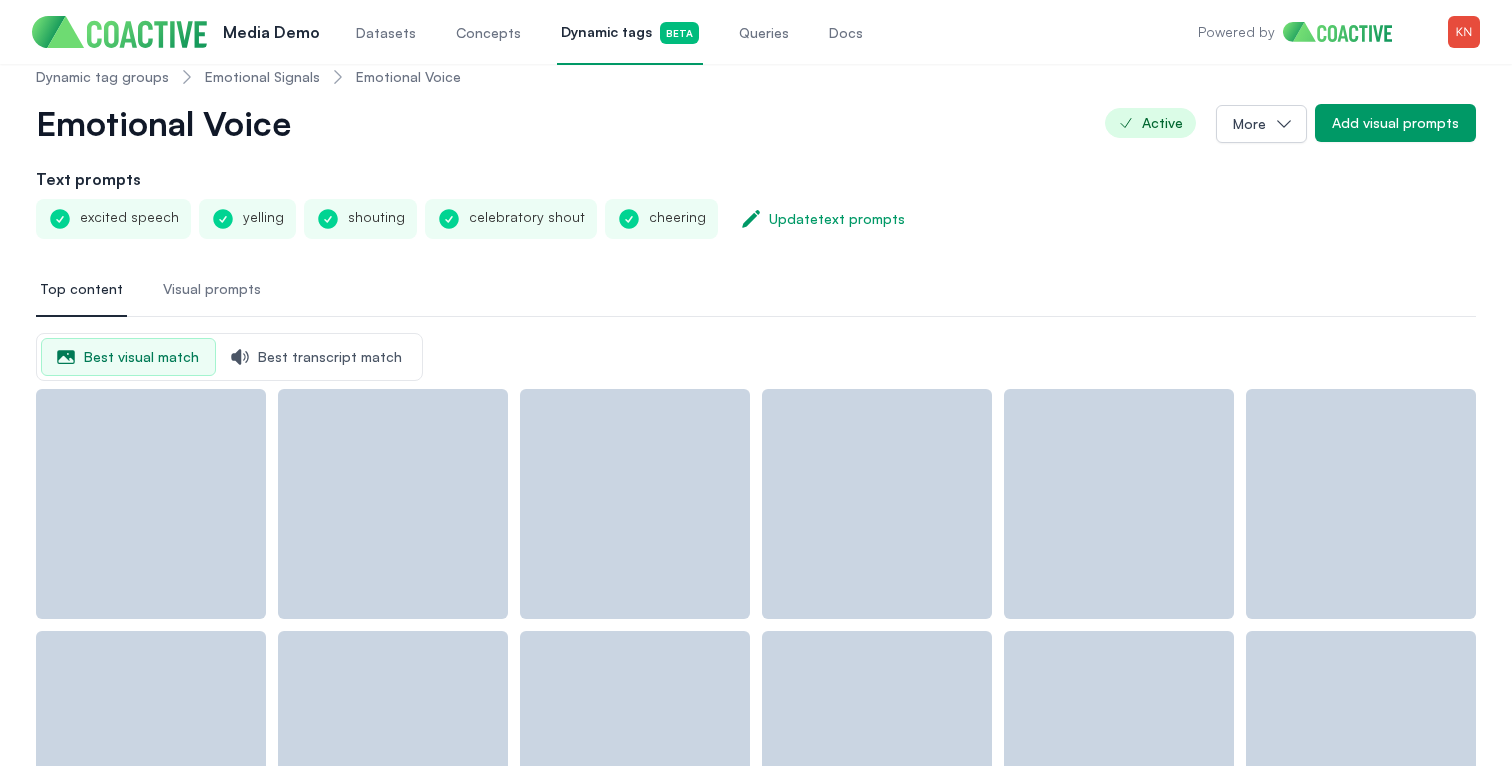 scroll, scrollTop: 0, scrollLeft: 0, axis: both 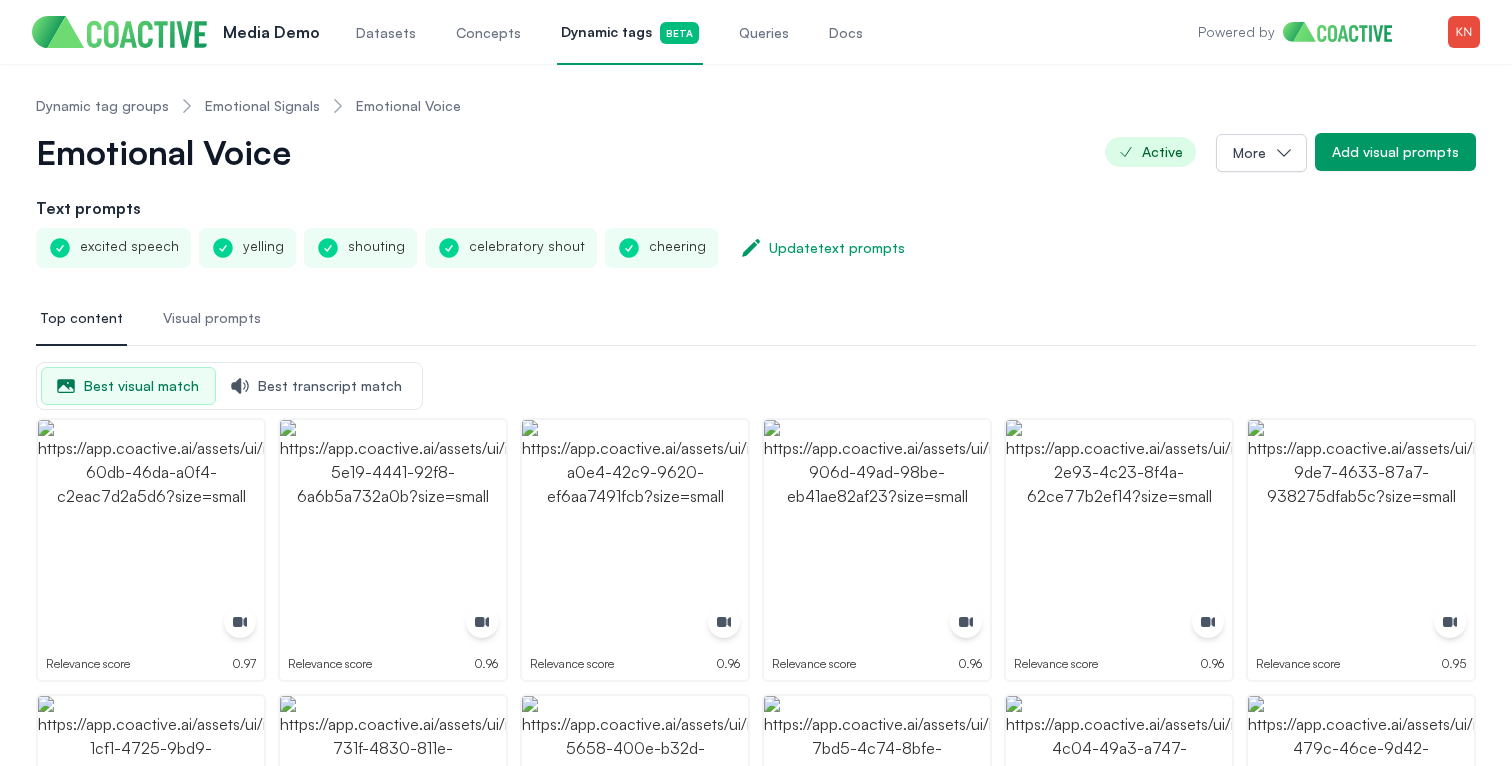 click on "Best transcript match" at bounding box center [317, 386] 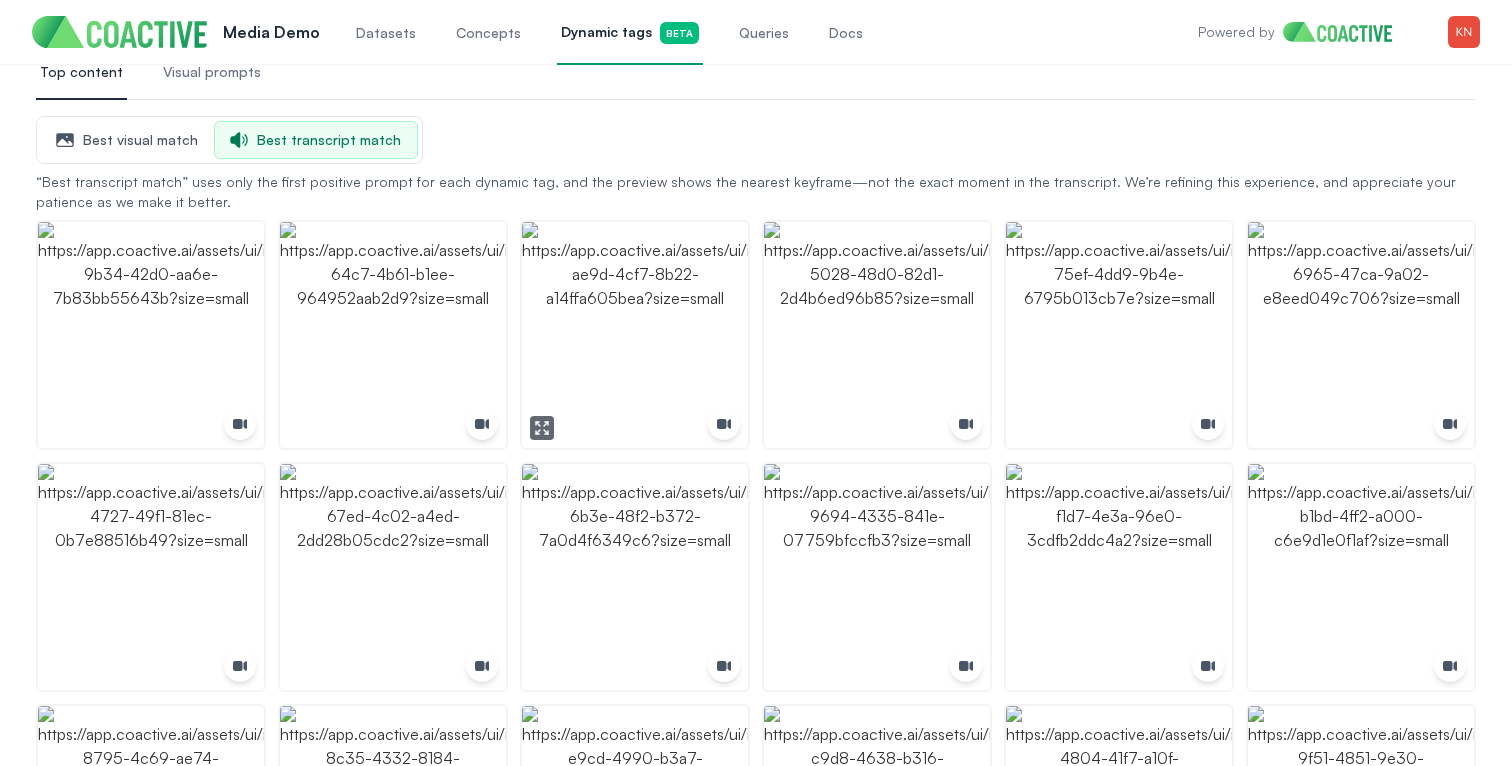 scroll, scrollTop: 278, scrollLeft: 0, axis: vertical 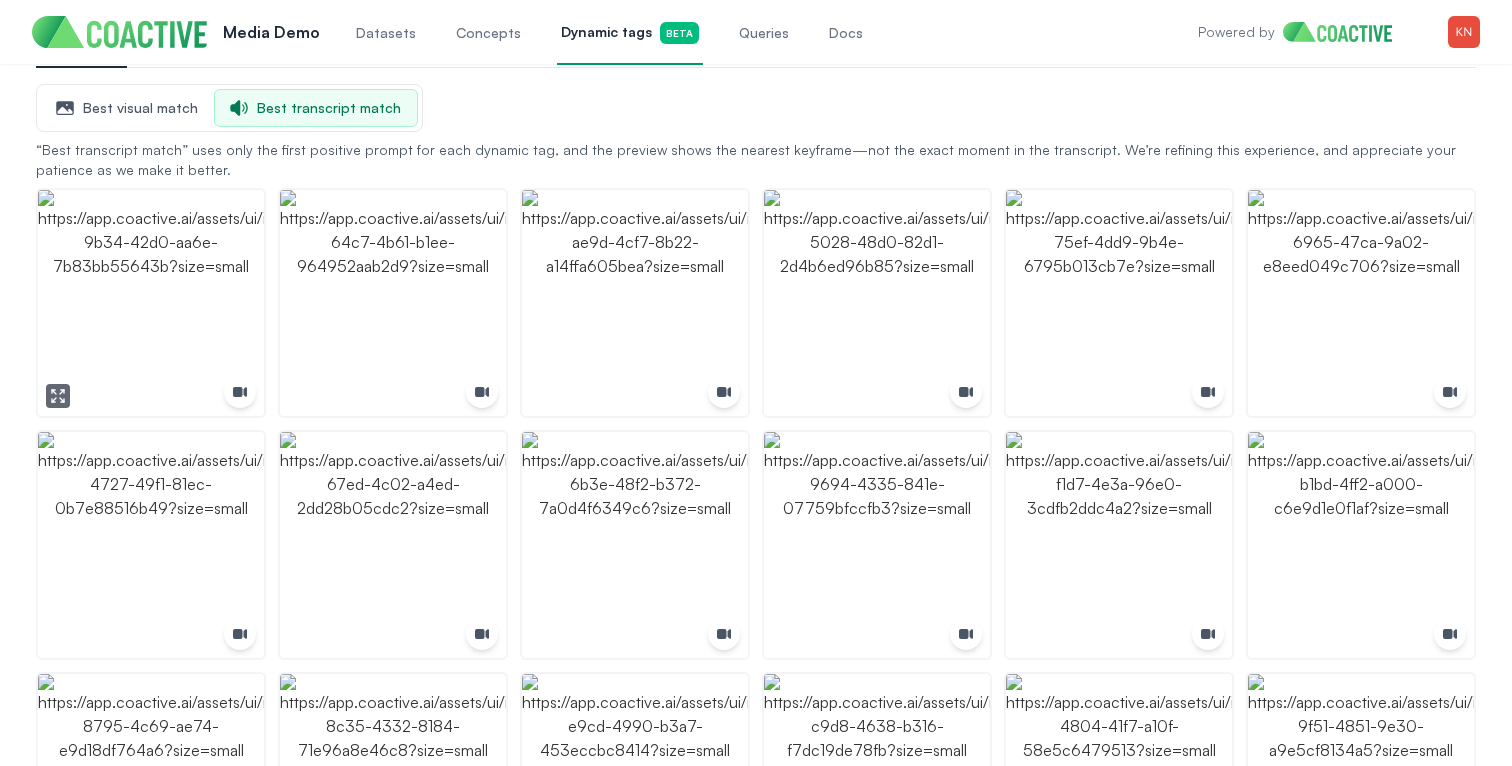 click at bounding box center (151, 303) 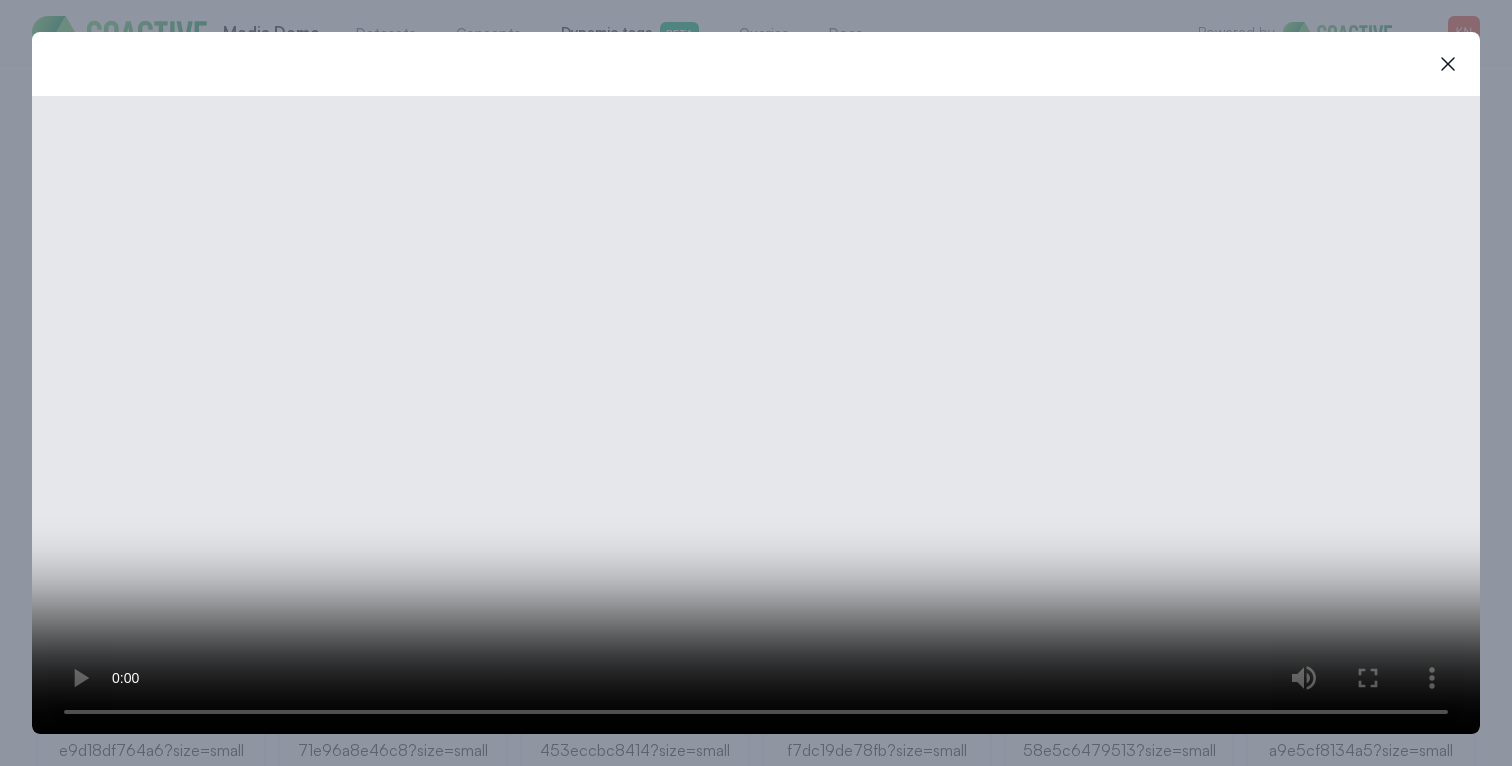 click on "close-modal" at bounding box center (756, 383) 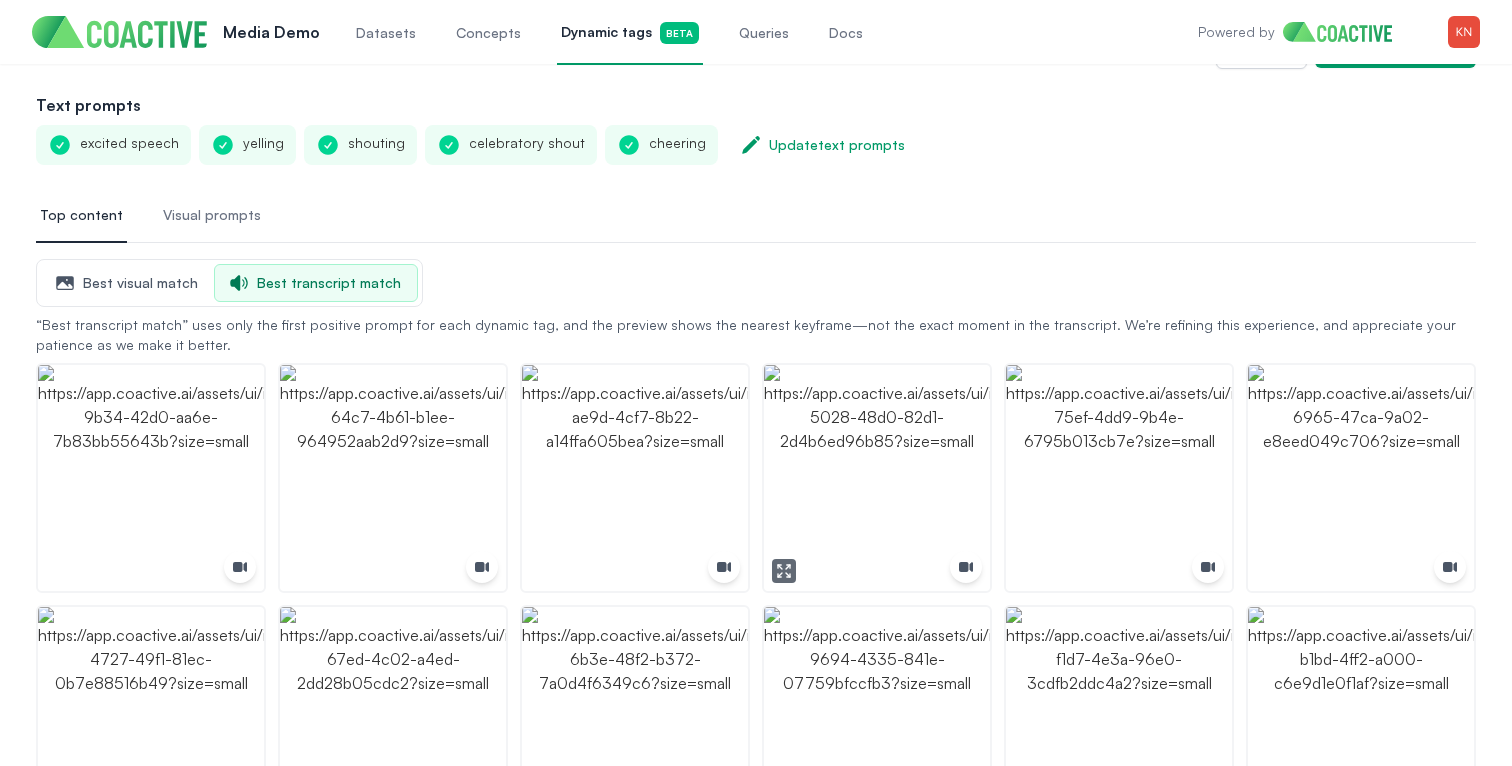 scroll, scrollTop: 0, scrollLeft: 0, axis: both 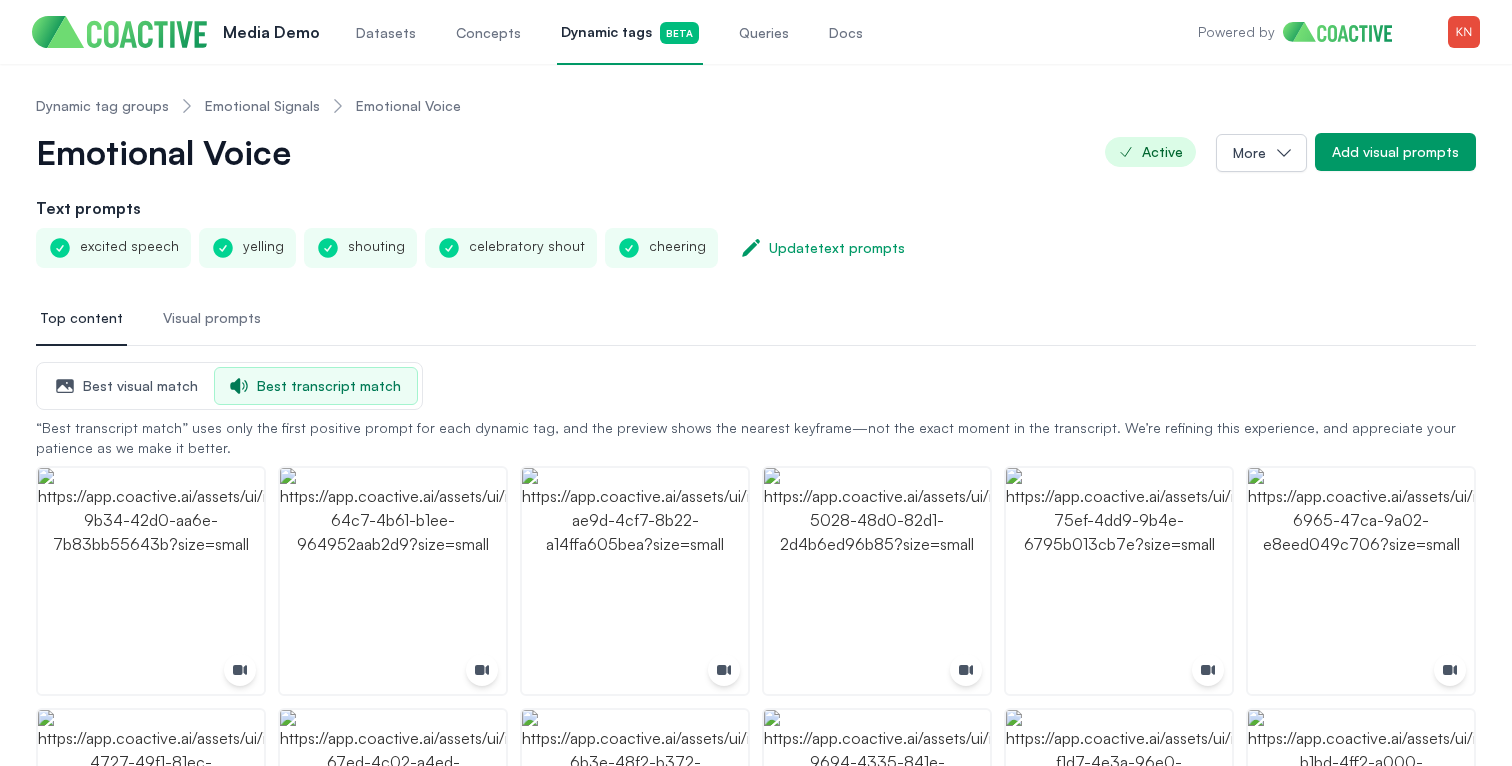click on "Emotional Signals" at bounding box center (262, 106) 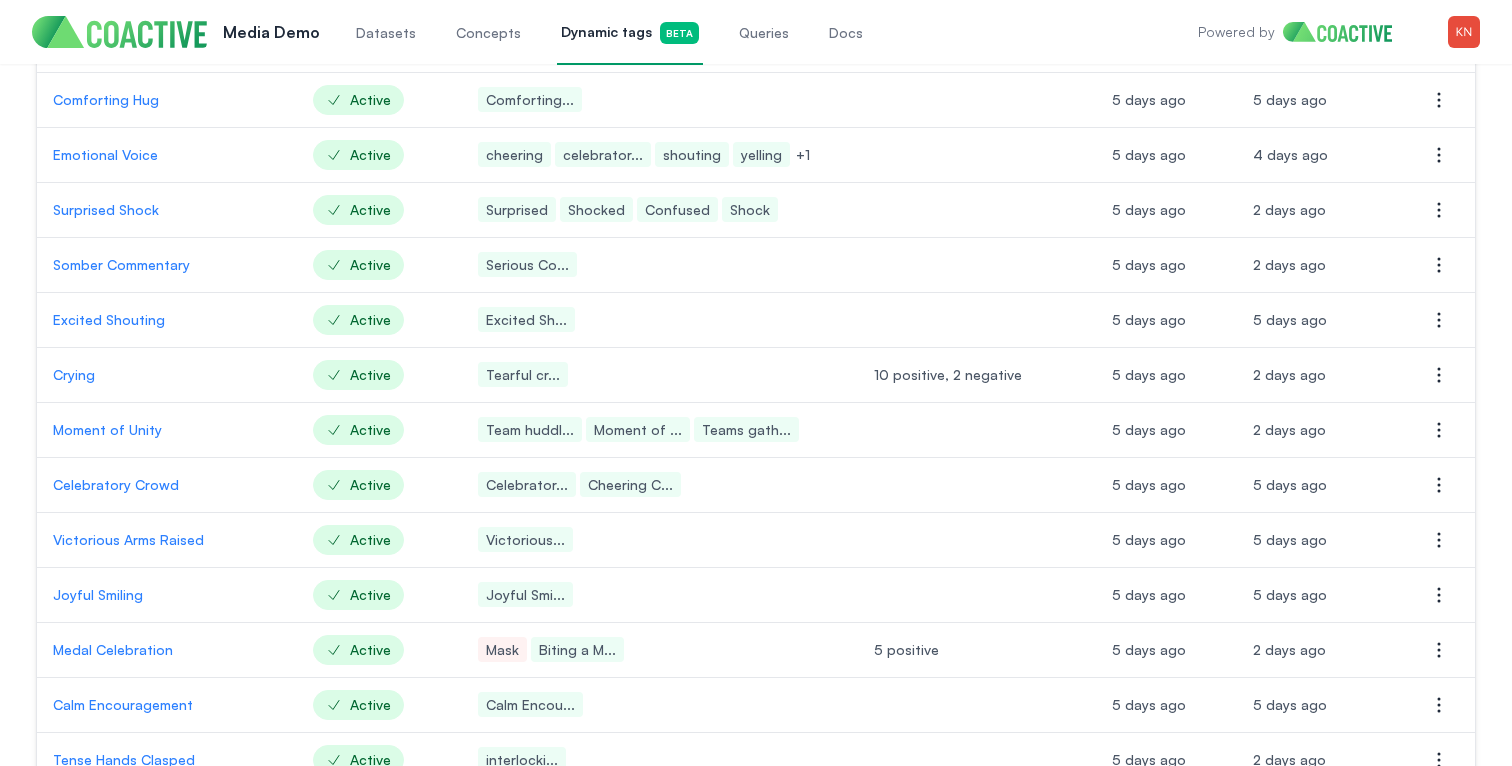 scroll, scrollTop: 278, scrollLeft: 0, axis: vertical 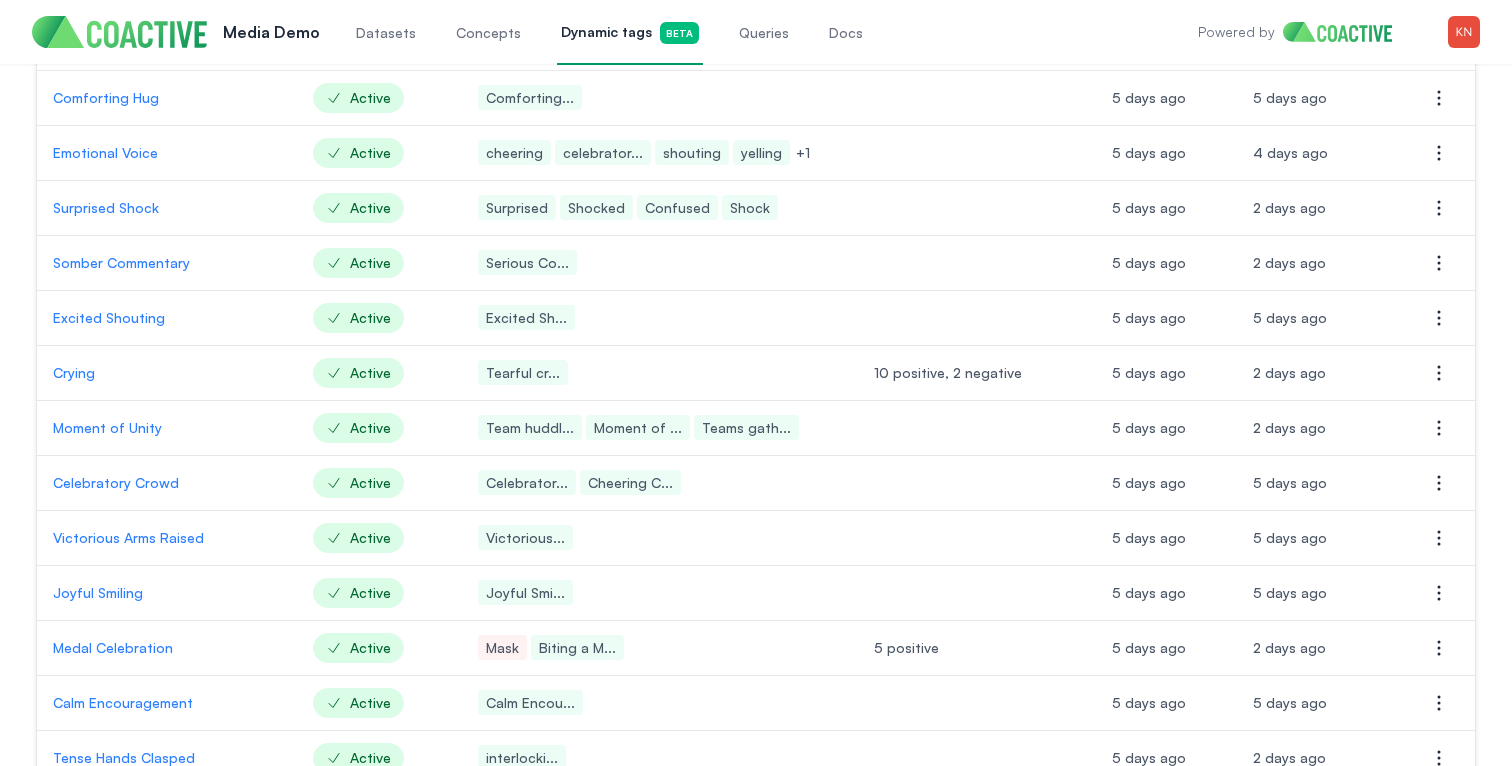 click on "Celebratory Crowd" at bounding box center (167, 483) 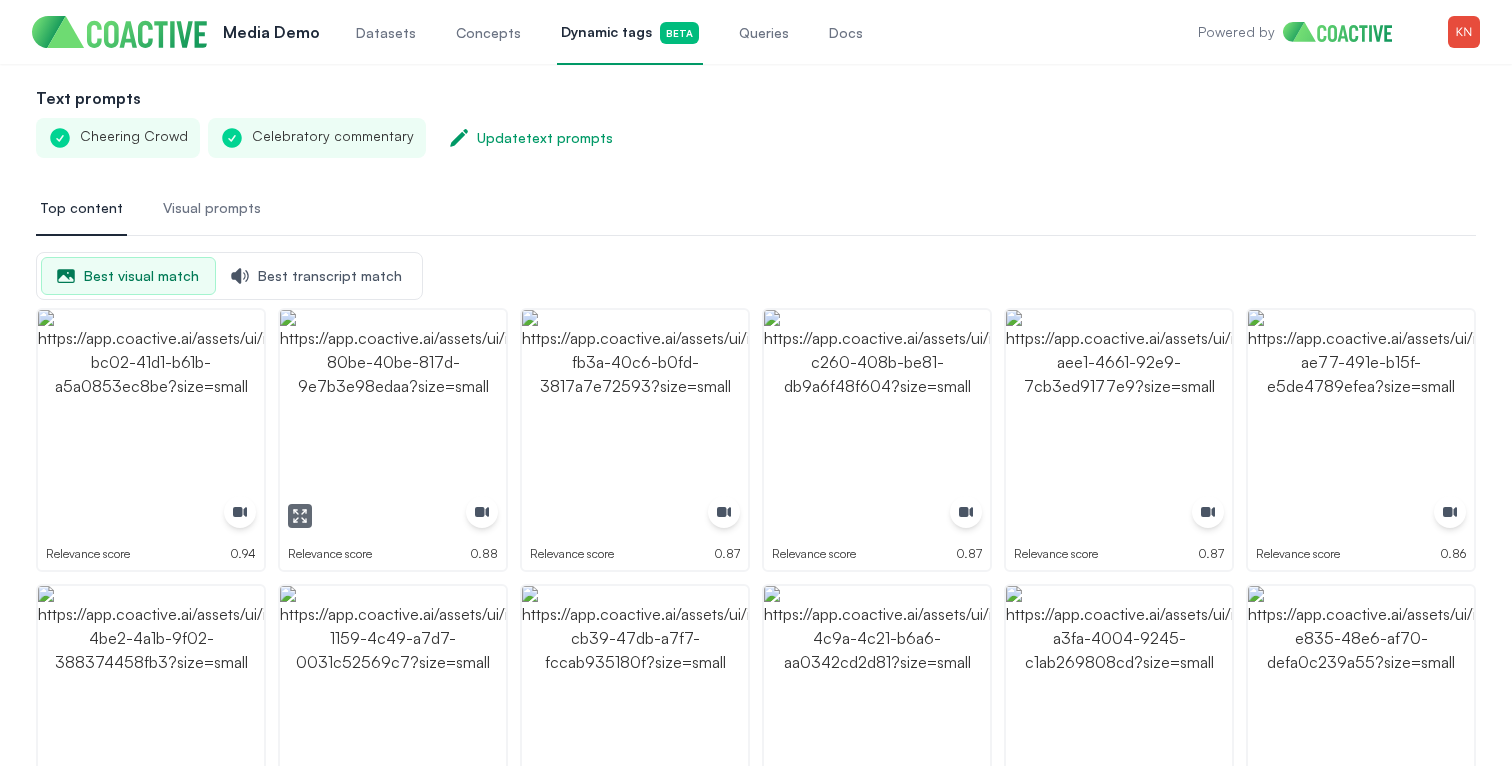scroll, scrollTop: 65, scrollLeft: 0, axis: vertical 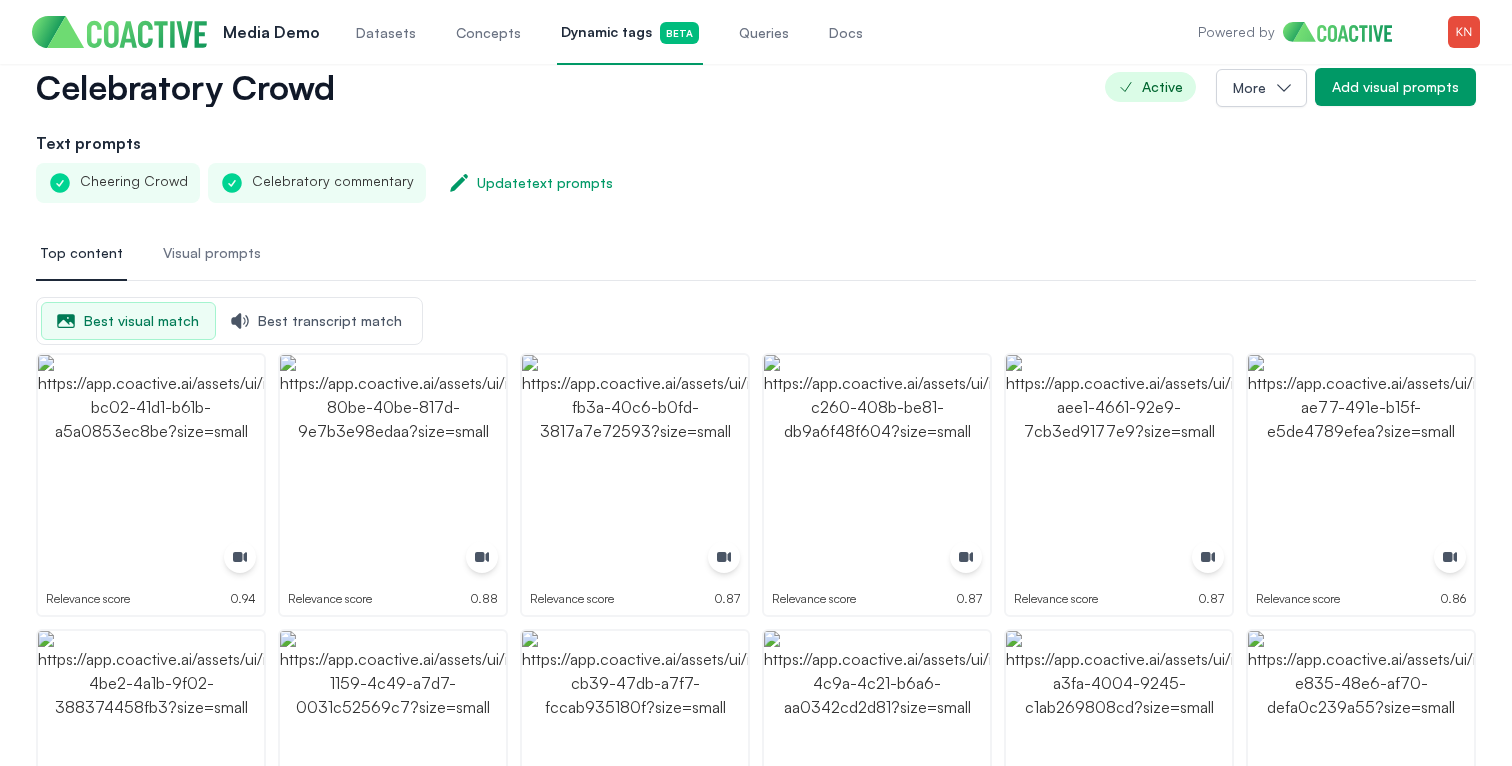 click on "Best transcript match" at bounding box center [317, 321] 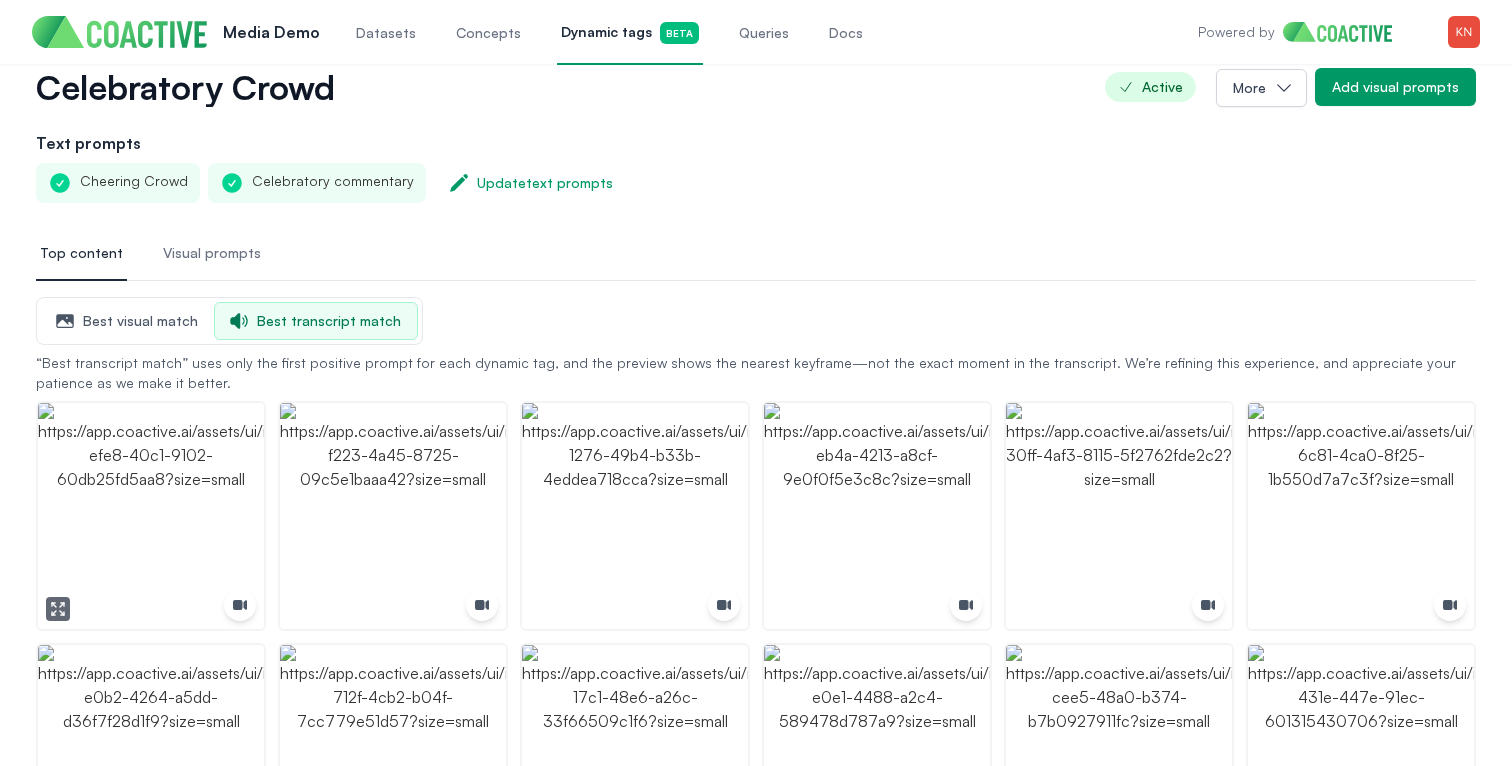 click at bounding box center [151, 516] 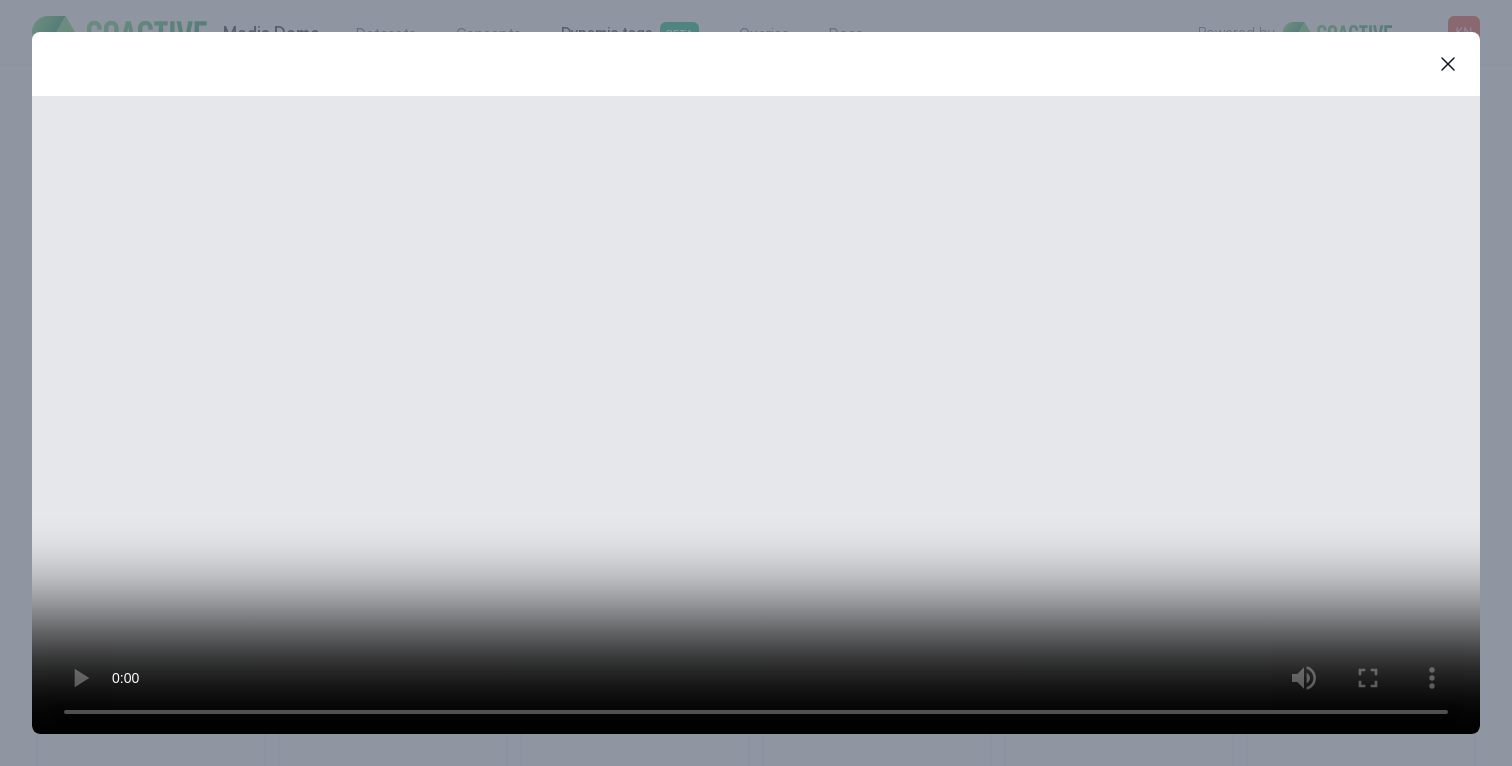 click on "close-modal" at bounding box center [756, 383] 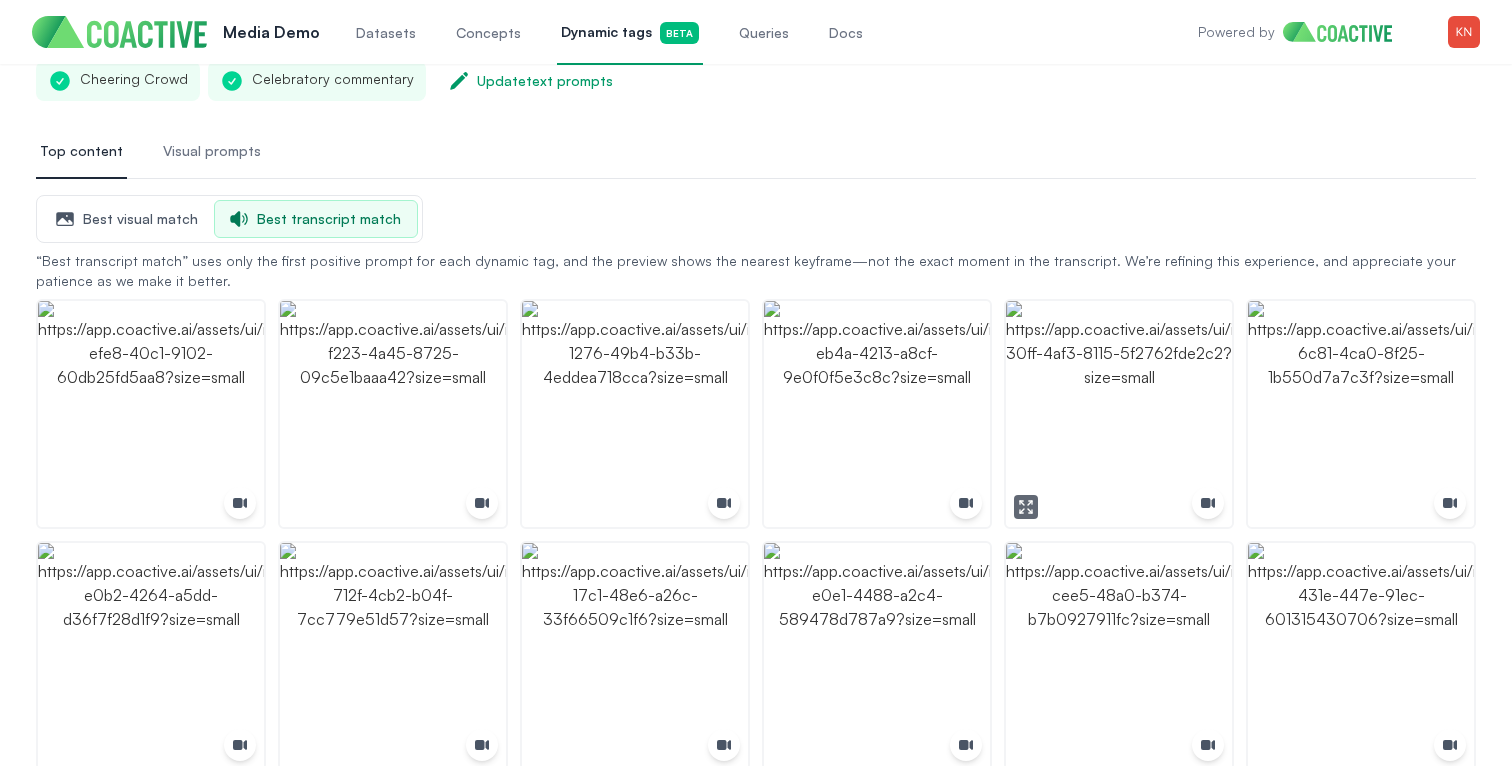 scroll, scrollTop: 219, scrollLeft: 0, axis: vertical 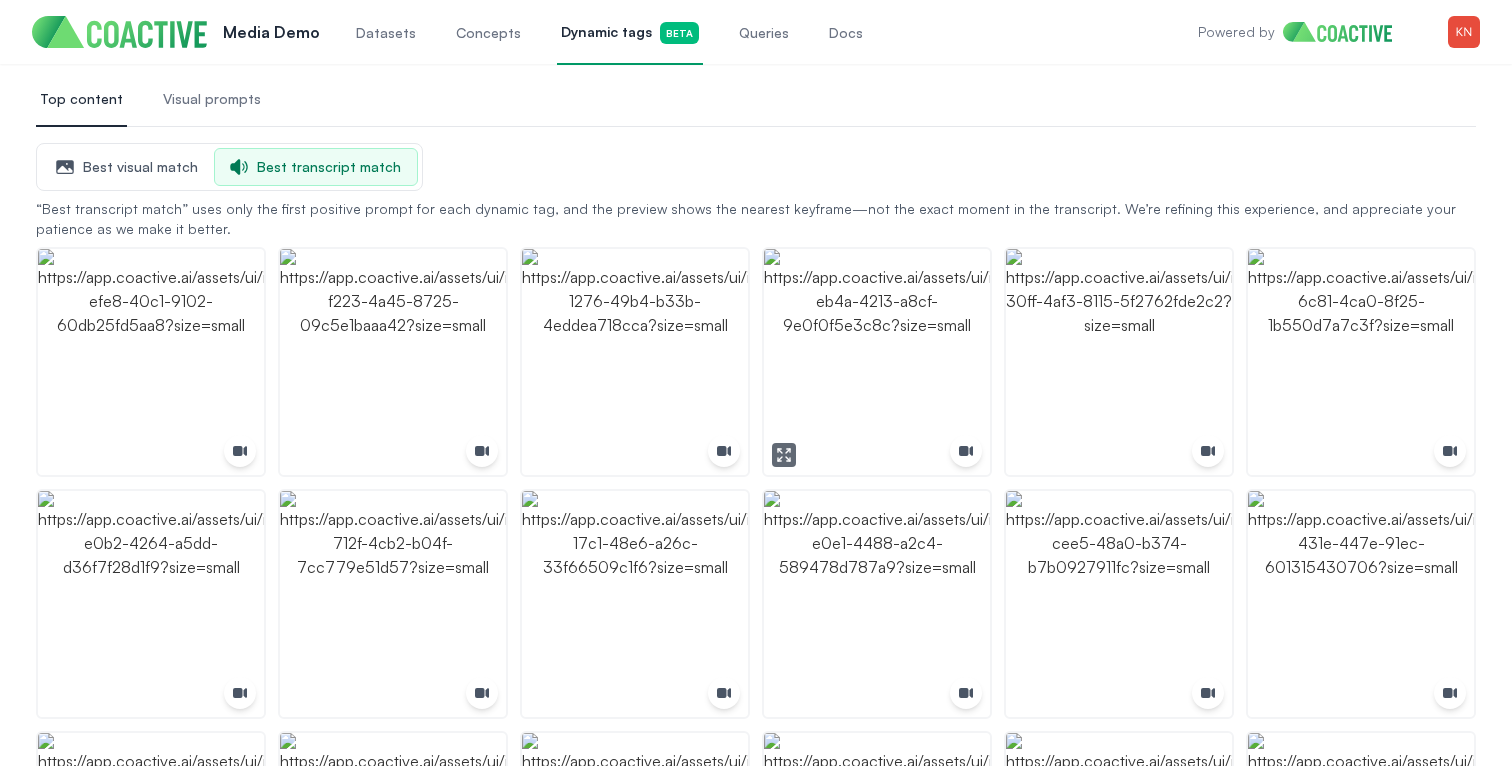 click 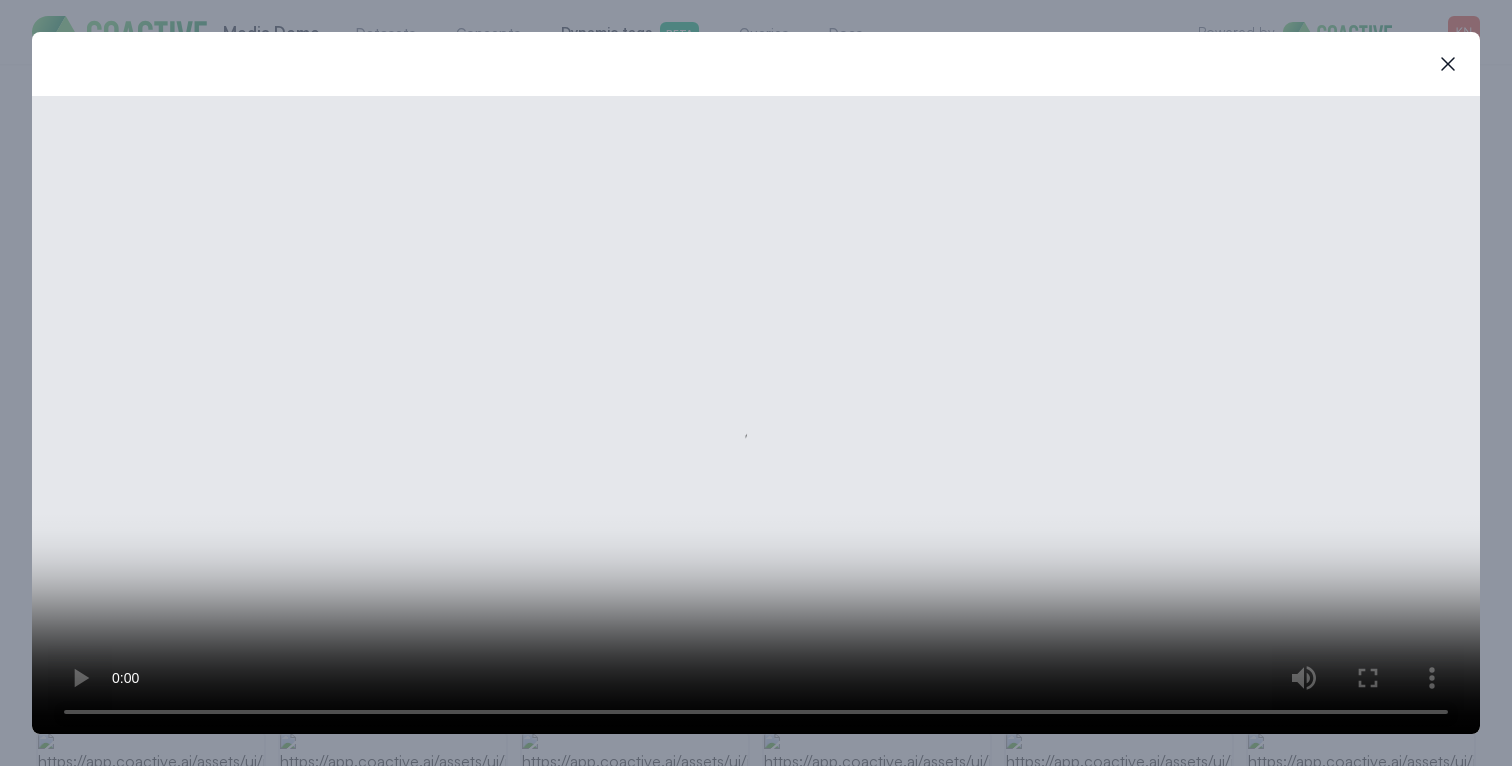 click on "close-modal" at bounding box center (756, 383) 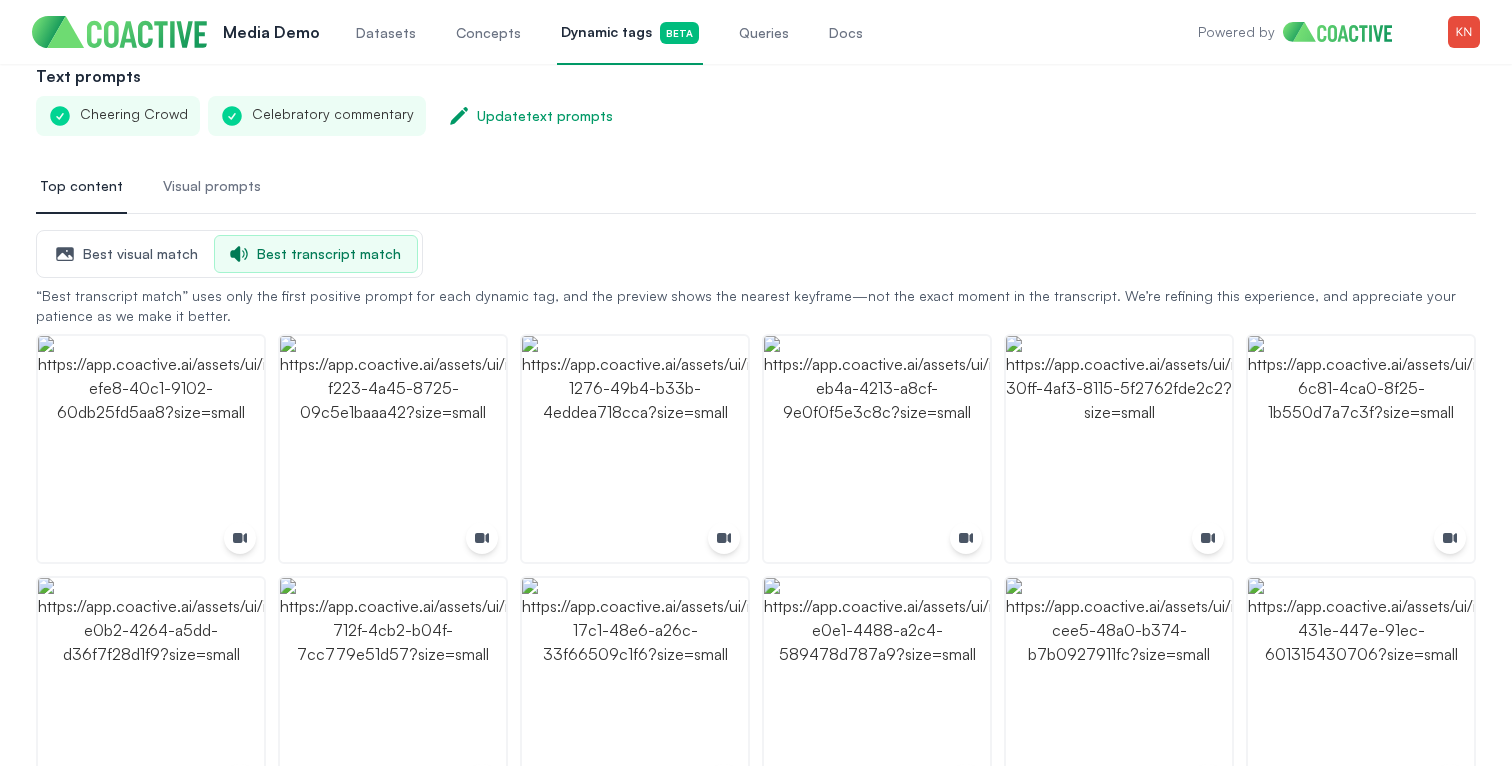scroll, scrollTop: 0, scrollLeft: 0, axis: both 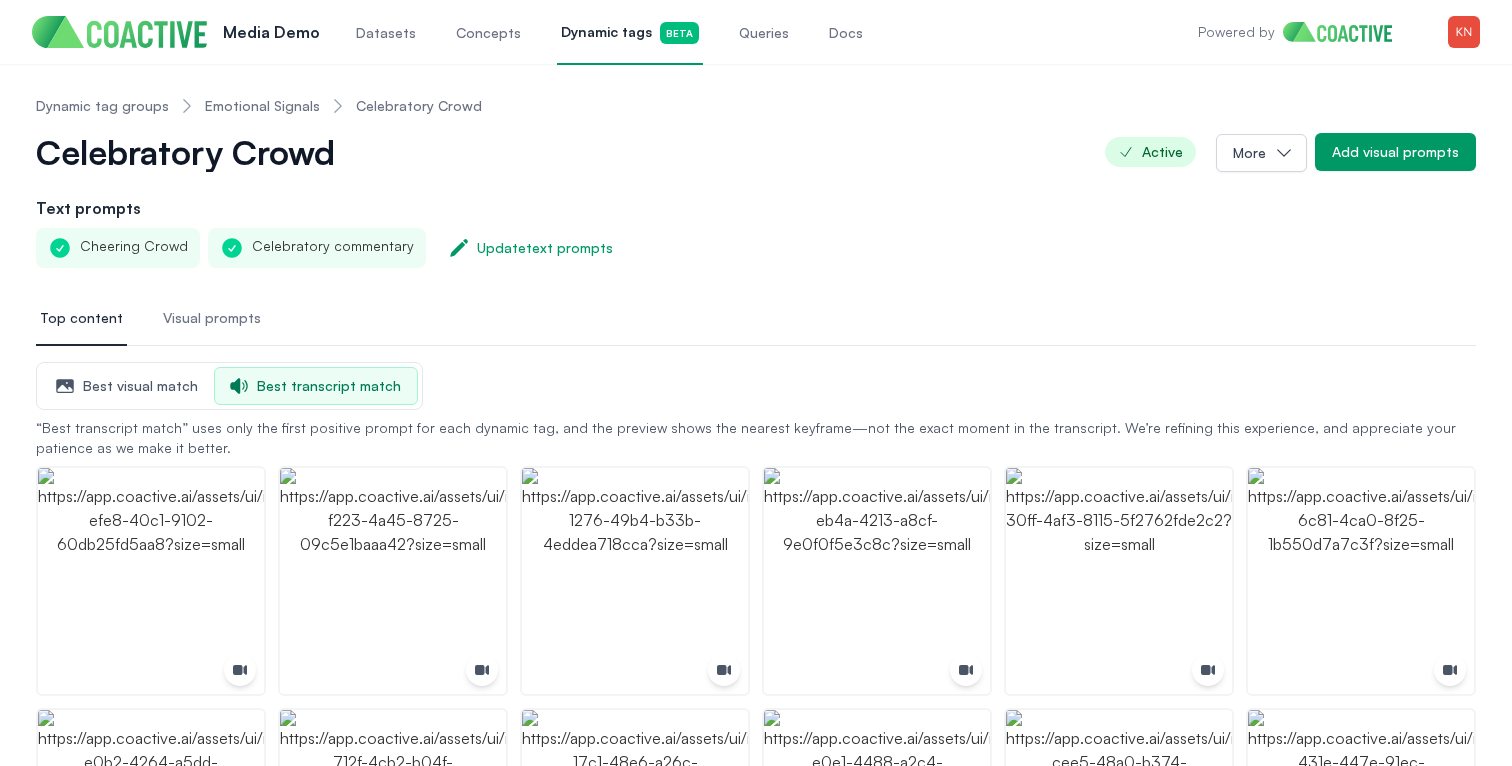 click on "Emotional Signals" at bounding box center (262, 106) 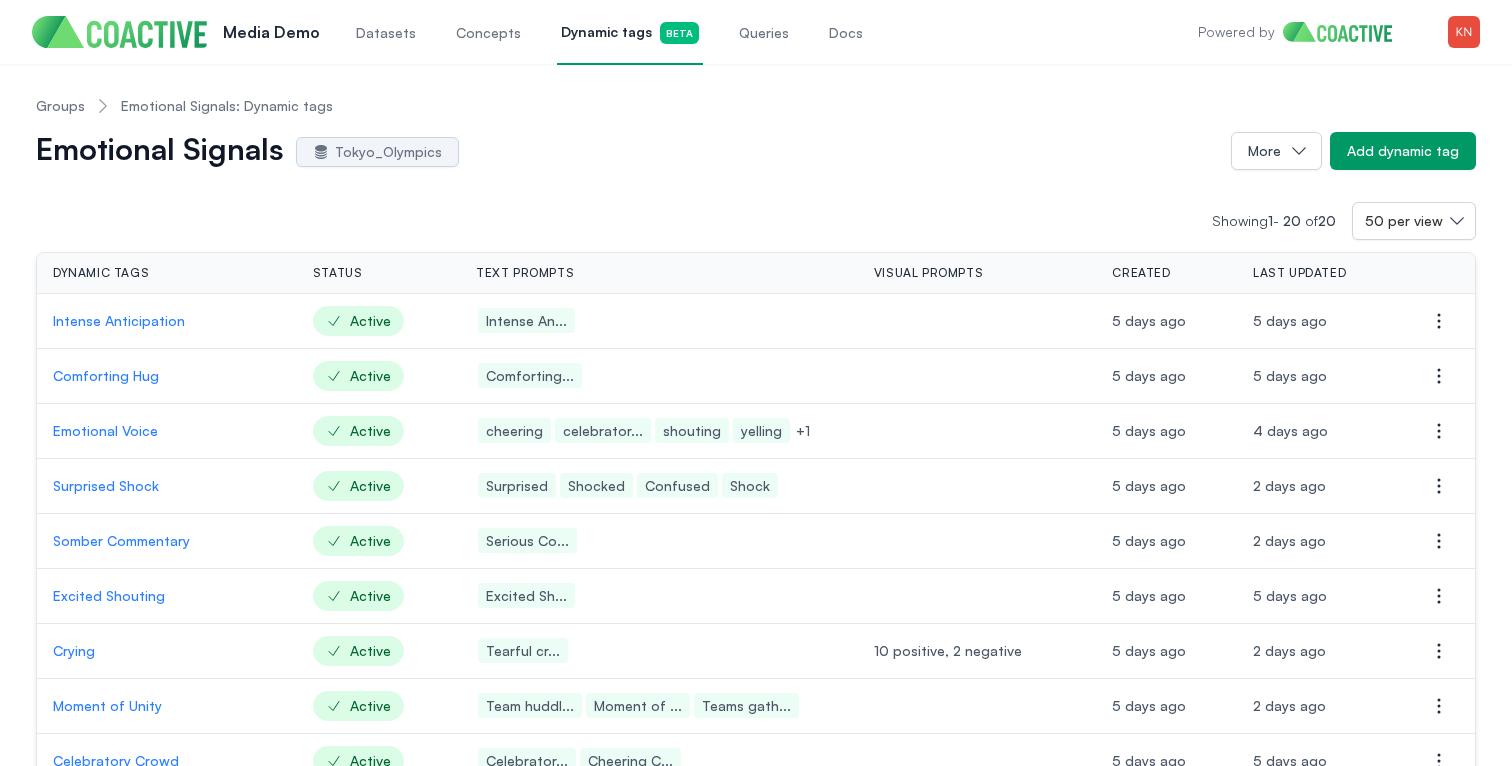 click on "Comforting Hug" at bounding box center [167, 376] 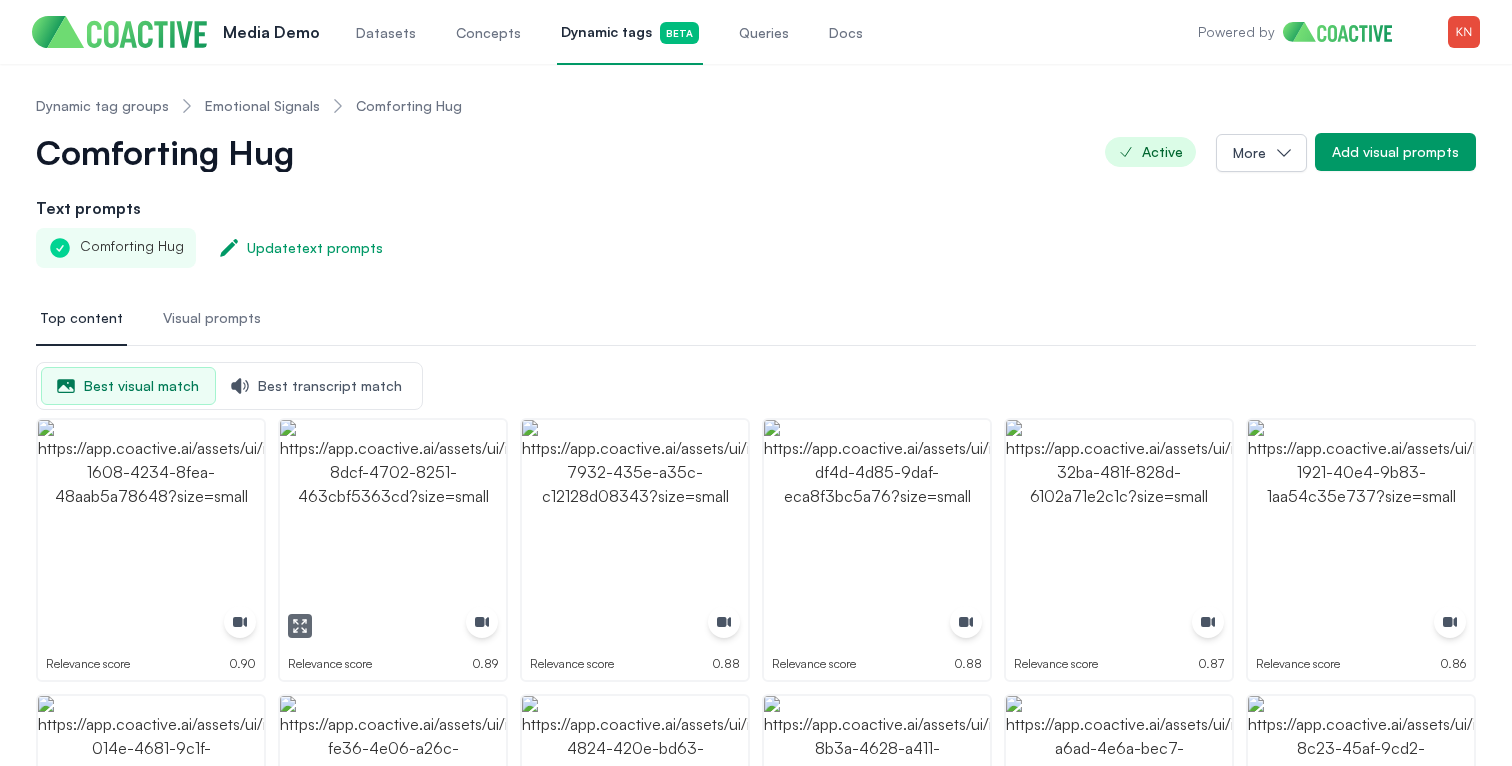 click at bounding box center [393, 533] 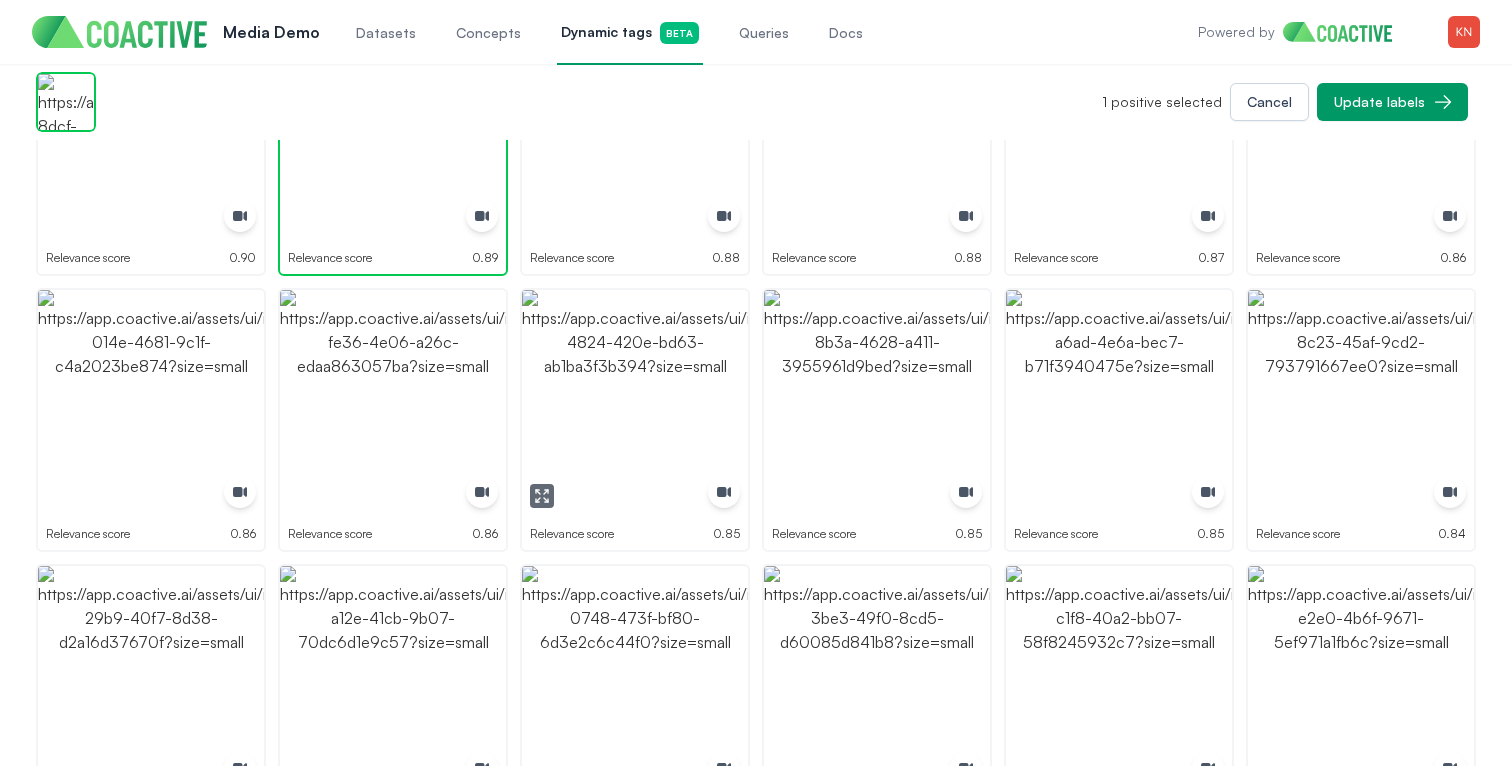 click at bounding box center [635, 403] 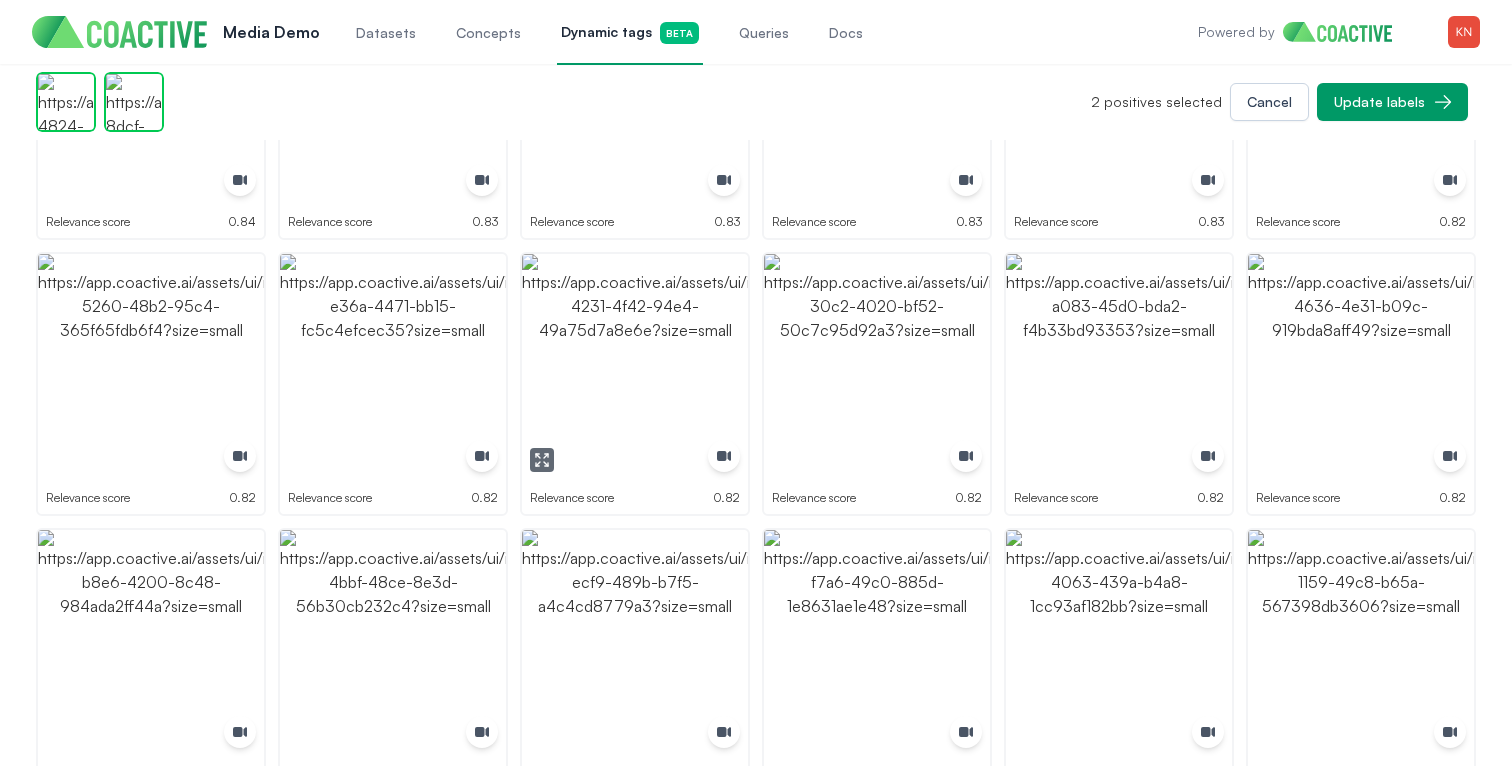 scroll, scrollTop: 1216, scrollLeft: 0, axis: vertical 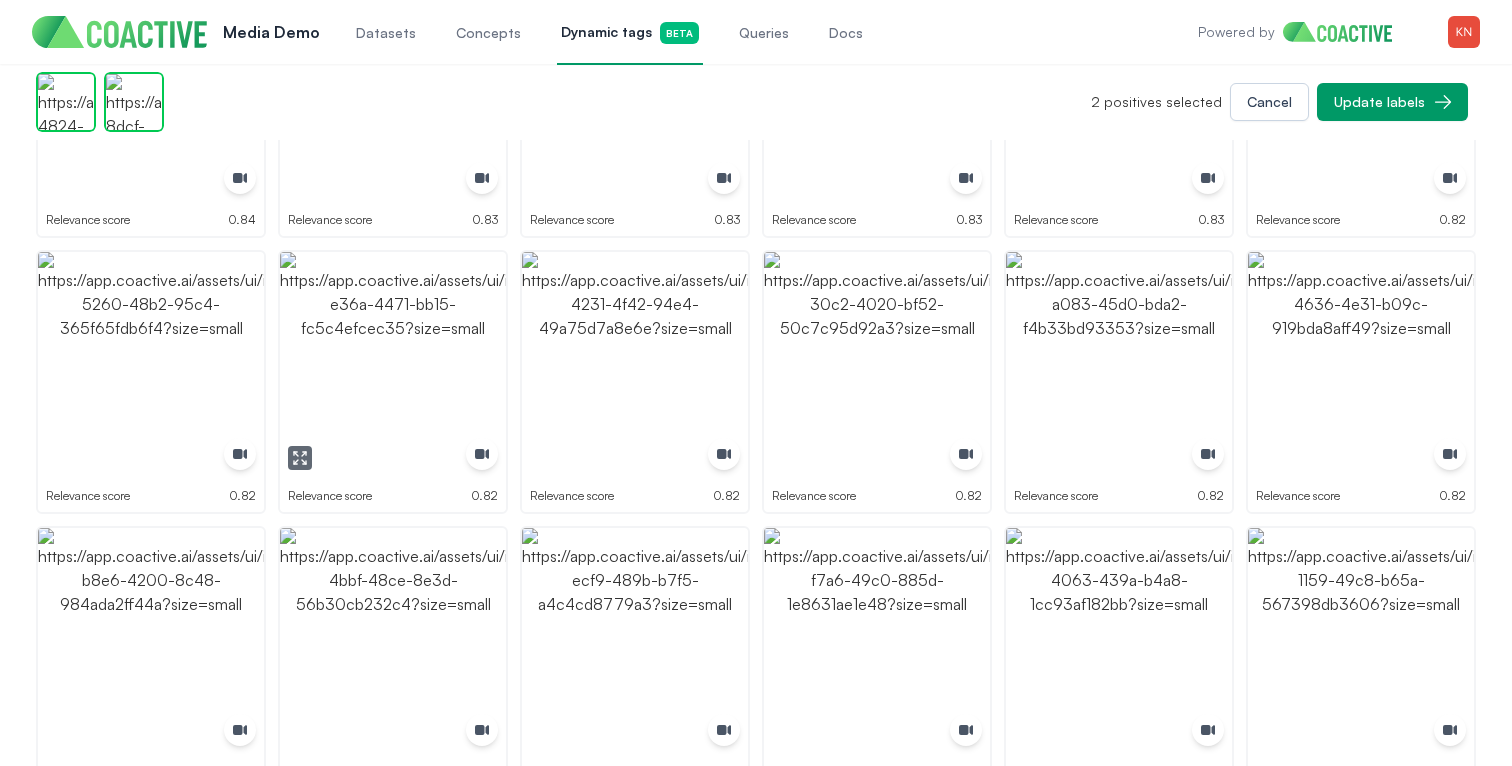 click at bounding box center [151, 365] 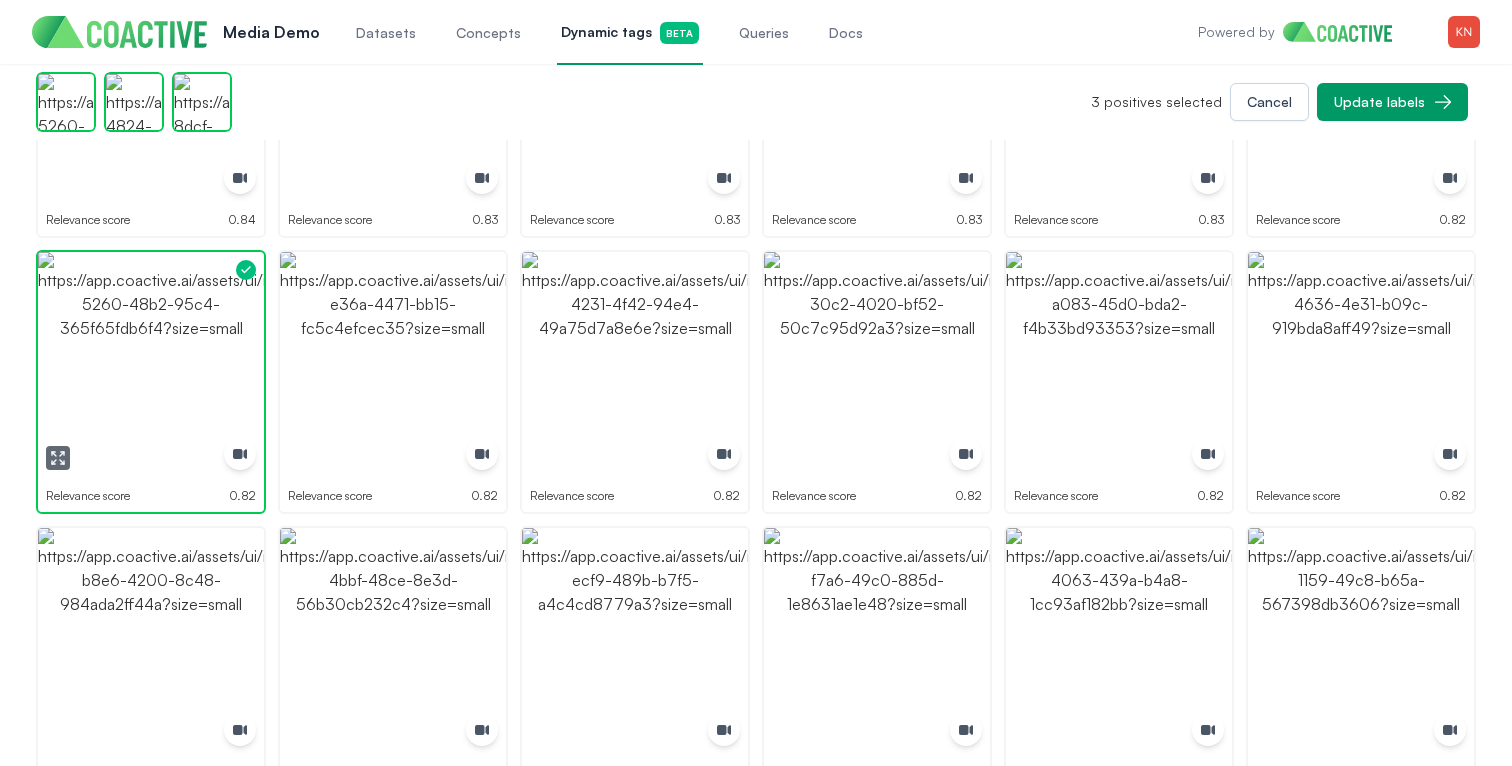 click at bounding box center (151, 365) 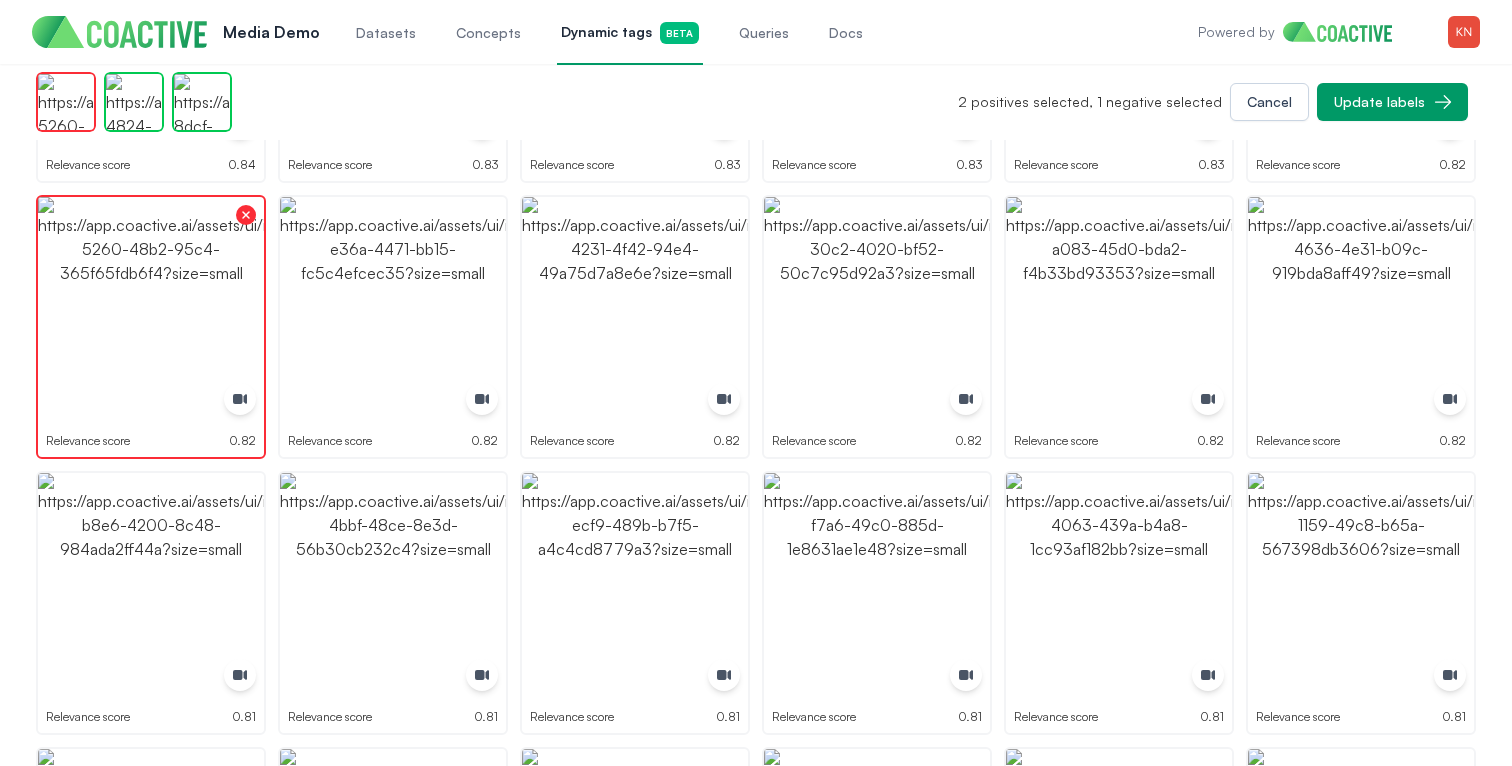 scroll, scrollTop: 761, scrollLeft: 0, axis: vertical 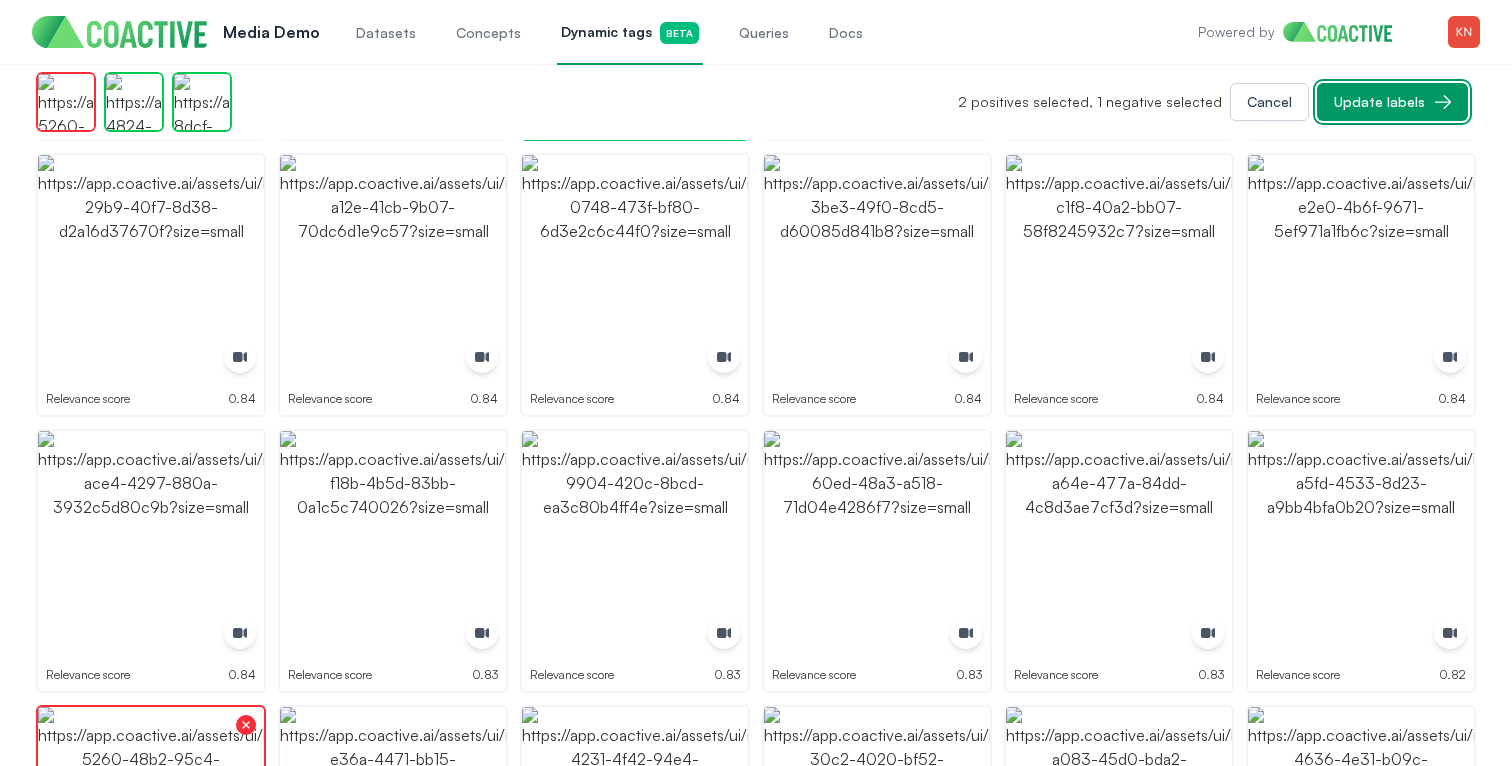 click on "Update labels" at bounding box center [1379, 102] 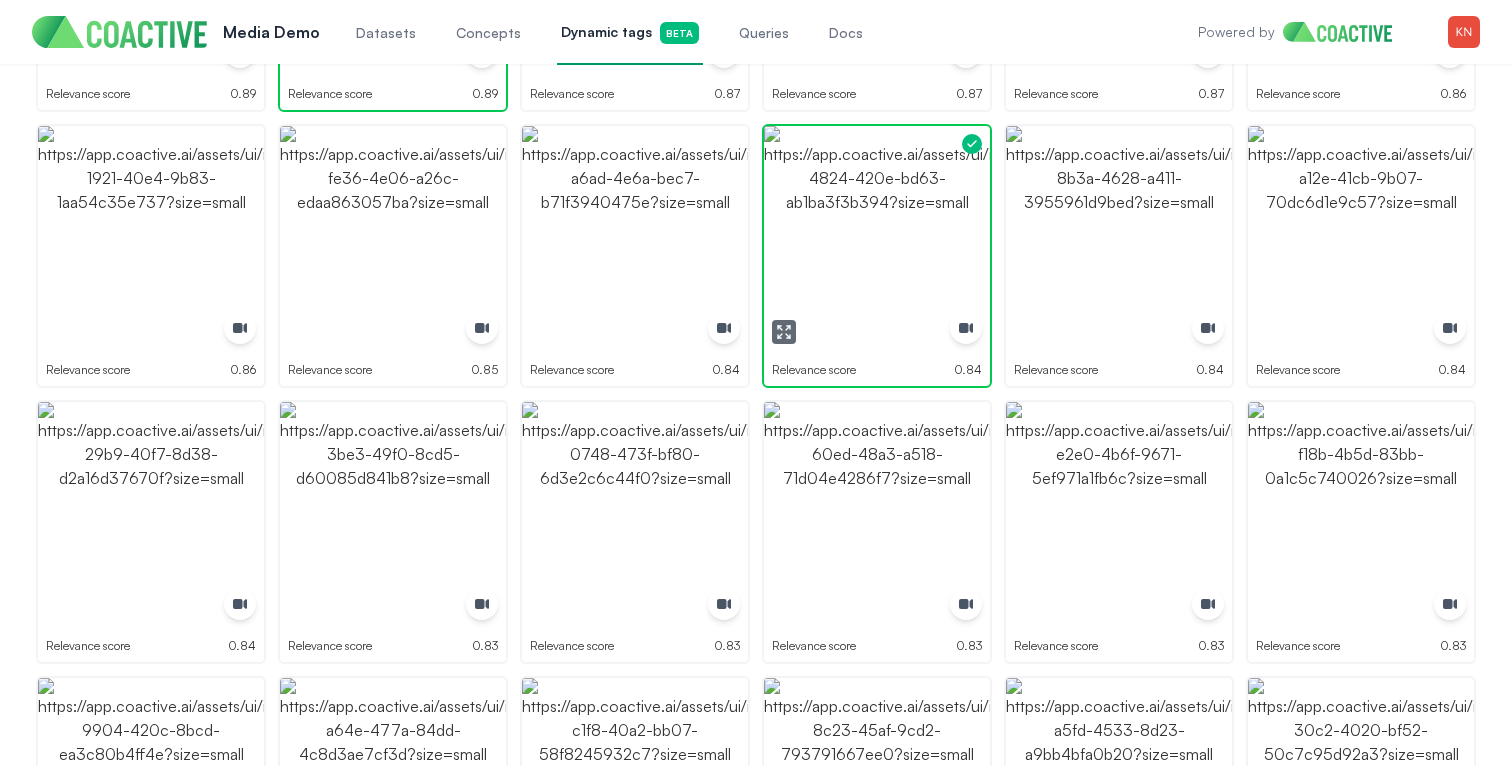 scroll, scrollTop: 579, scrollLeft: 0, axis: vertical 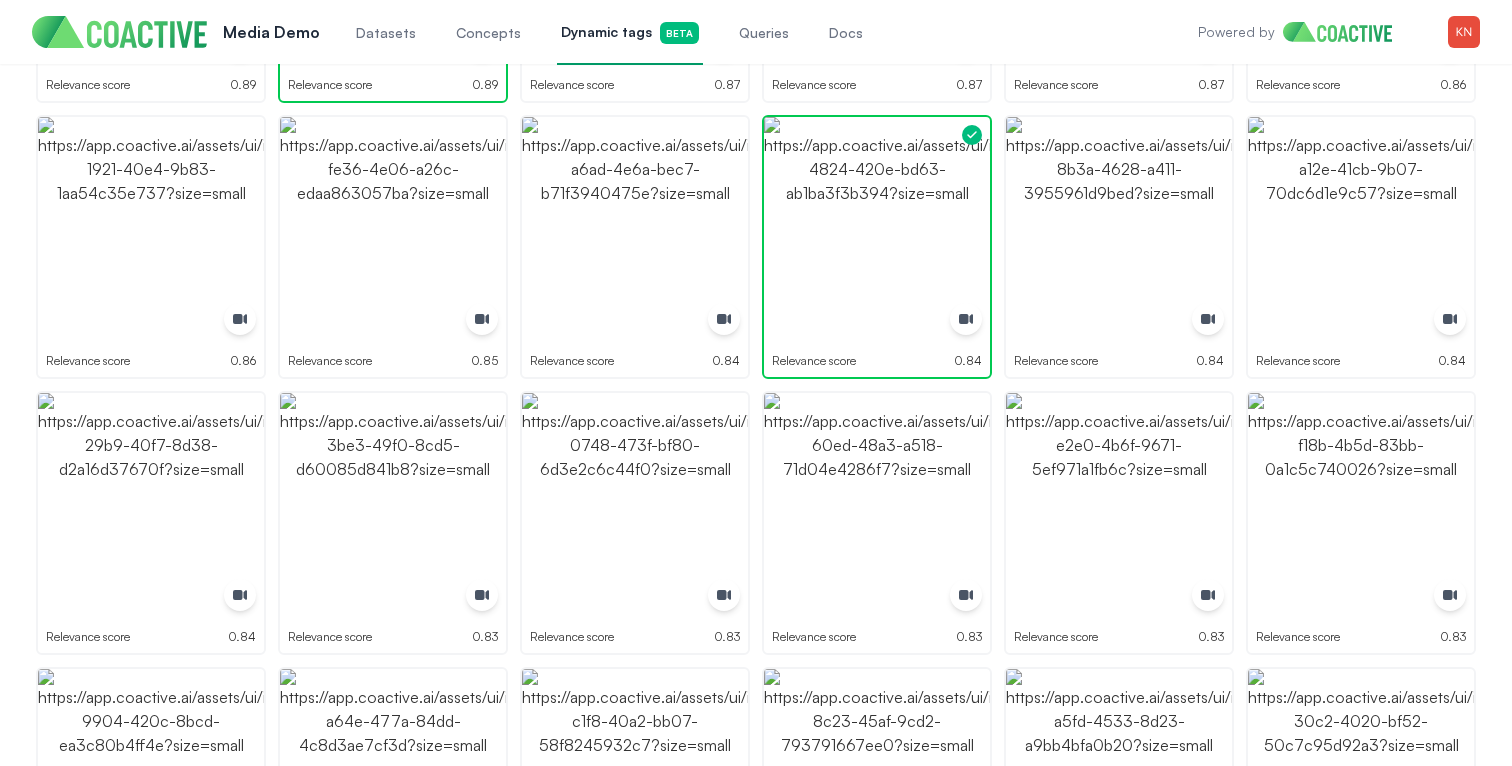 click on "Relevance score 0.89 Relevance score 0.89 Relevance score 0.87 Relevance score 0.87 Relevance score 0.87 Relevance score 0.86 Relevance score 0.86 Relevance score 0.85 Relevance score 0.84 Relevance score 0.84 Relevance score 0.84 Relevance score 0.84 Relevance score 0.84 Relevance score 0.83 Relevance score 0.83 Relevance score 0.83 Relevance score 0.83 Relevance score 0.83 Relevance score 0.83 Relevance score 0.83 Relevance score 0.82 Relevance score 0.82 Relevance score 0.82 Relevance score 0.82 Relevance score 0.81 Relevance score 0.81 Relevance score 0.81 Relevance score 0.81 Relevance score 0.81 Relevance score 0.81 Relevance score 0.81 Relevance score 0.81 Relevance score 0.81 Relevance score 0.81 Relevance score 0.80 Relevance score 0.80 Relevance score 0.80 Relevance score 0.80 Relevance score 0.80 Relevance score 0.80 Relevance score 0.80 Relevance score 0.80 Relevance score 0.79 Relevance score 0.79 Relevance score 0.79 Relevance score 0.79 Relevance score 0.79 Relevance score 0.79 Relevance score" at bounding box center (756, 2179) 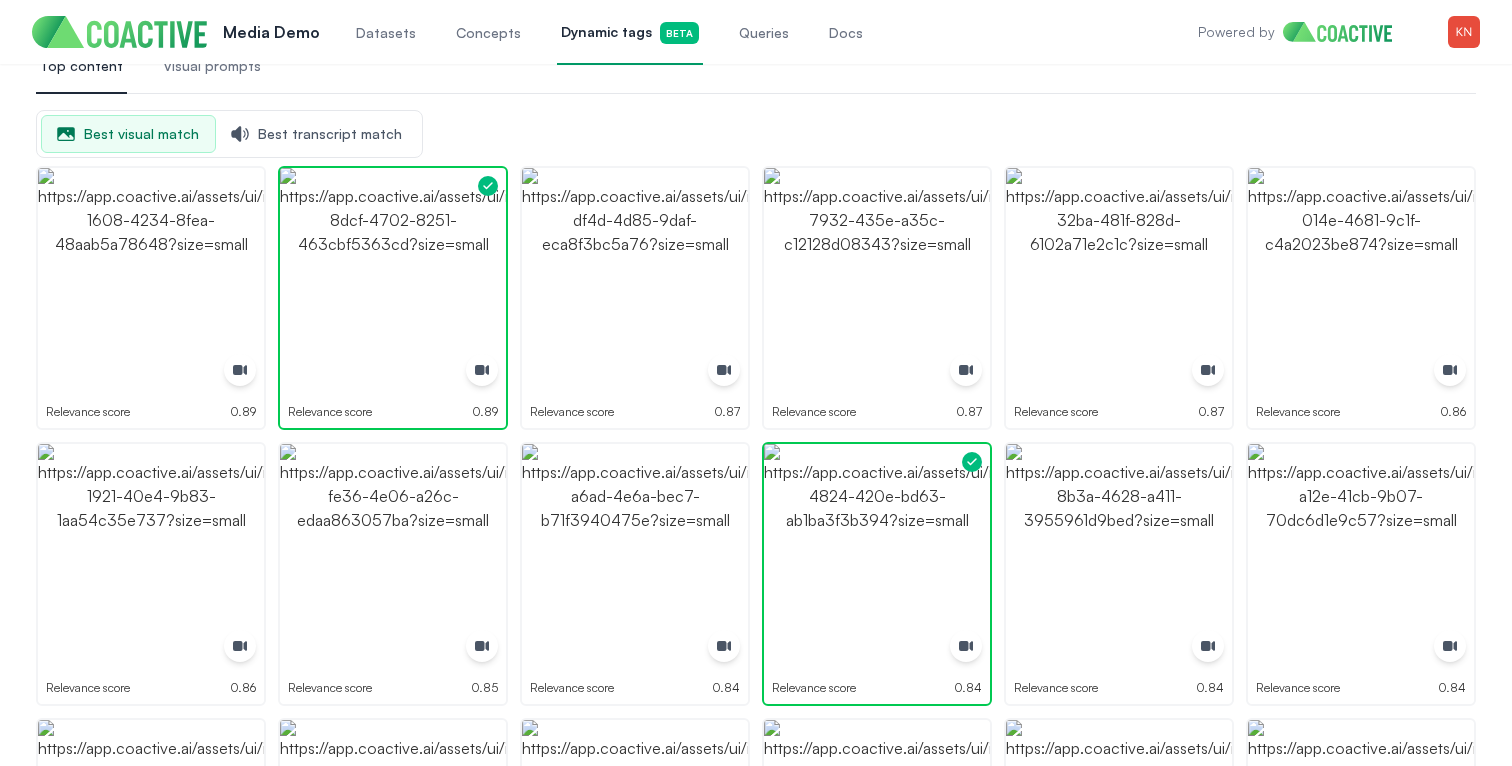 scroll, scrollTop: 0, scrollLeft: 0, axis: both 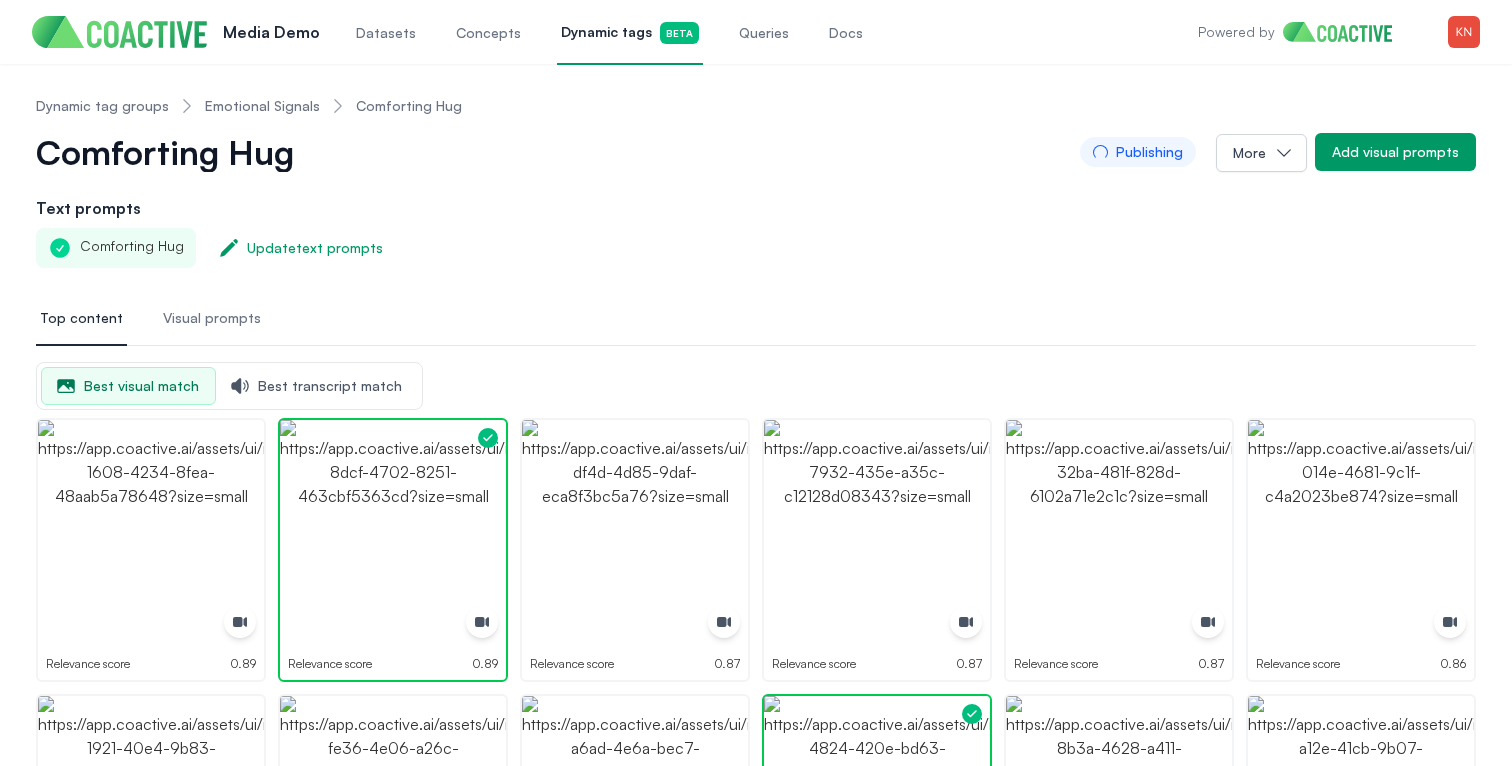 click on "Dynamic tag groups Emotional Signals Comforting Hug Comforting Hug Publishing More Add visual prompts Text prompts Comforting Hug Update  text prompts Top content Visual prompts Best visual match Best transcript match Relevance score 0.89 Relevance score 0.89 Relevance score 0.87 Relevance score 0.87 Relevance score 0.87 Relevance score 0.86 Relevance score 0.86 Relevance score 0.85 Relevance score 0.84 Relevance score 0.84 Relevance score 0.84 Relevance score 0.84 Relevance score 0.84 Relevance score 0.83 Relevance score 0.83 Relevance score 0.83 Relevance score 0.83 Relevance score 0.83 Relevance score 0.83 Relevance score 0.83 Relevance score 0.82 Relevance score 0.82 Relevance score 0.82 Relevance score 0.82 Relevance score 0.81 Relevance score 0.81 Relevance score 0.81 Relevance score 0.81 Relevance score 0.81 Relevance score 0.81 Relevance score 0.81 Relevance score 0.81 Relevance score 0.81 Relevance score 0.81 Relevance score 0.80 Relevance score 0.80 Relevance score 0.80 Relevance score 0.80 0.80" at bounding box center [756, 2589] 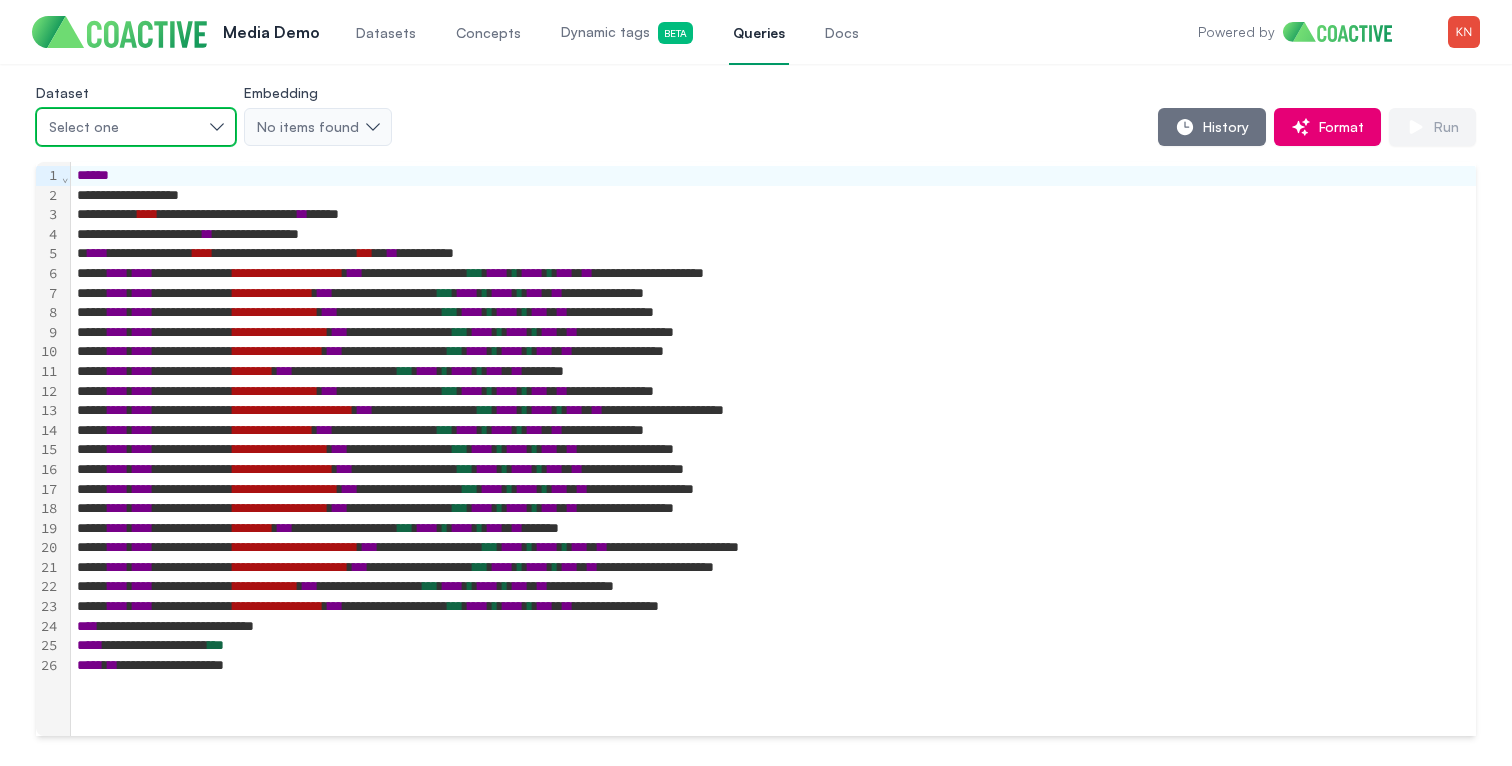 click on "Select one" at bounding box center (126, 127) 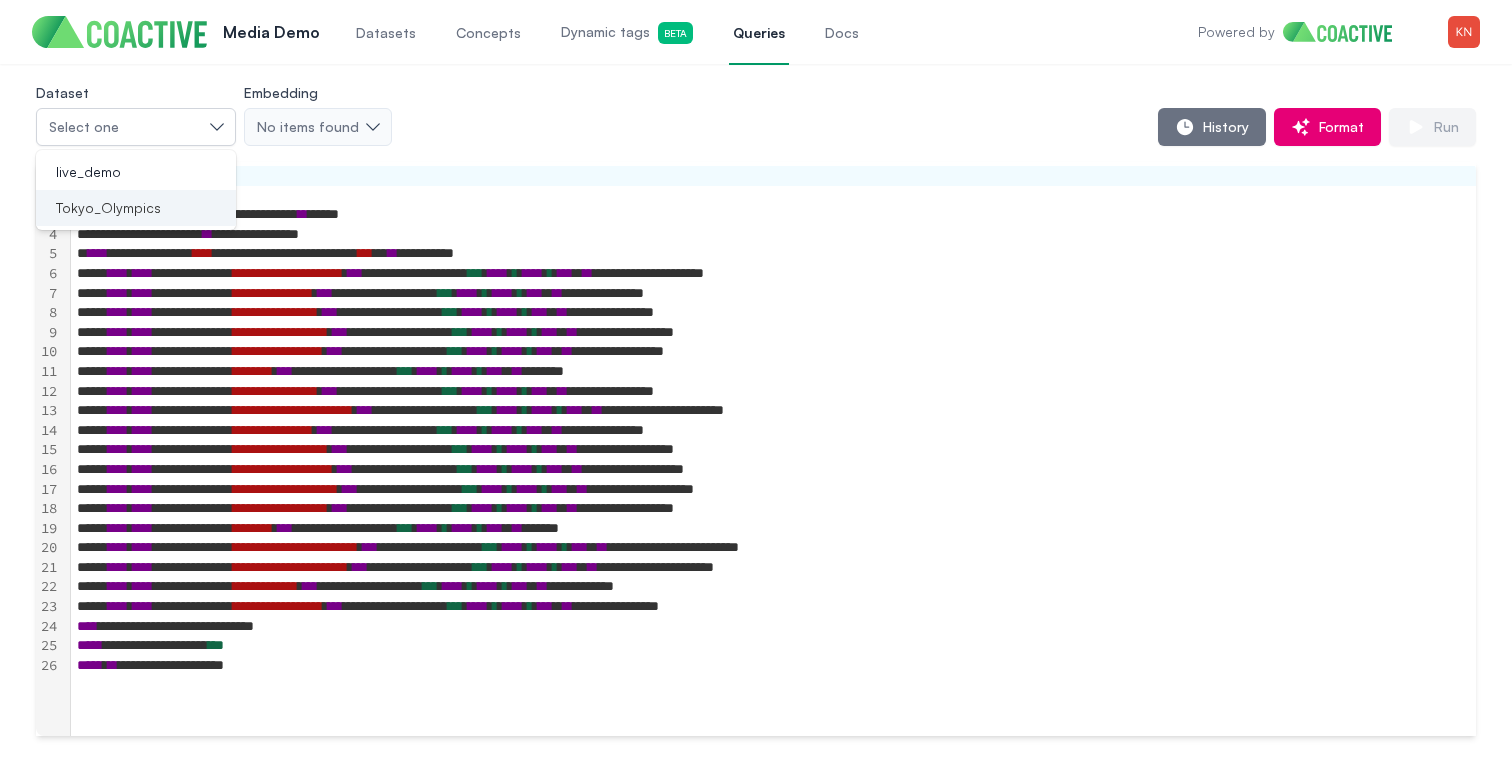 click on "Tokyo_Olympics" at bounding box center (108, 208) 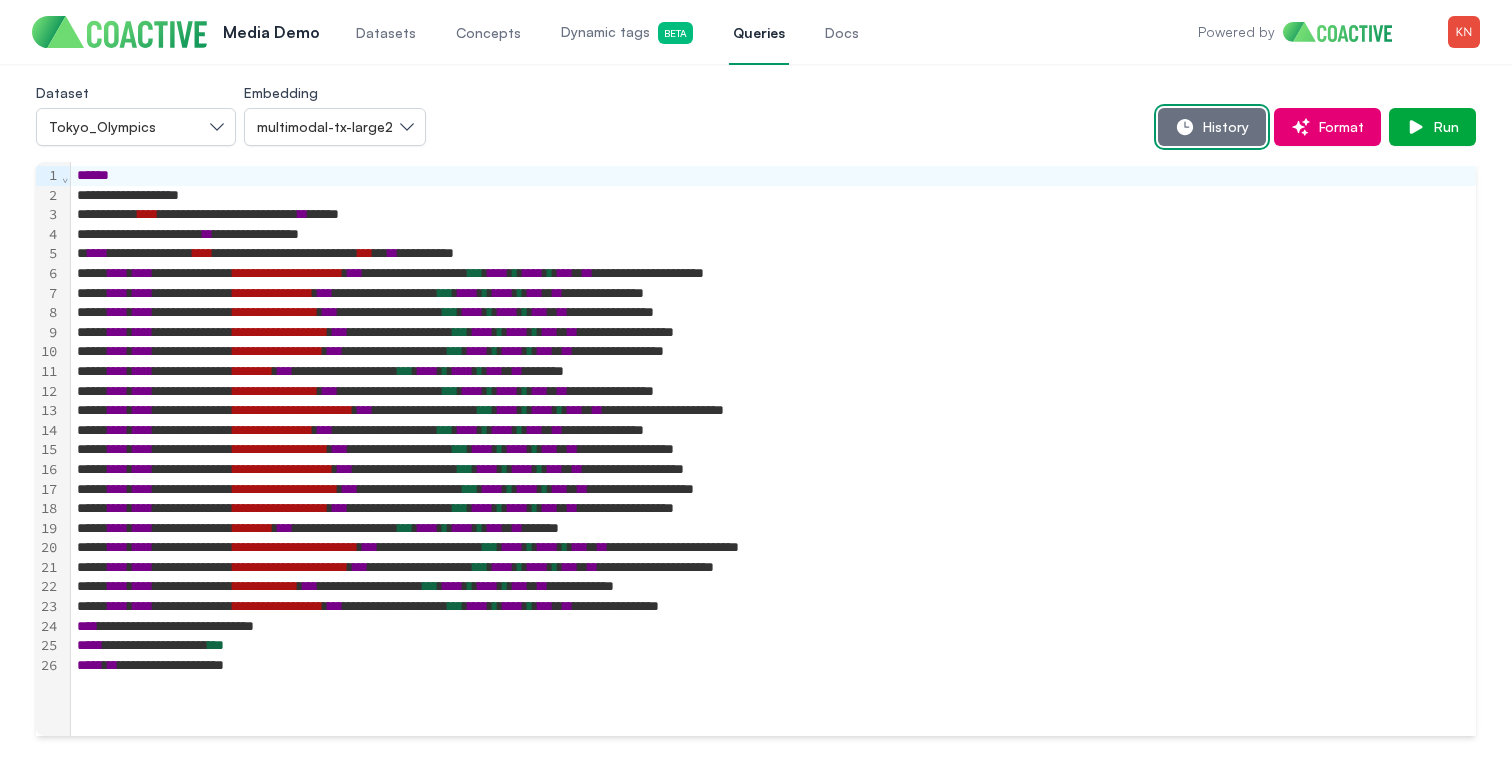 click on "History" at bounding box center [1212, 127] 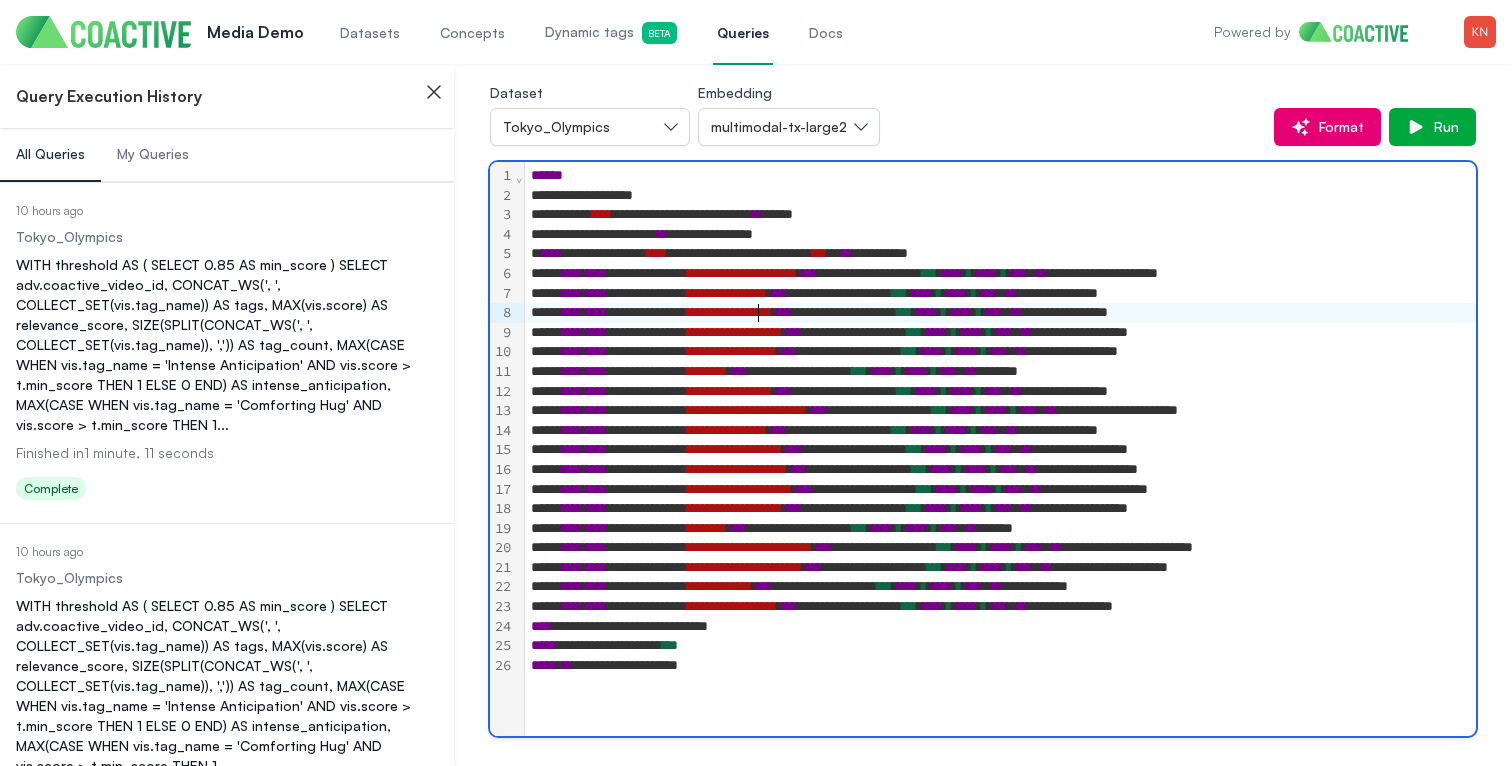 click on "**********" at bounding box center (1083, 313) 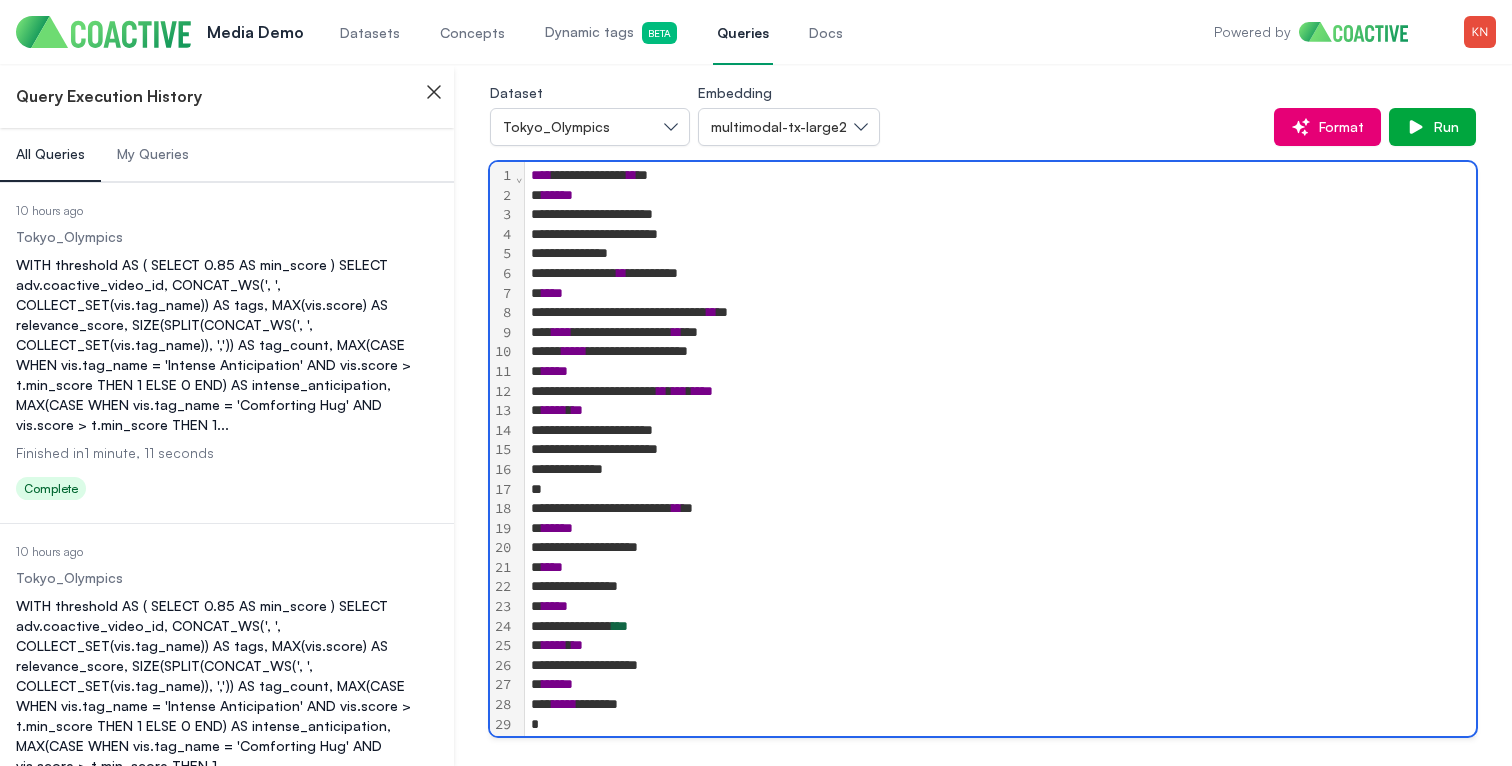 scroll, scrollTop: 335, scrollLeft: 0, axis: vertical 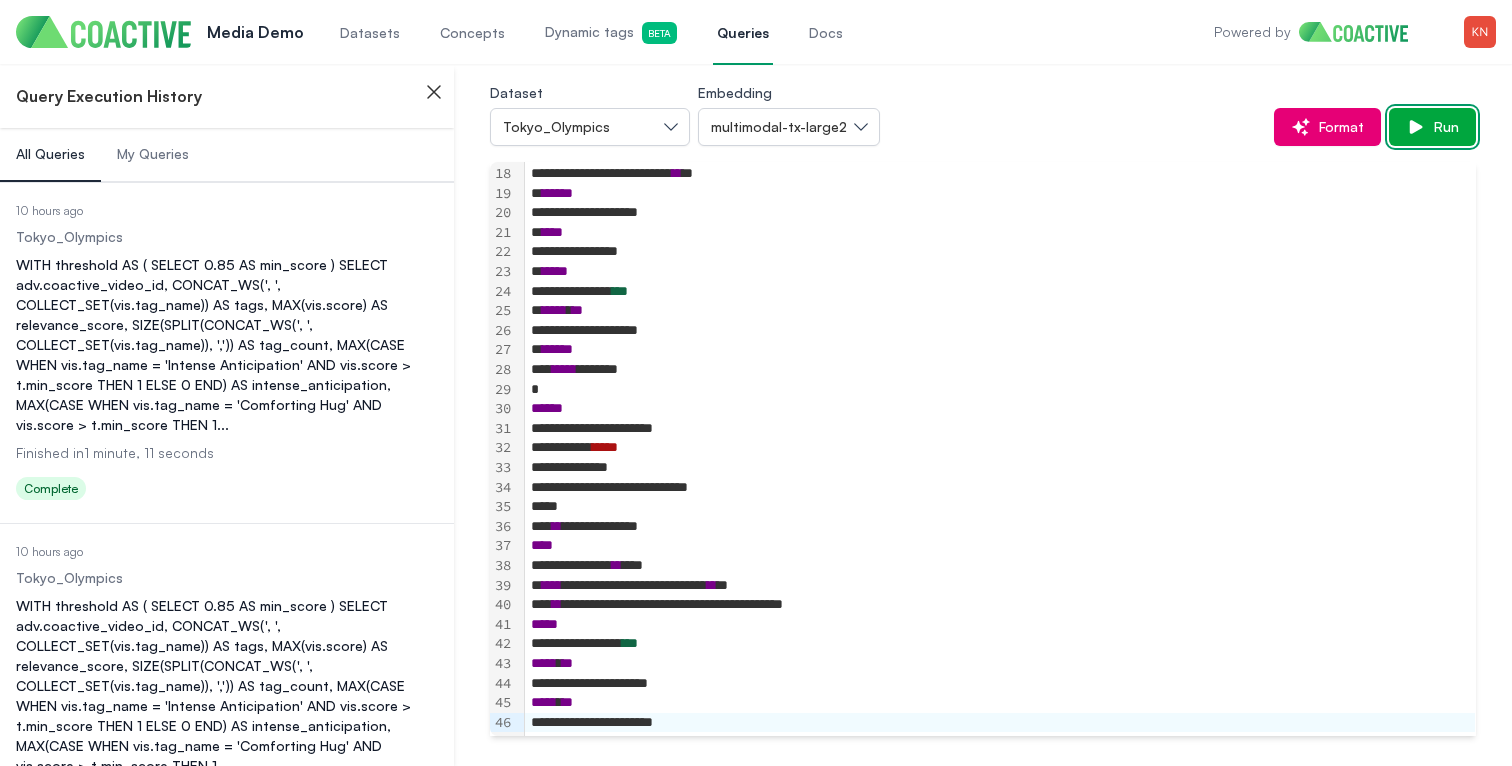 click on "Run" at bounding box center [1432, 127] 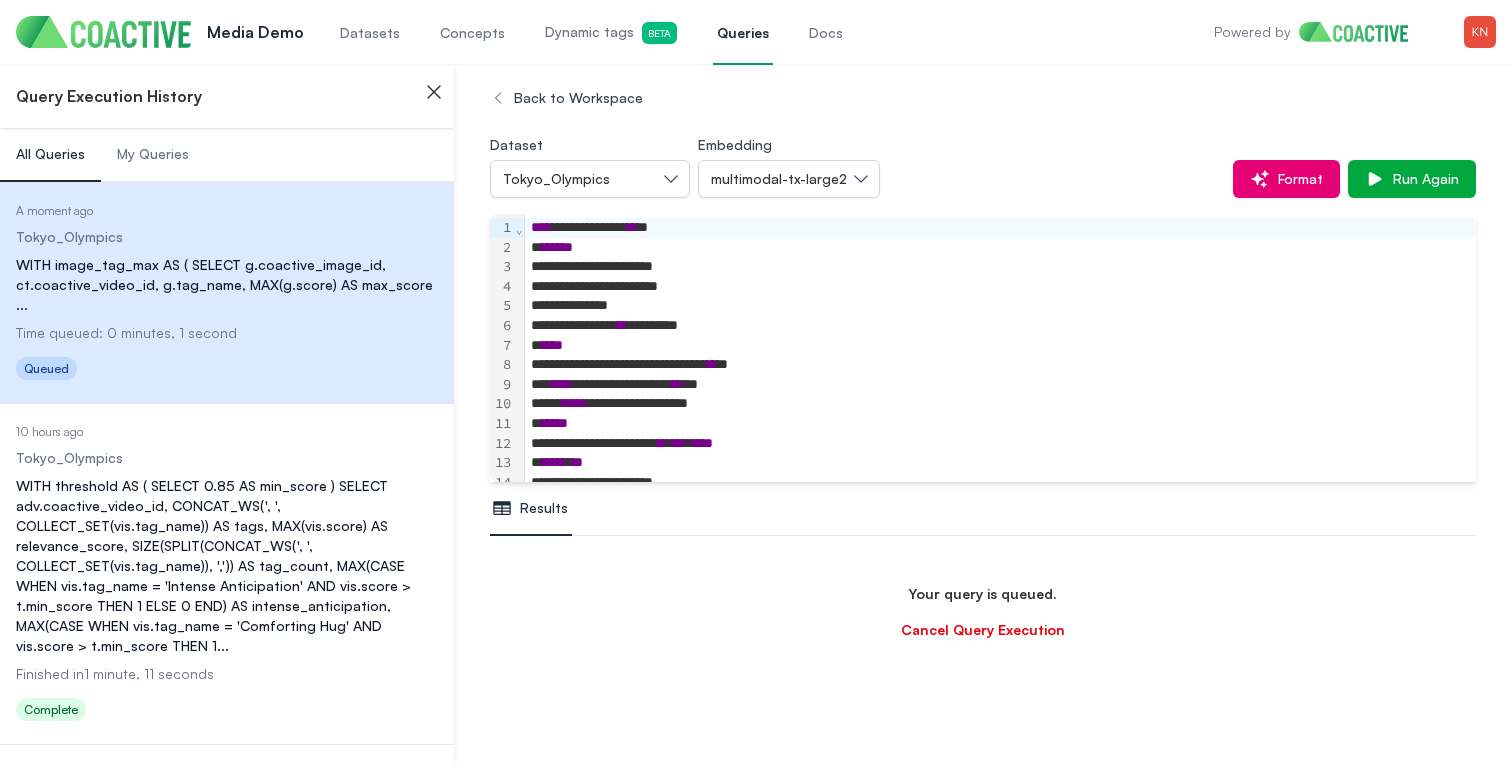 scroll, scrollTop: 118, scrollLeft: 0, axis: vertical 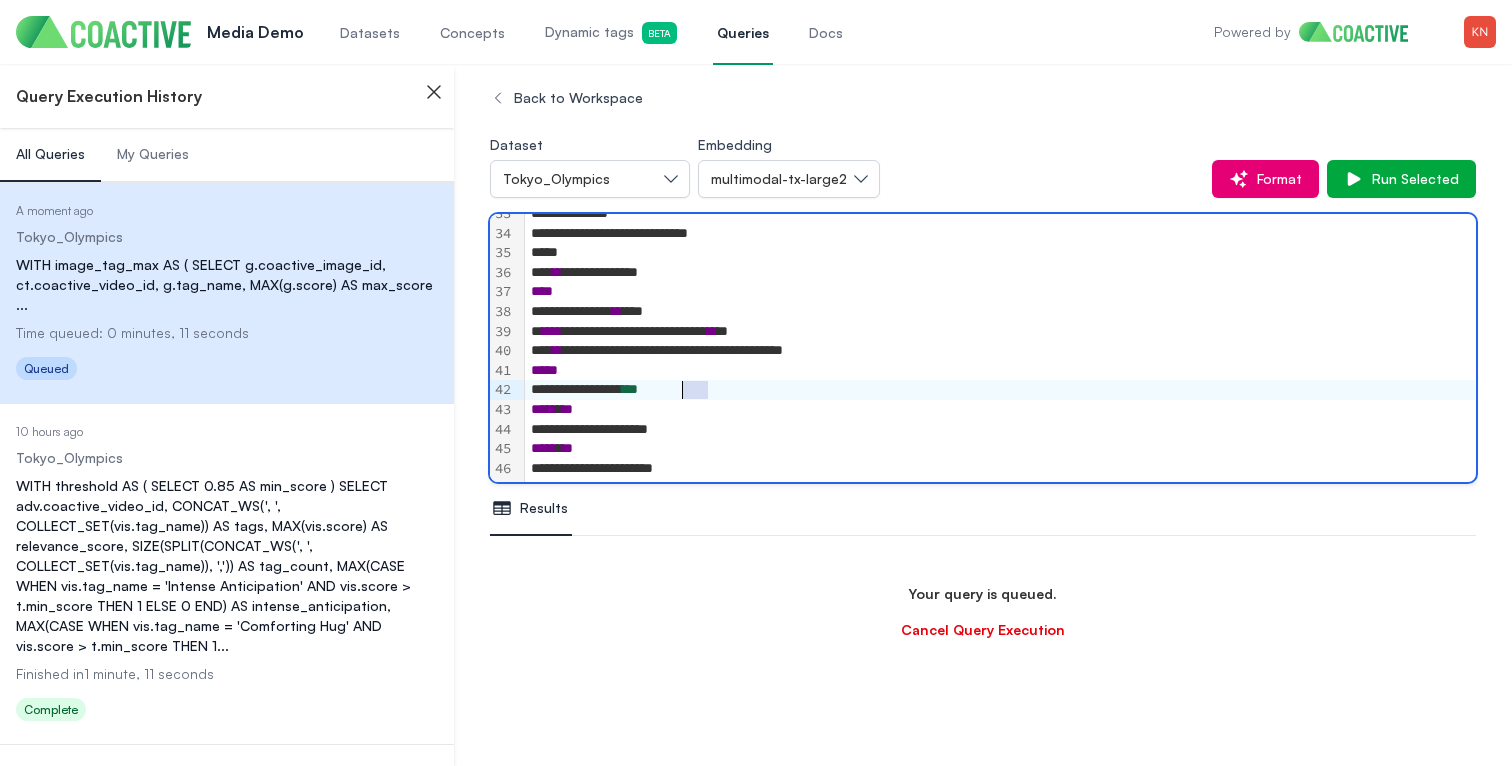 drag, startPoint x: 715, startPoint y: 383, endPoint x: 684, endPoint y: 387, distance: 31.257 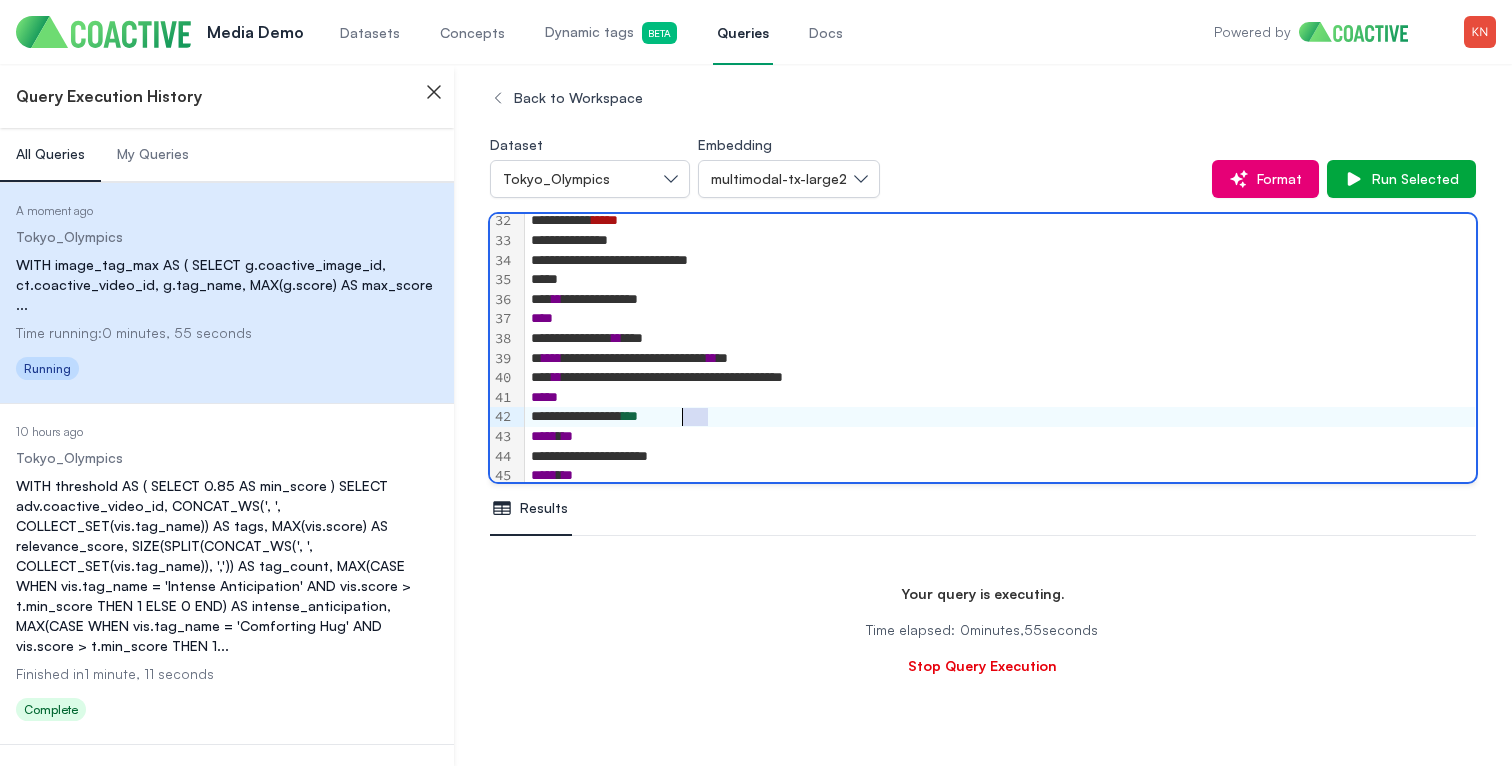 scroll, scrollTop: 642, scrollLeft: 0, axis: vertical 